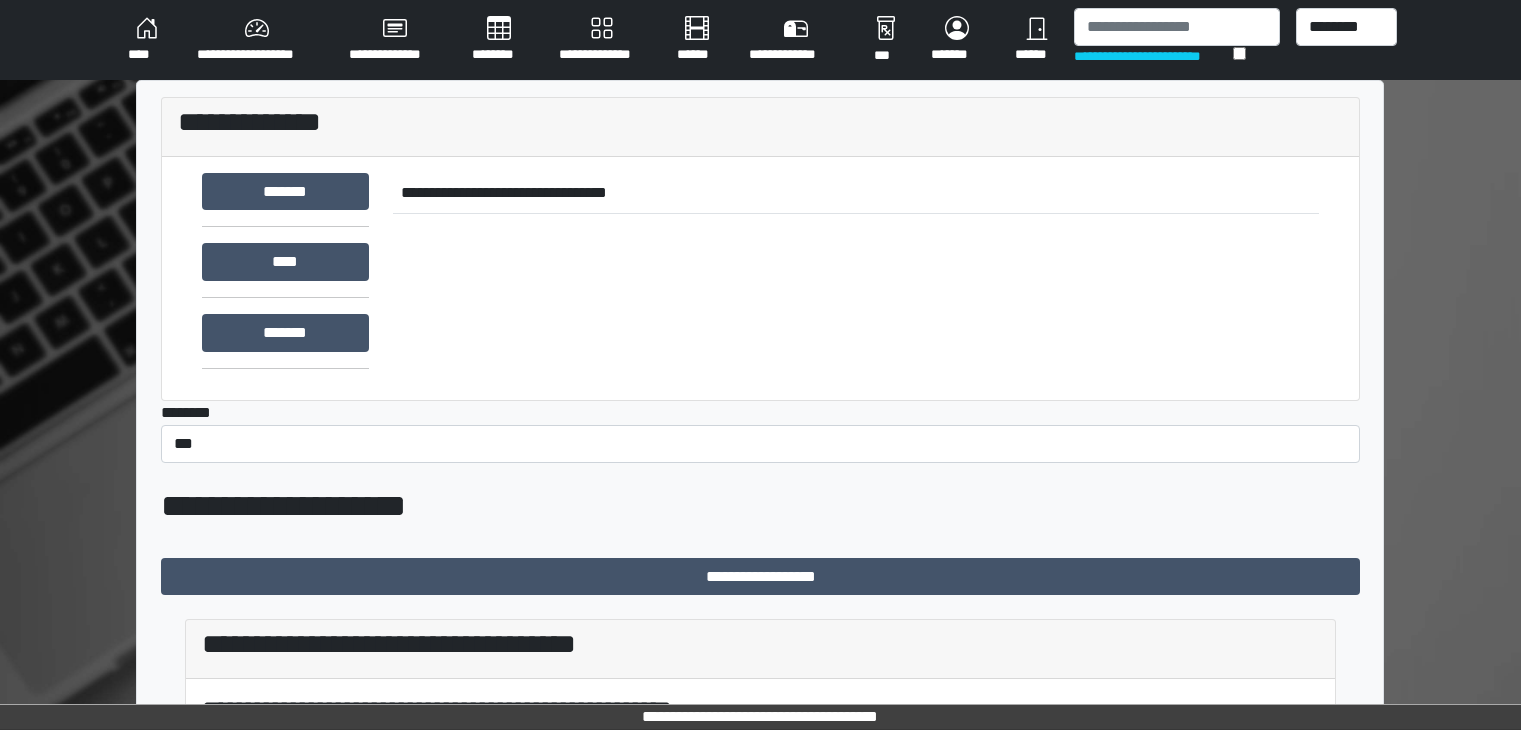 scroll, scrollTop: 0, scrollLeft: 0, axis: both 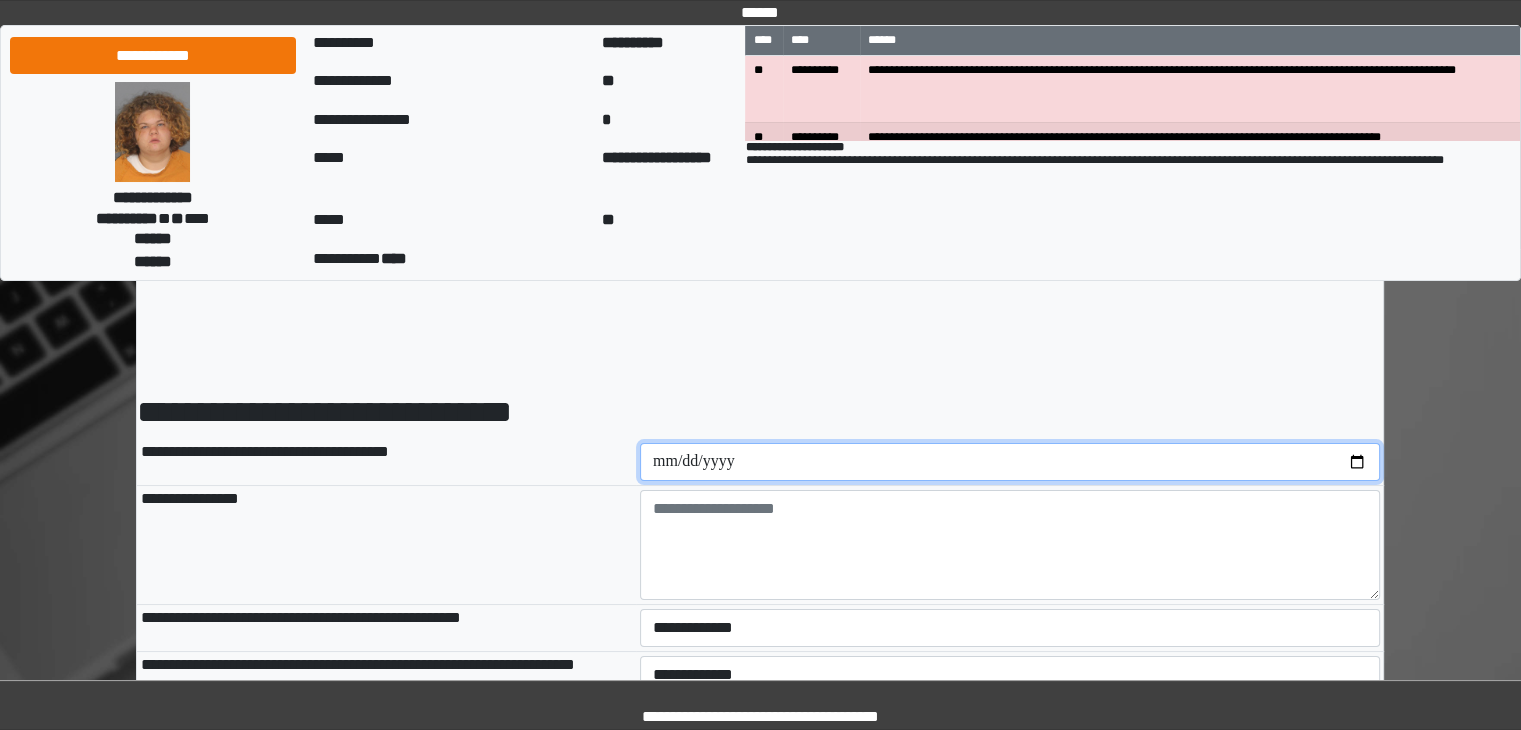 drag, startPoint x: 1356, startPoint y: 460, endPoint x: 1170, endPoint y: 433, distance: 187.94946 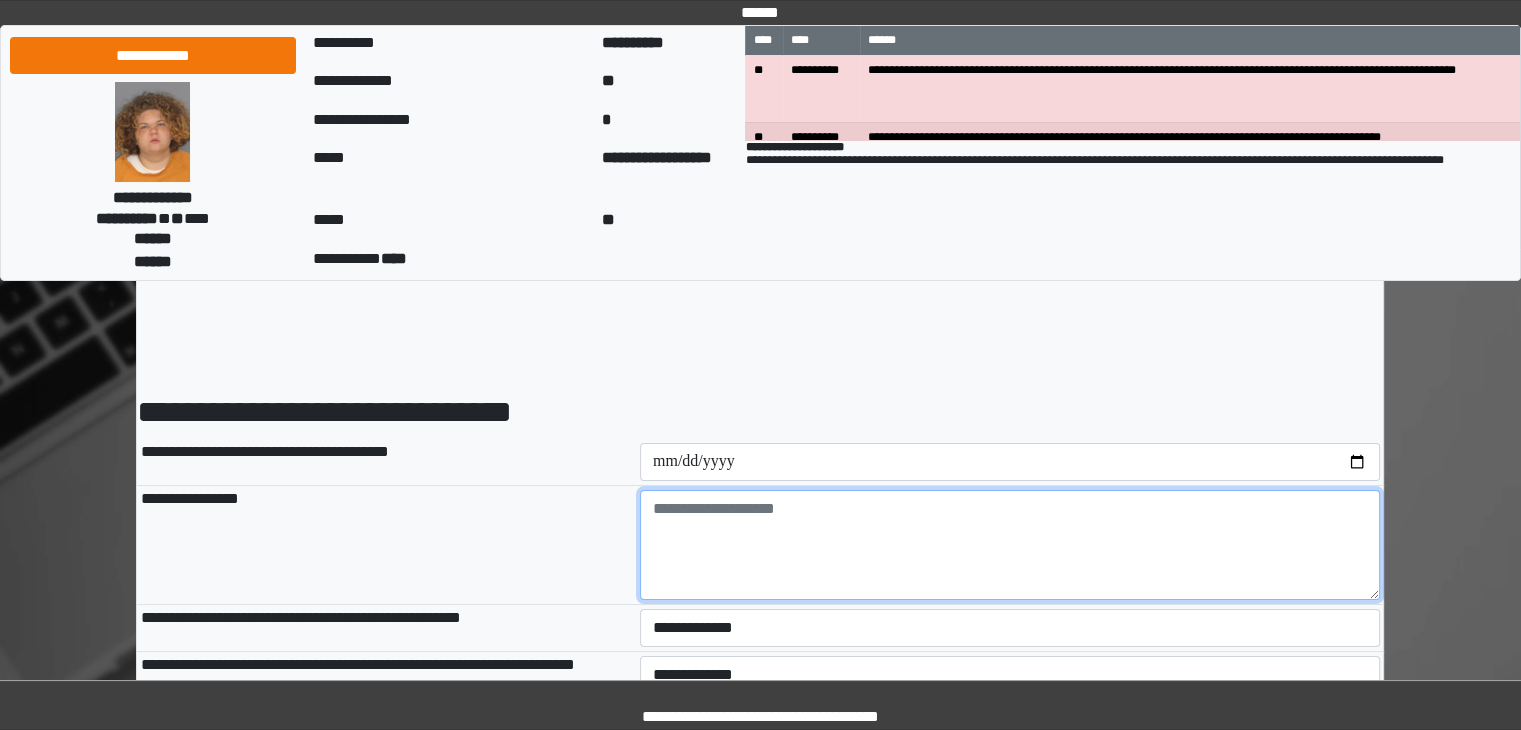 click at bounding box center [1010, 545] 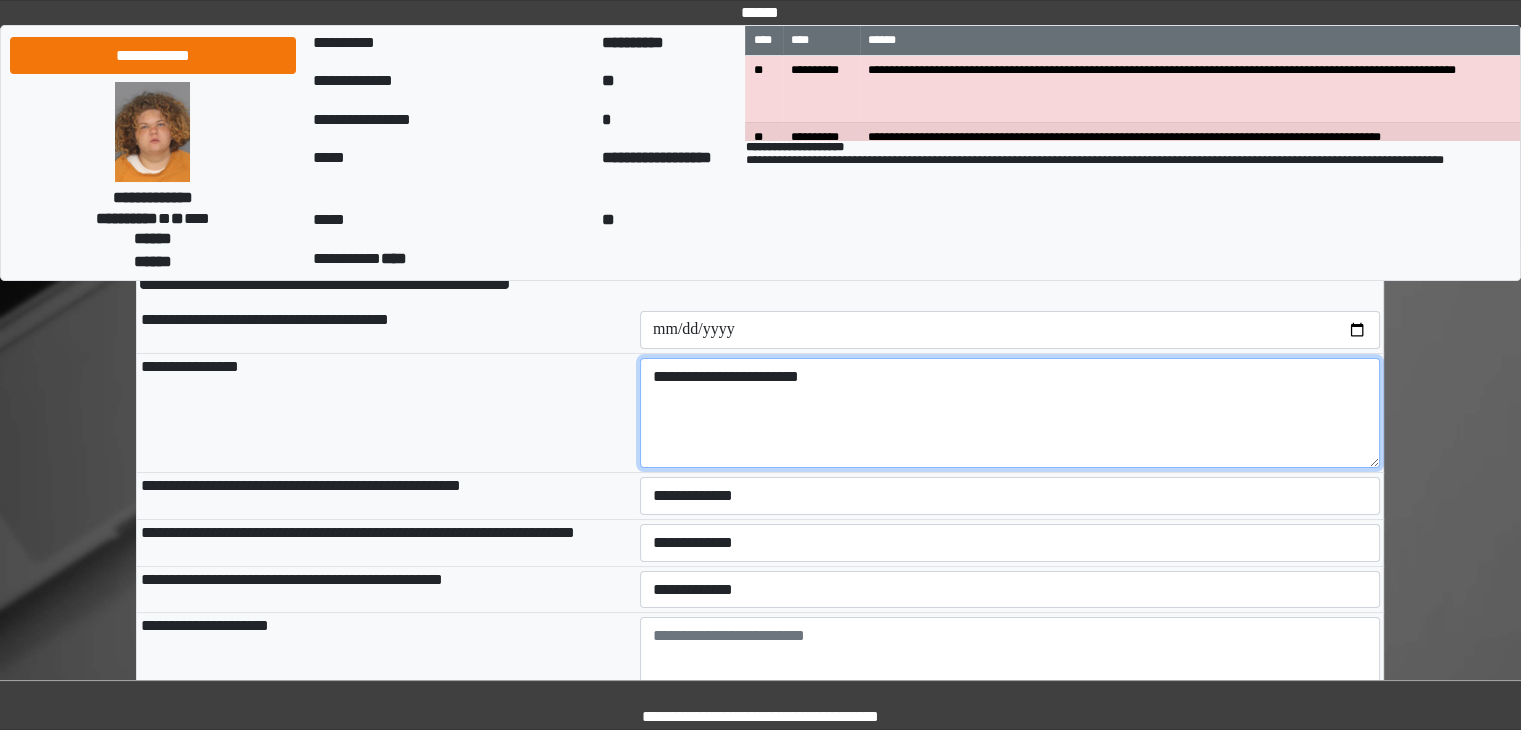 scroll, scrollTop: 200, scrollLeft: 0, axis: vertical 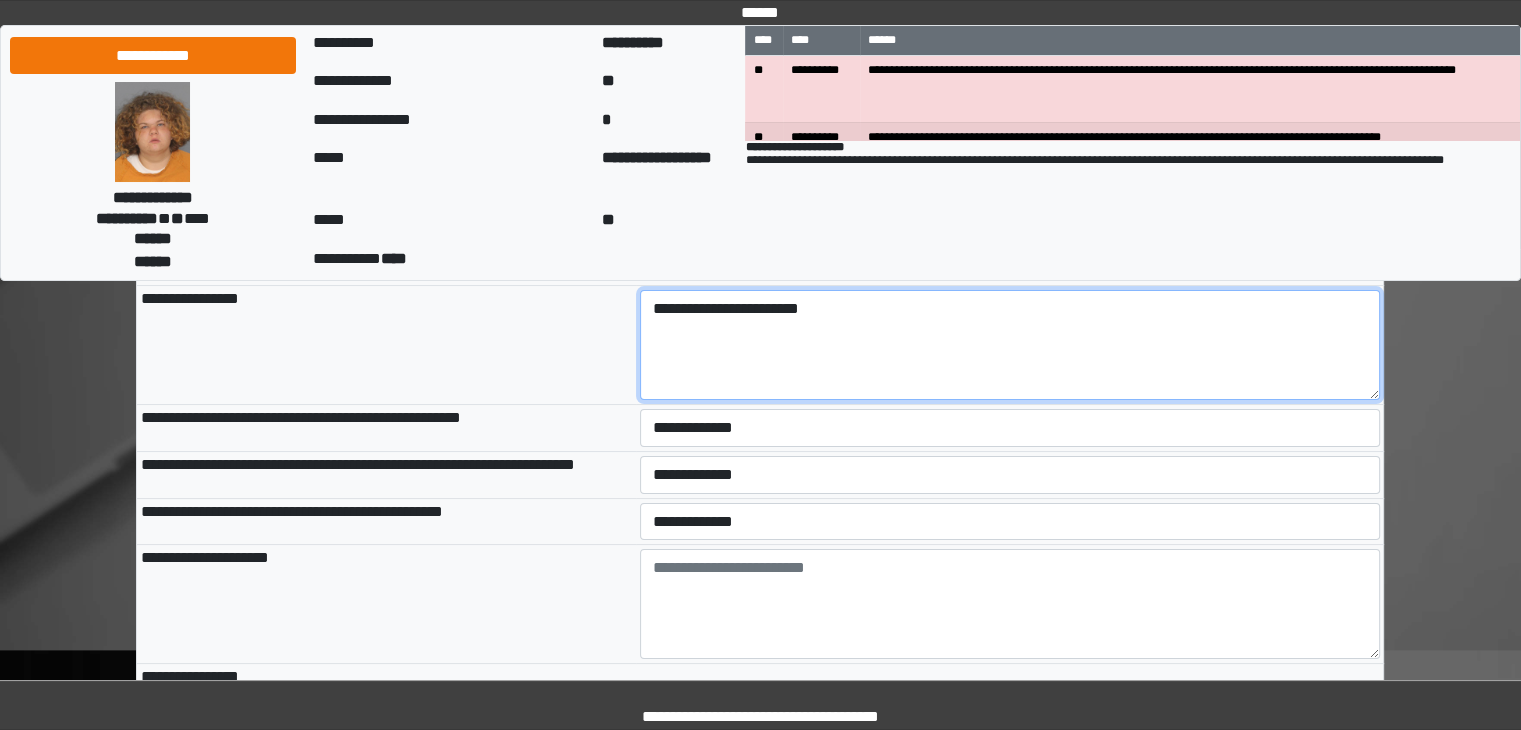 type on "**********" 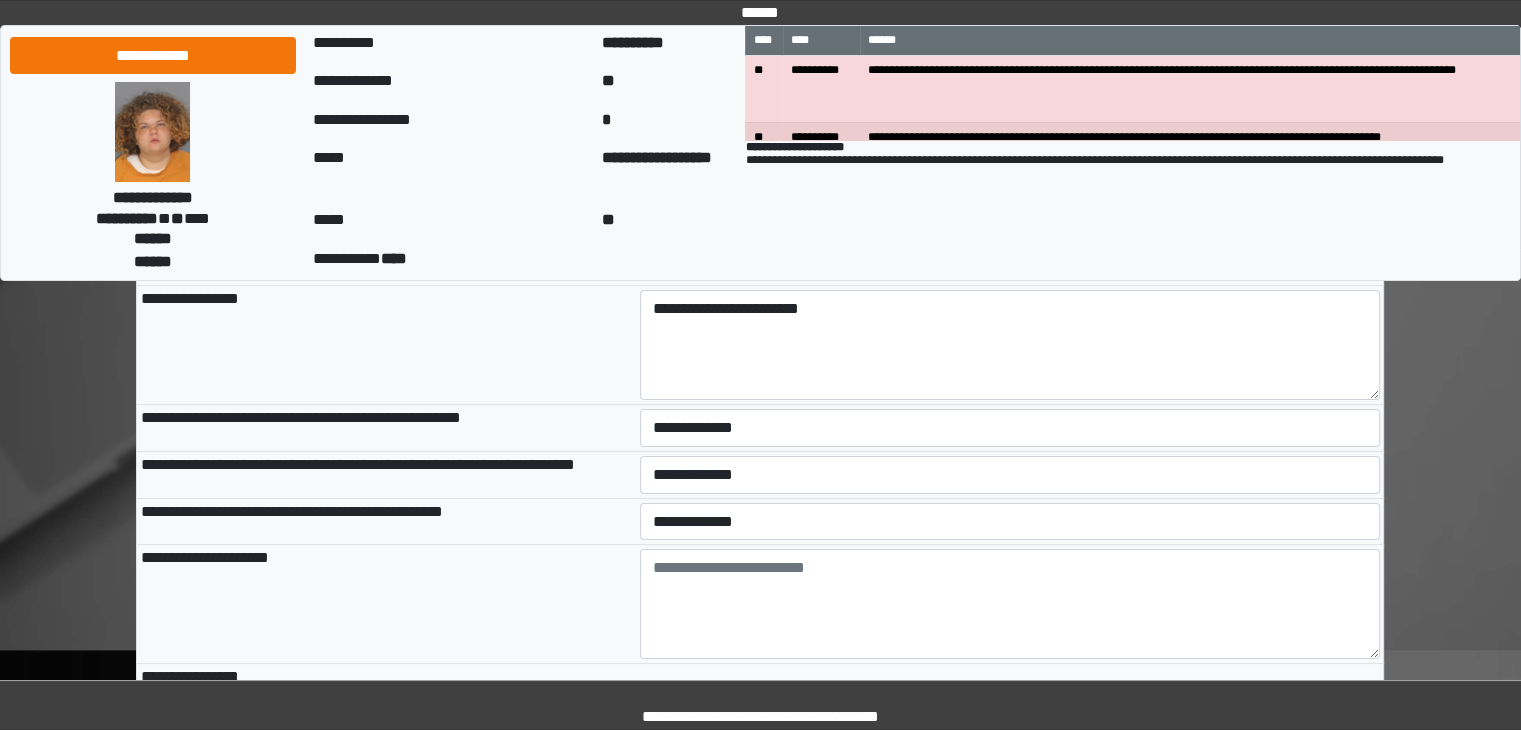 click on "**********" at bounding box center [1010, 428] 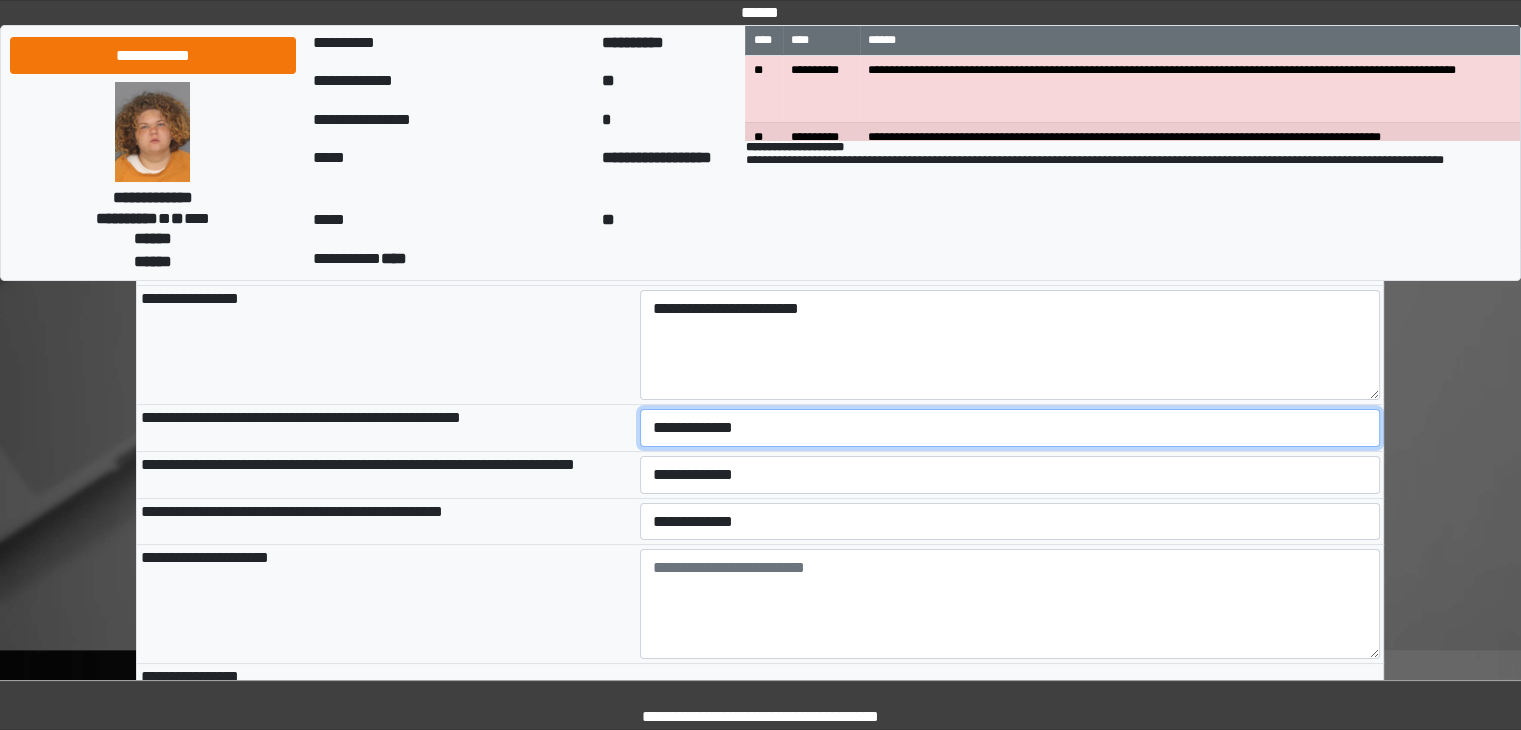 click on "**********" at bounding box center [1010, 428] 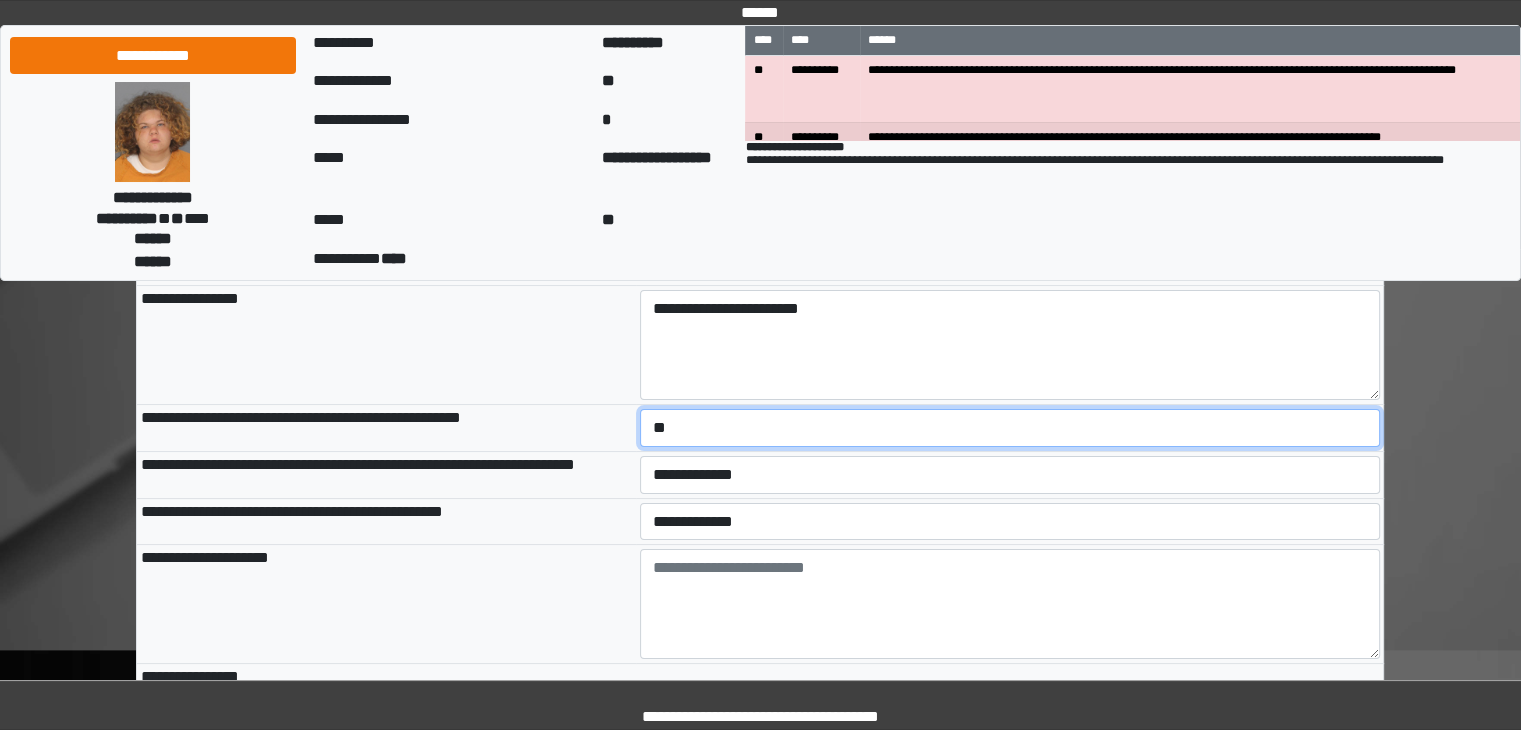 click on "**********" at bounding box center [1010, 428] 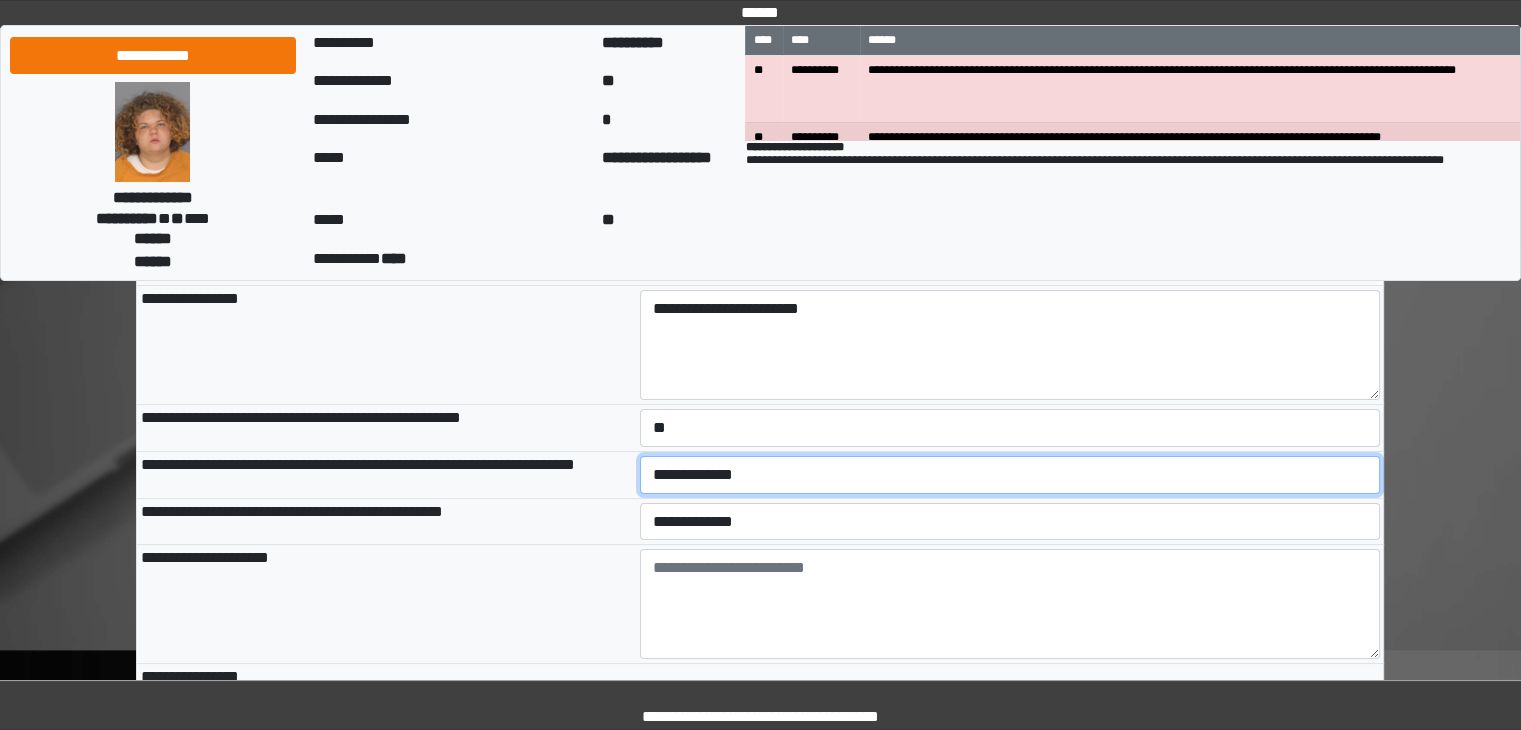 click on "**********" at bounding box center (1010, 475) 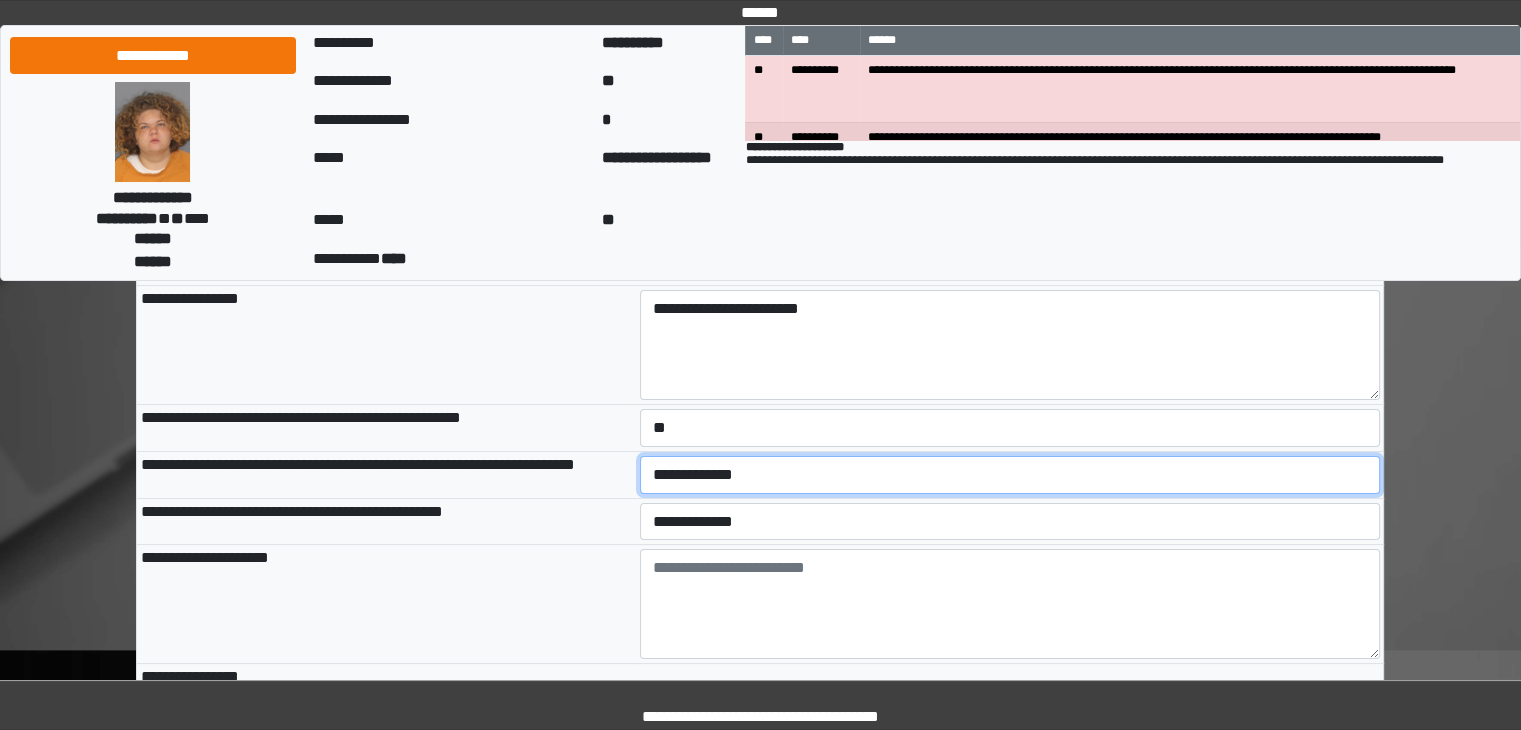 select on "*" 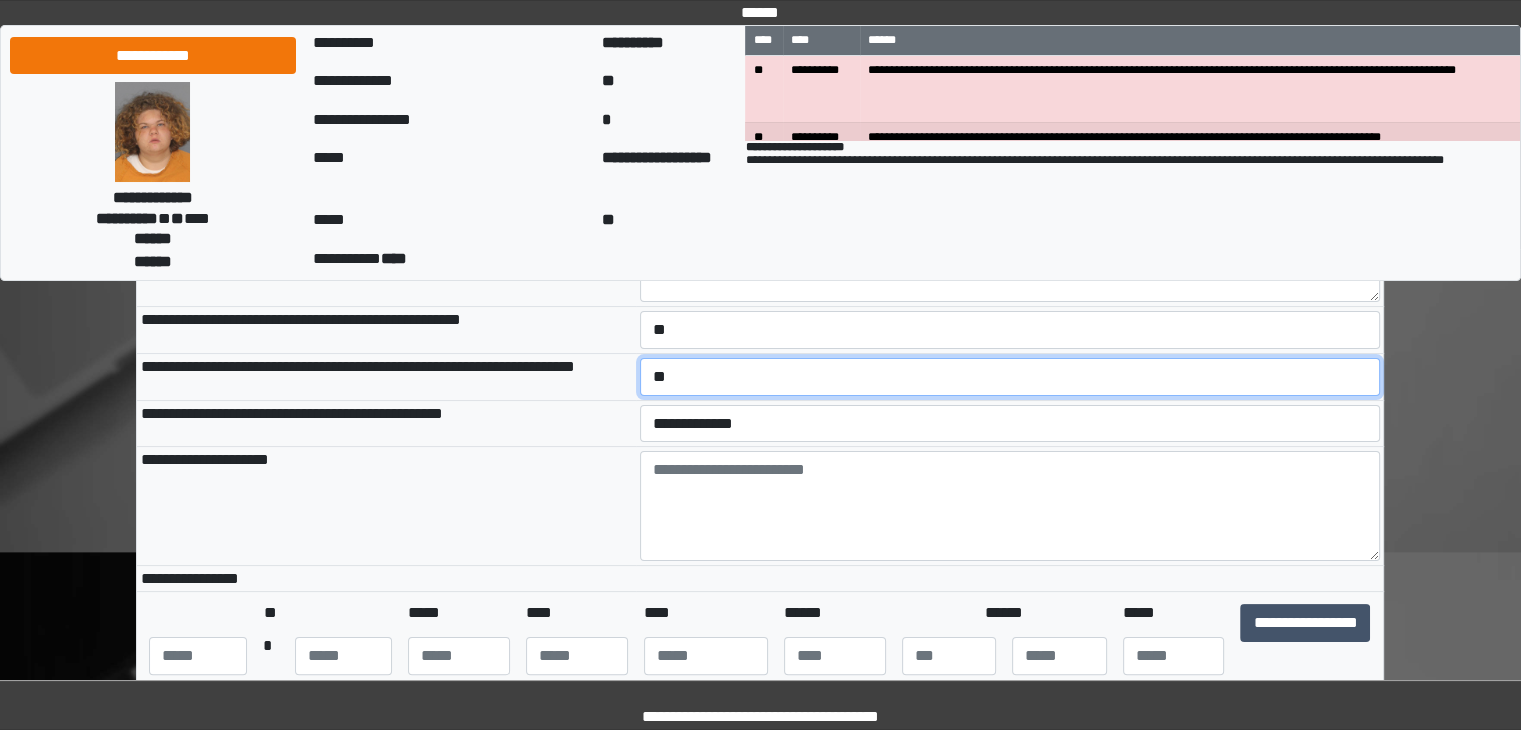 scroll, scrollTop: 300, scrollLeft: 0, axis: vertical 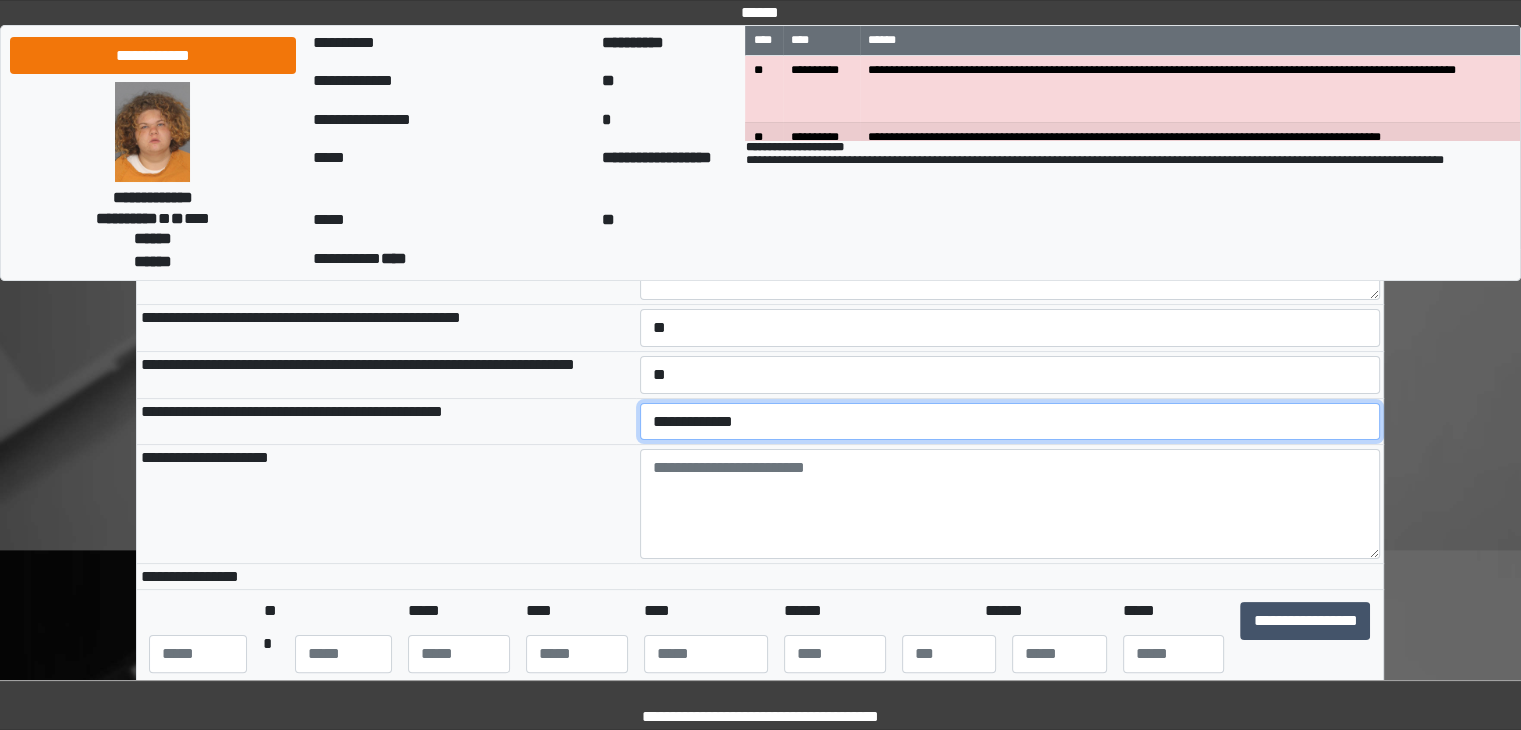 click on "**********" at bounding box center (1010, 422) 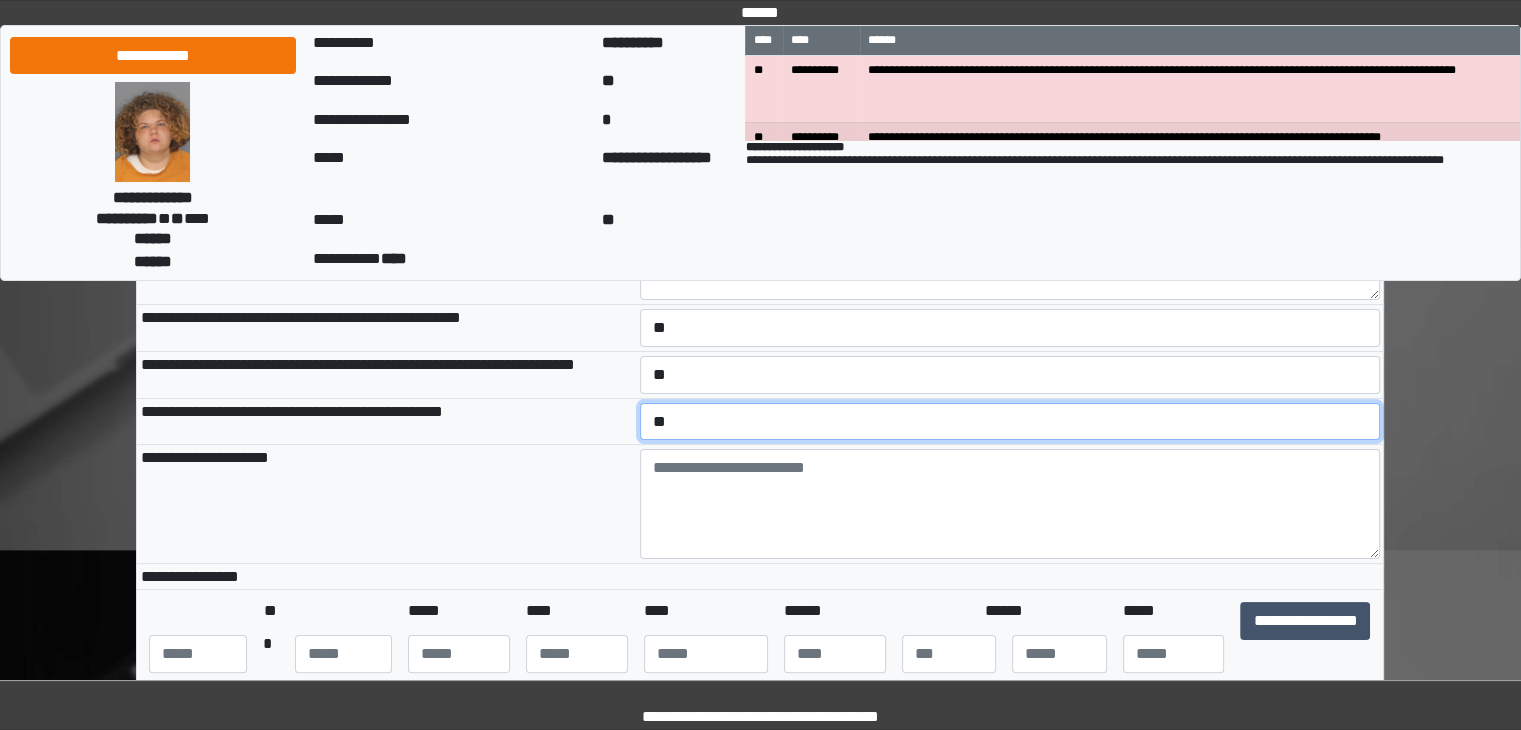 click on "**********" at bounding box center (1010, 422) 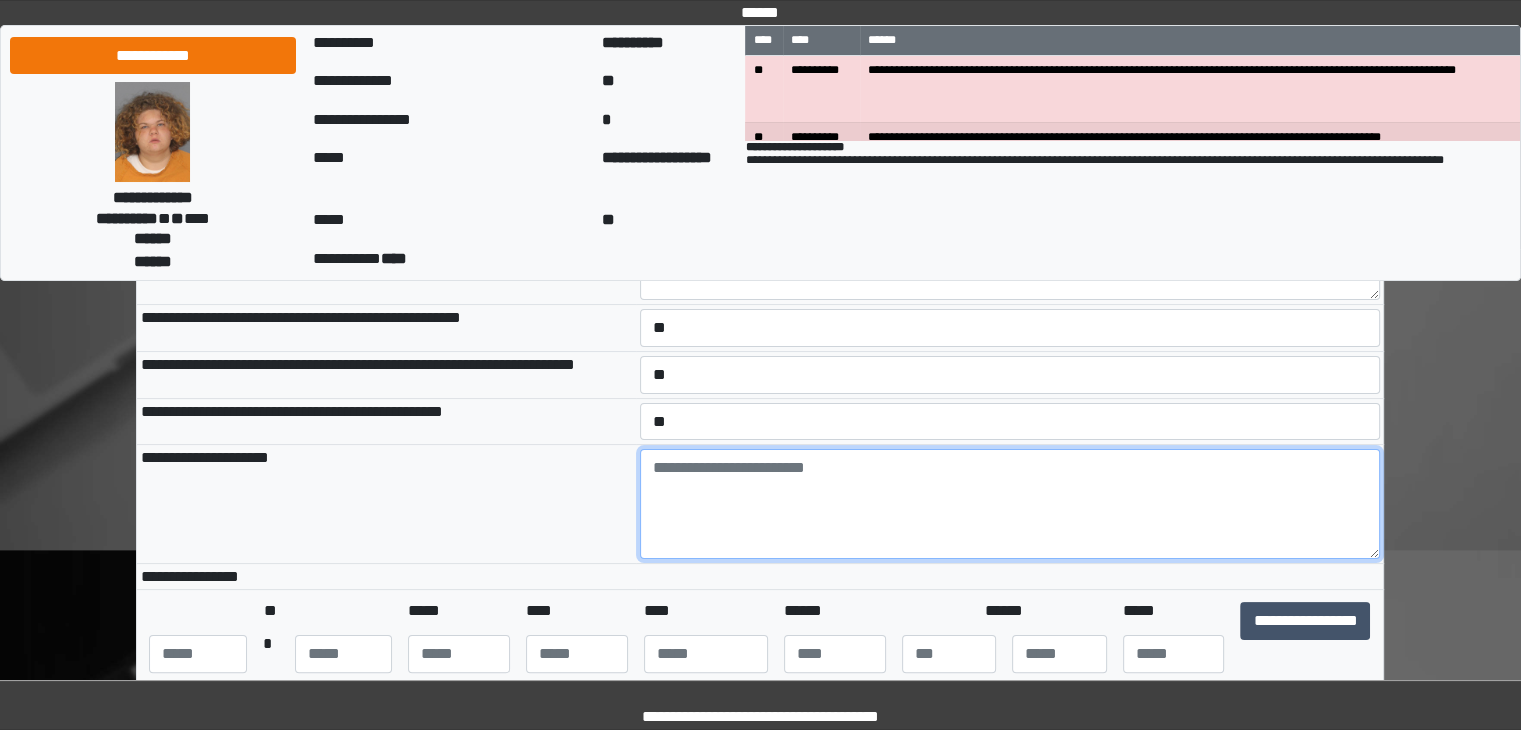 click at bounding box center [1010, 504] 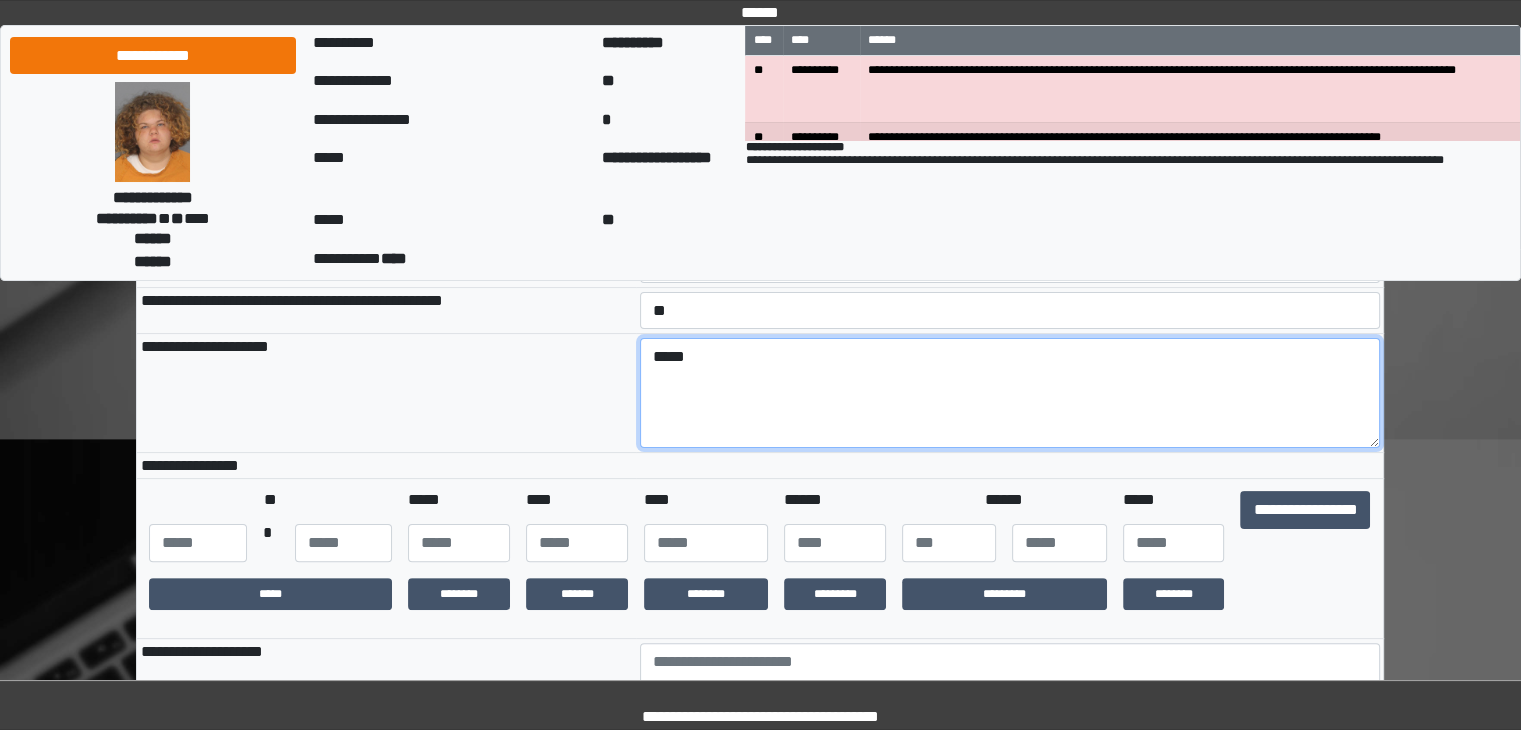 scroll, scrollTop: 400, scrollLeft: 0, axis: vertical 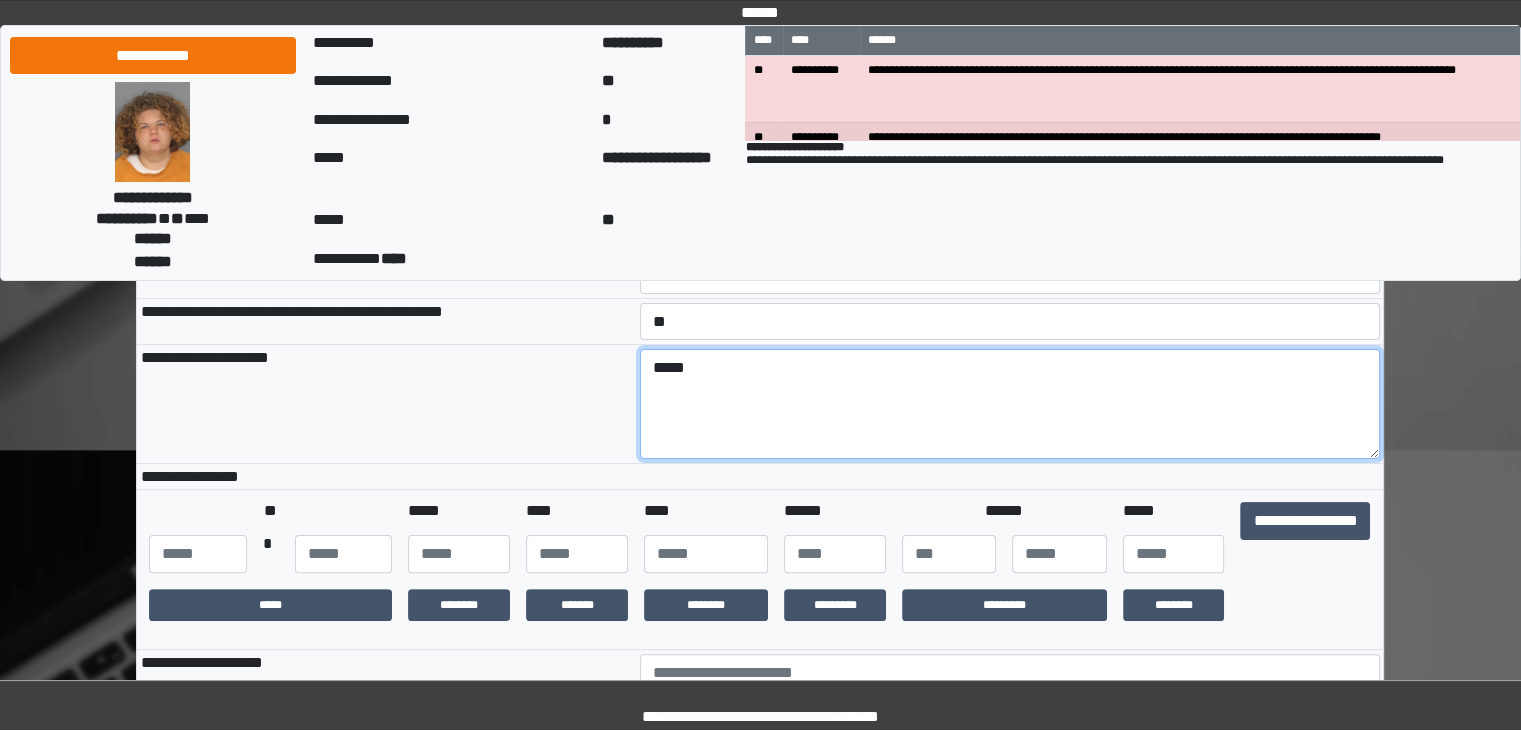type on "*****" 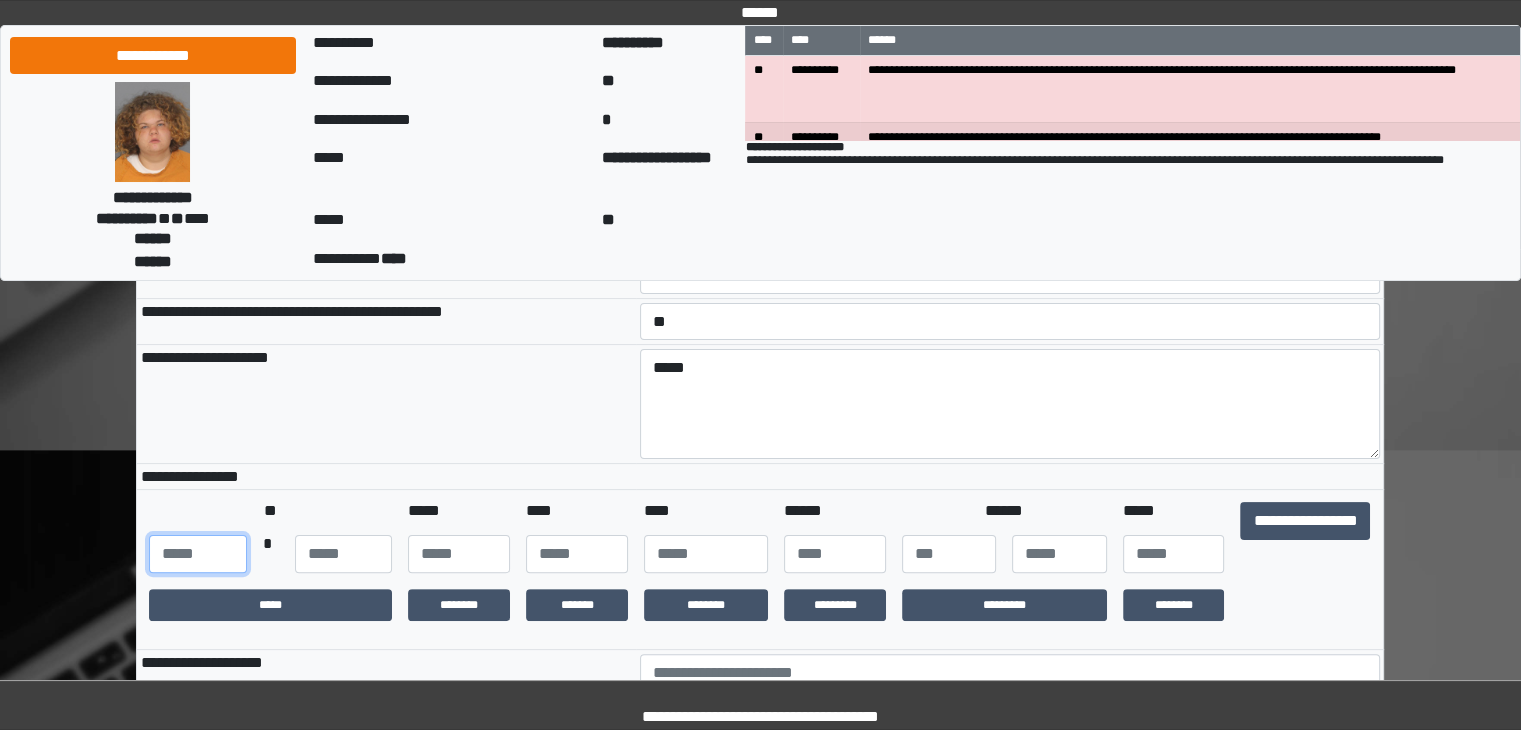 click at bounding box center [197, 554] 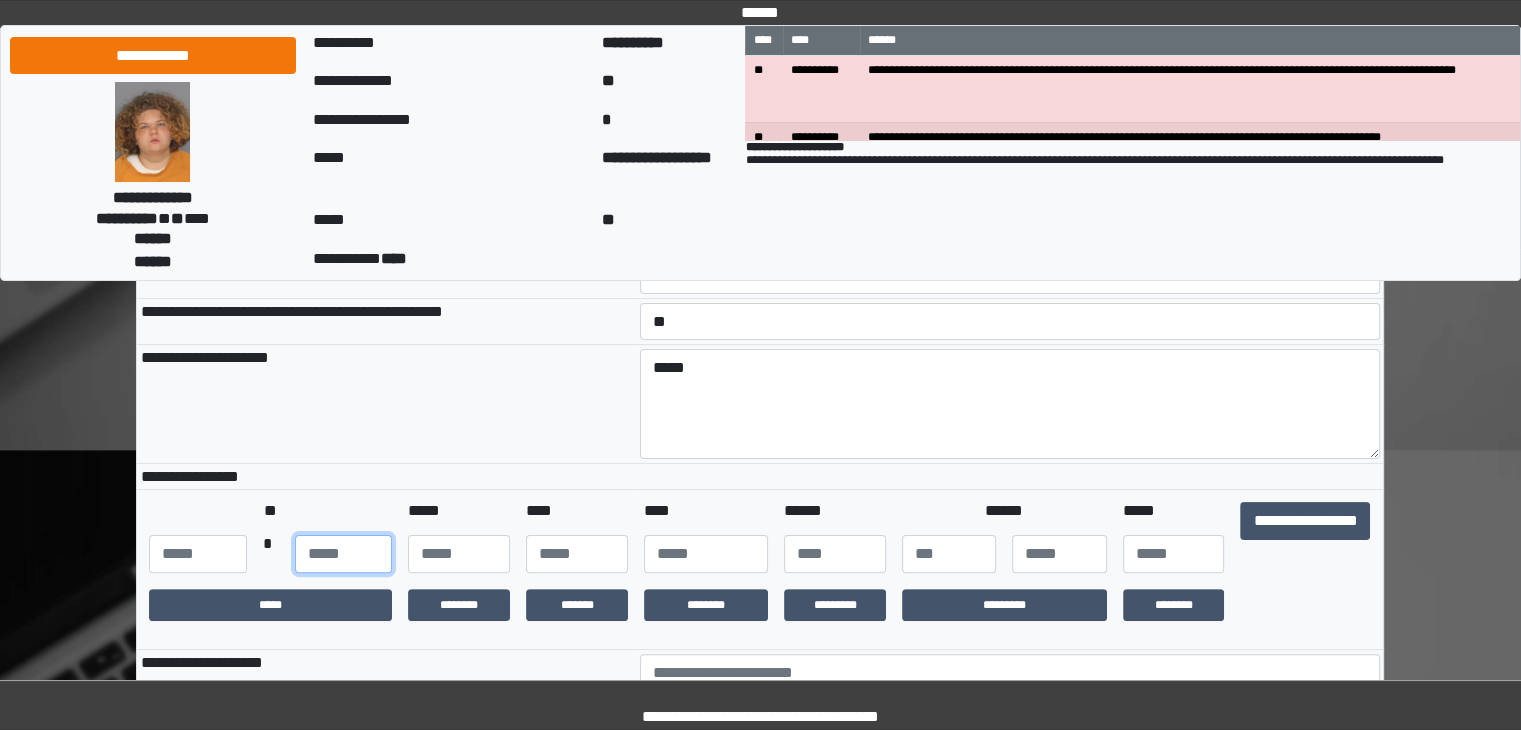 click at bounding box center [343, 554] 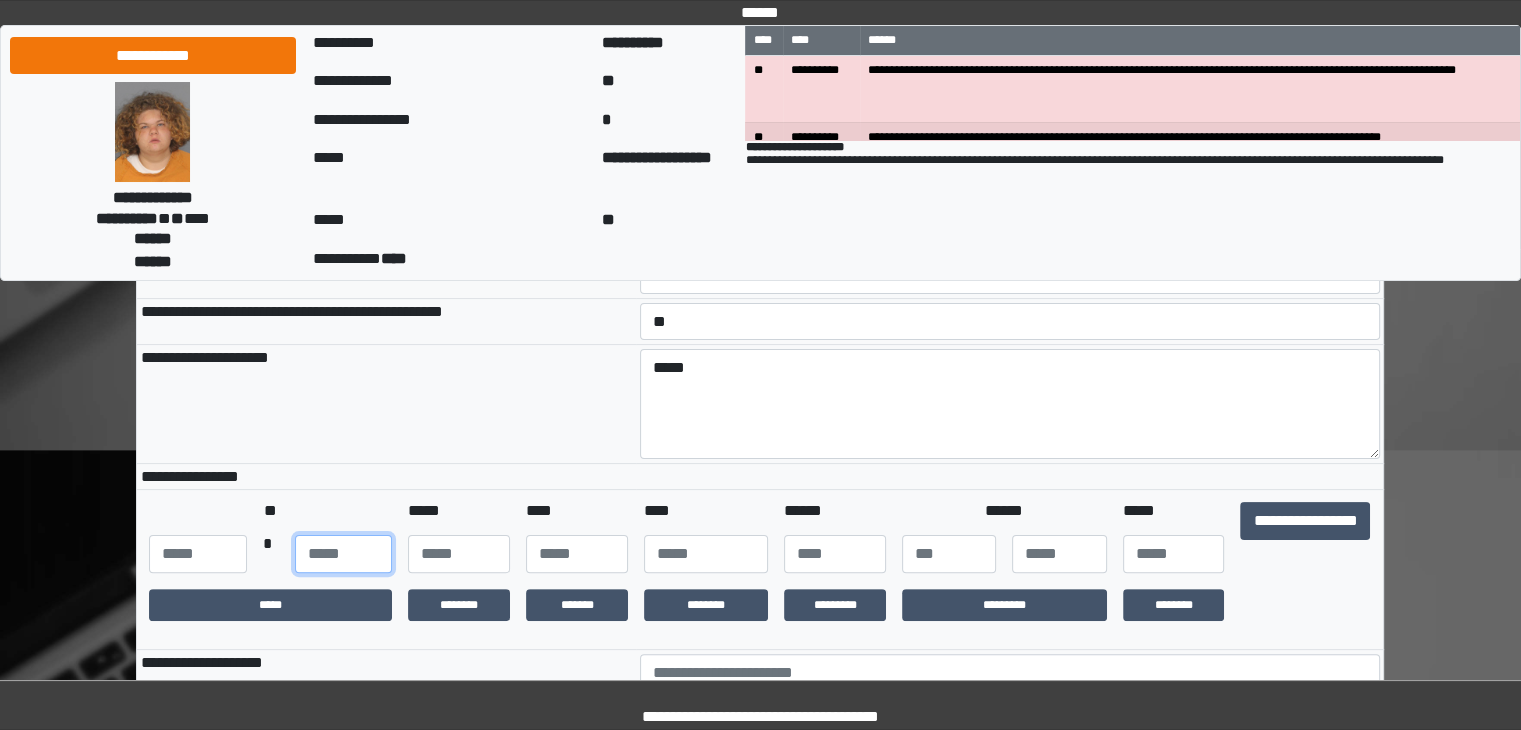 type on "**" 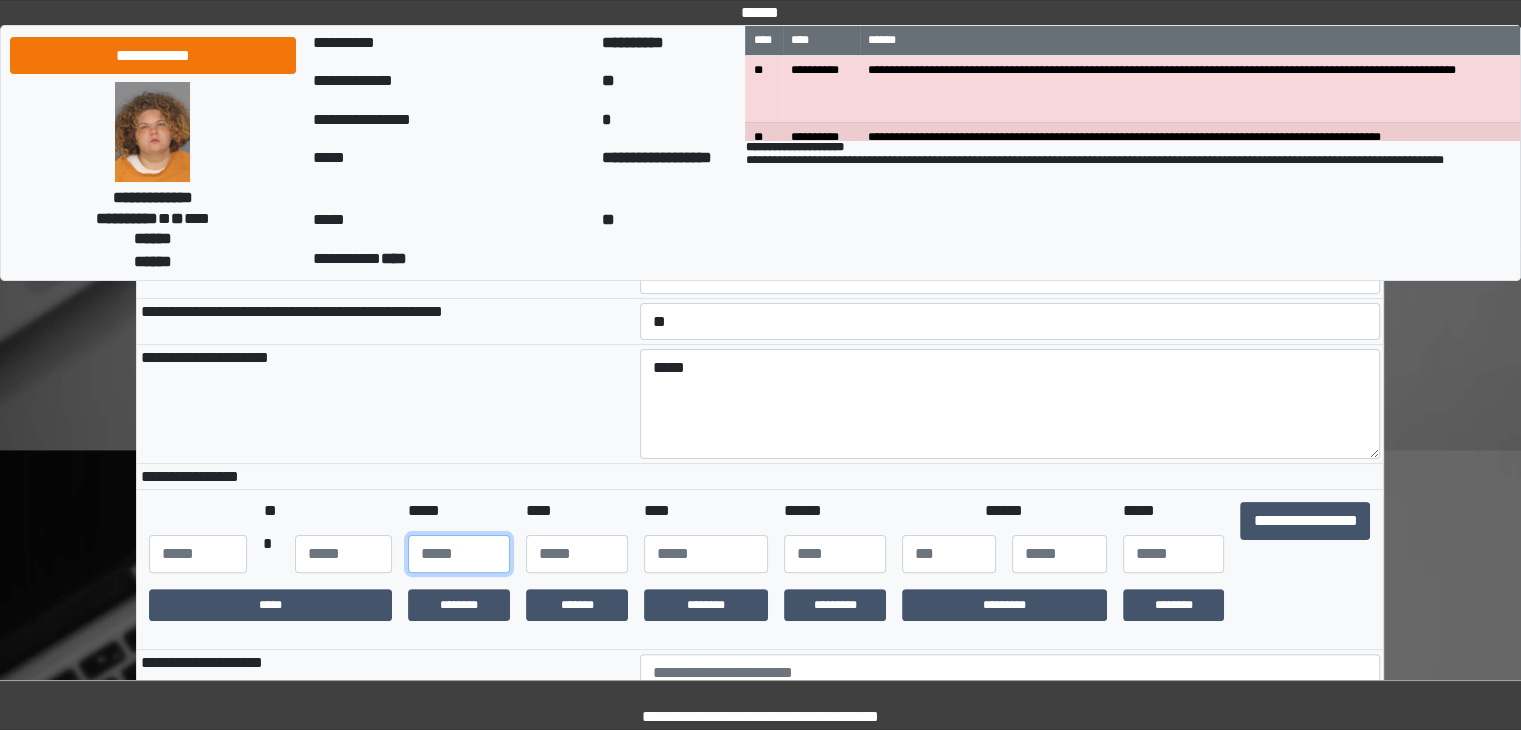 click at bounding box center [459, 554] 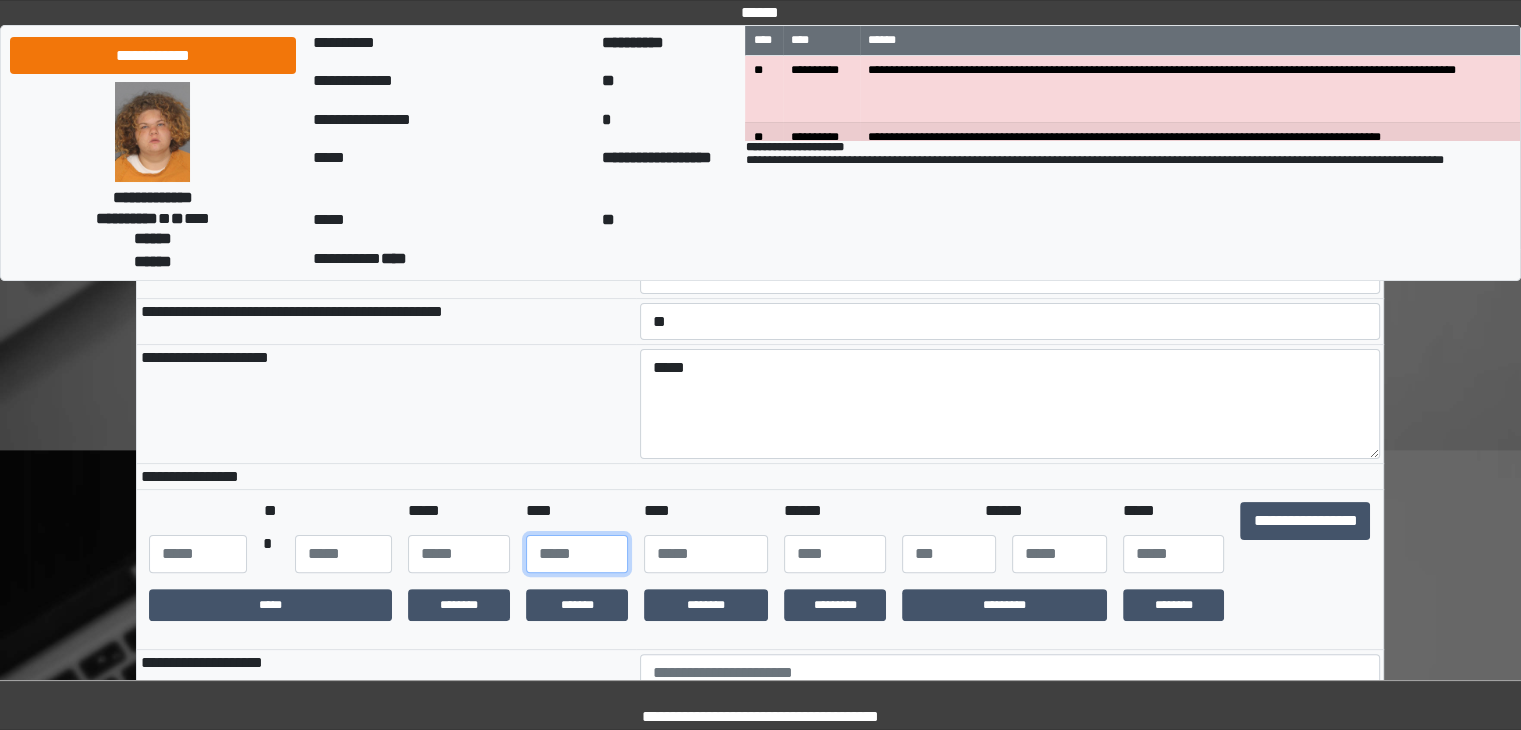 click at bounding box center [577, 554] 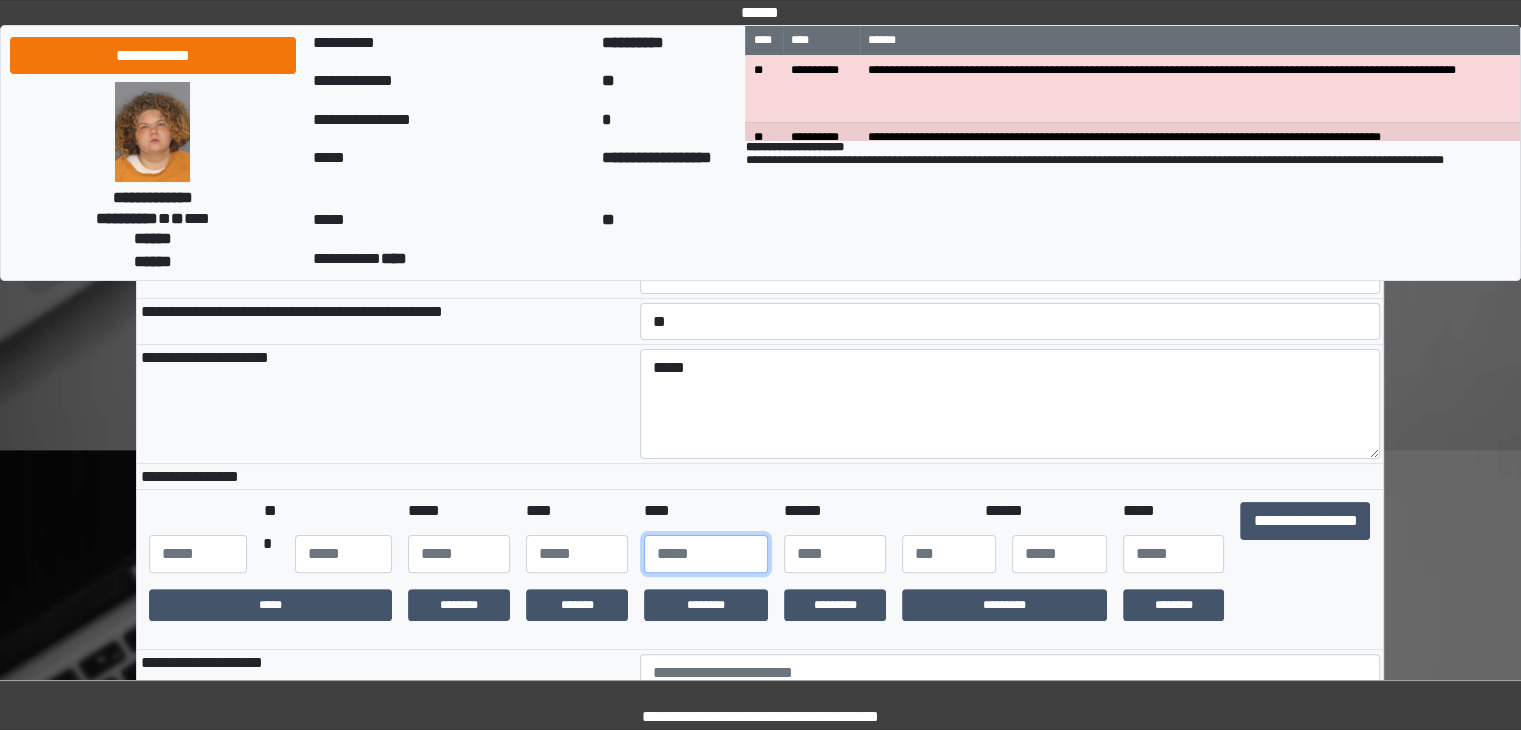 click at bounding box center (706, 554) 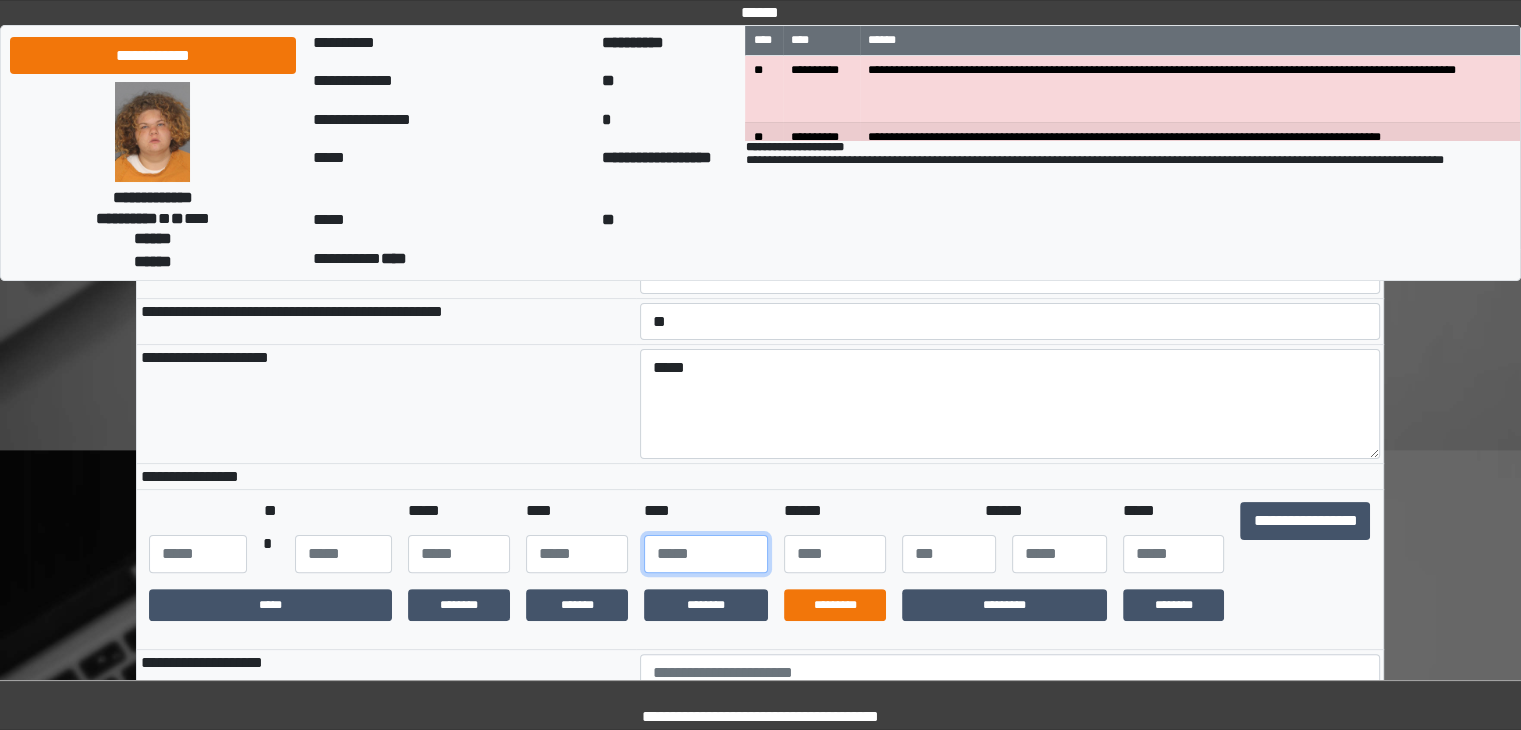 type on "****" 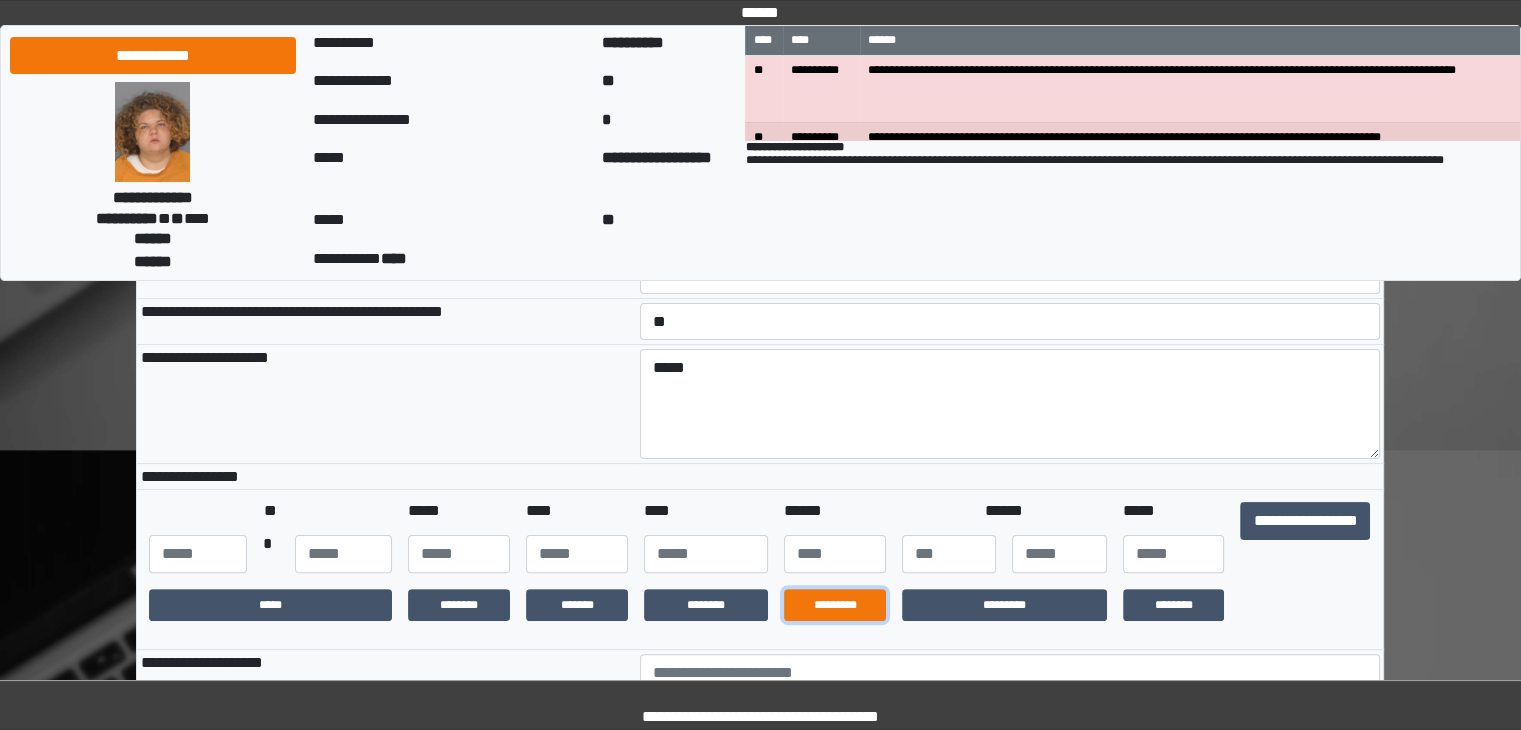 click on "*********" at bounding box center (835, 605) 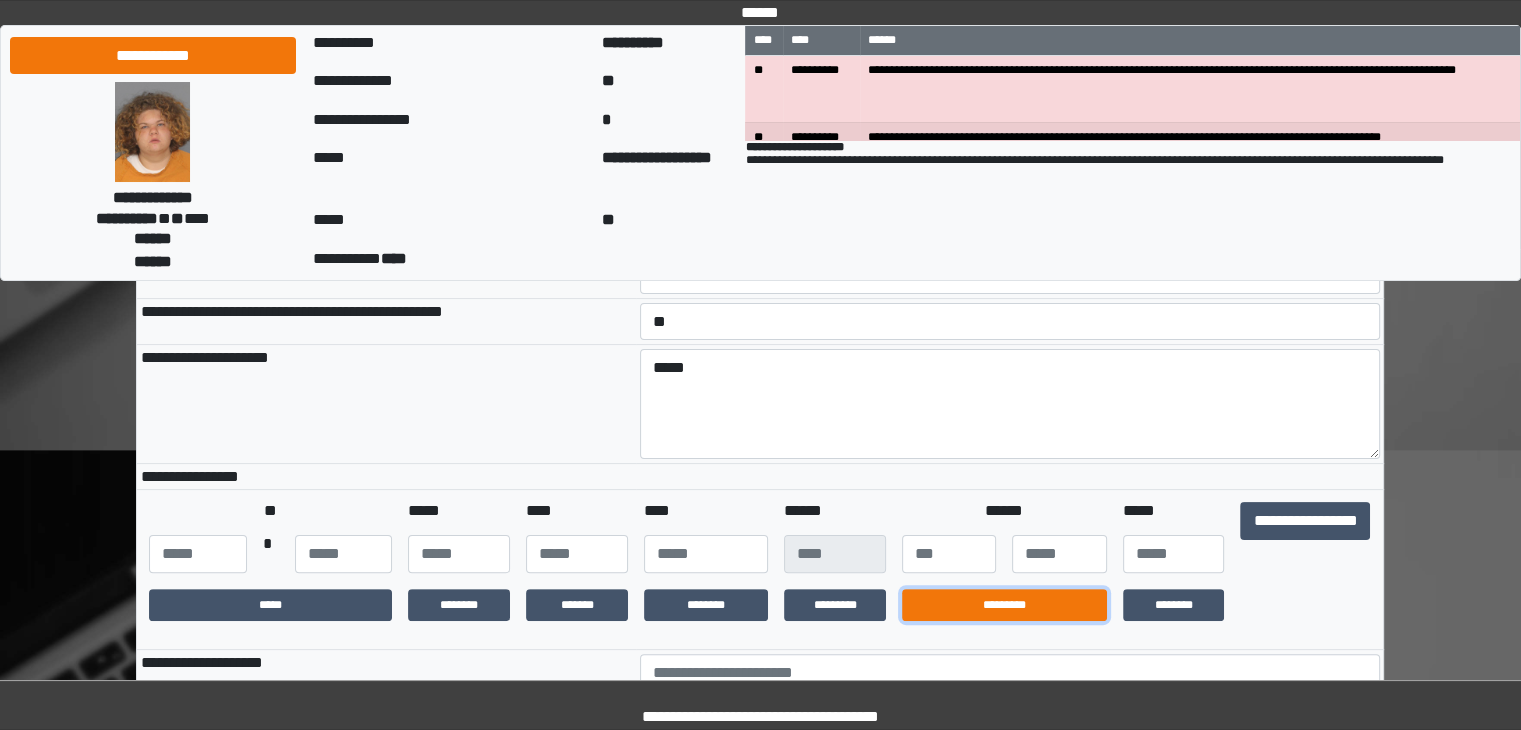 click on "*********" at bounding box center (1004, 605) 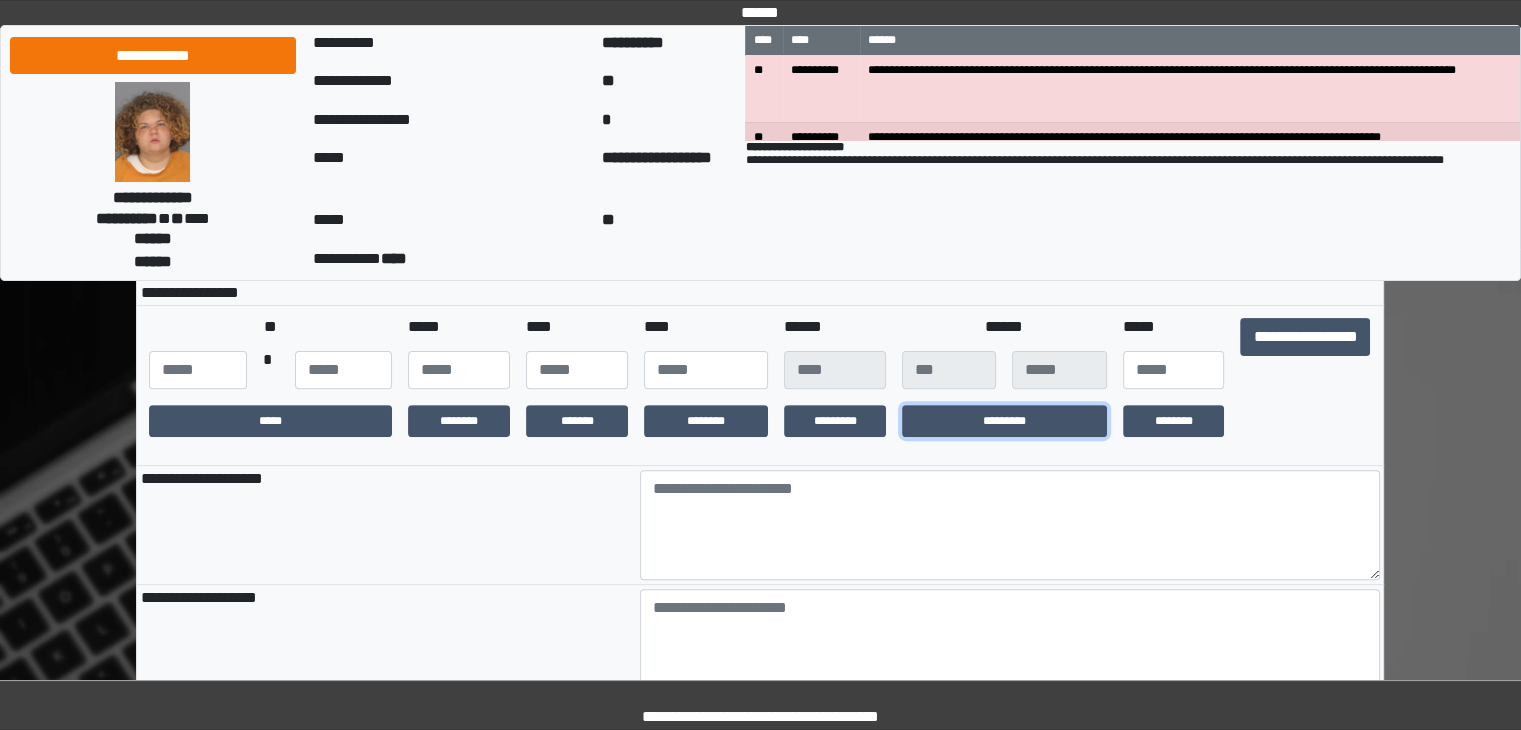 scroll, scrollTop: 600, scrollLeft: 0, axis: vertical 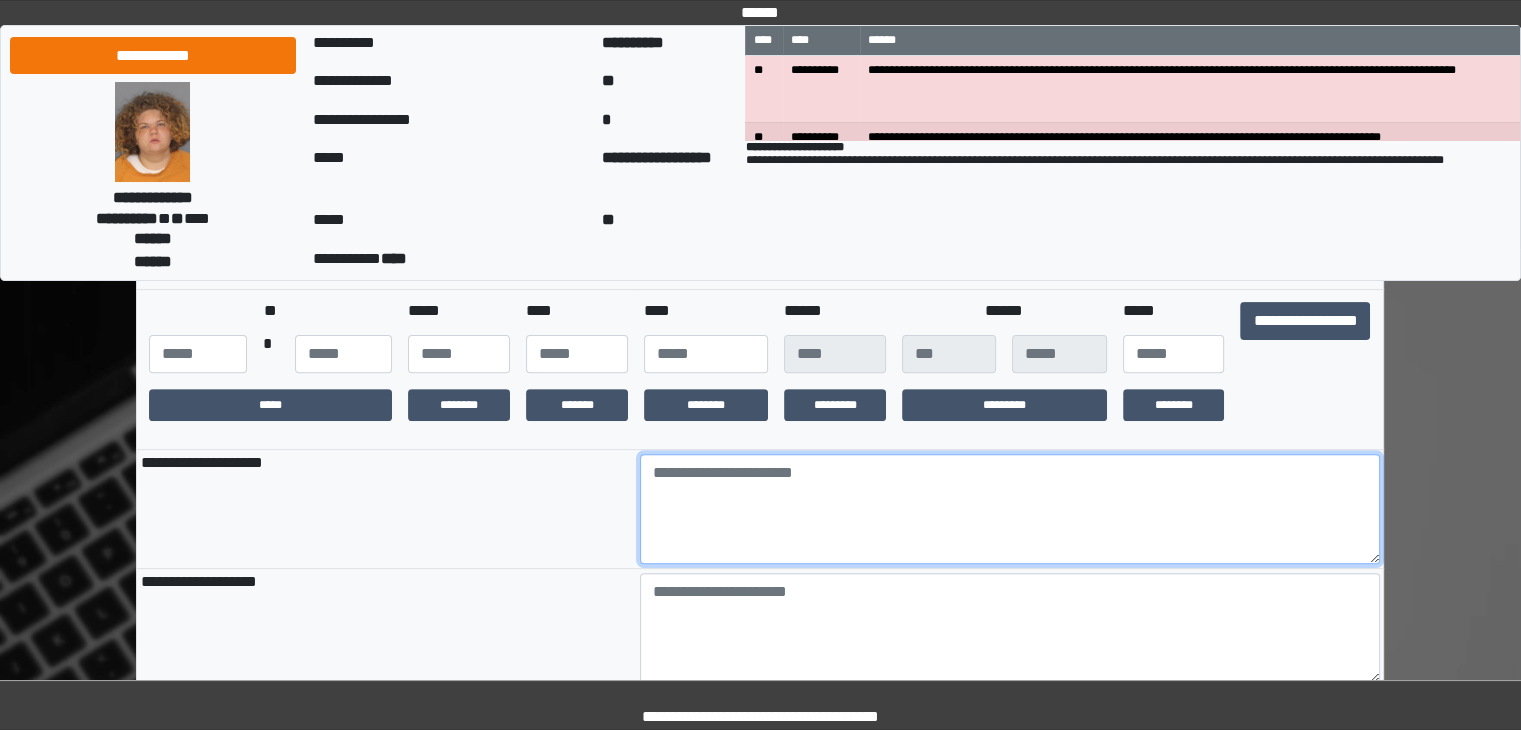 click at bounding box center (1010, 509) 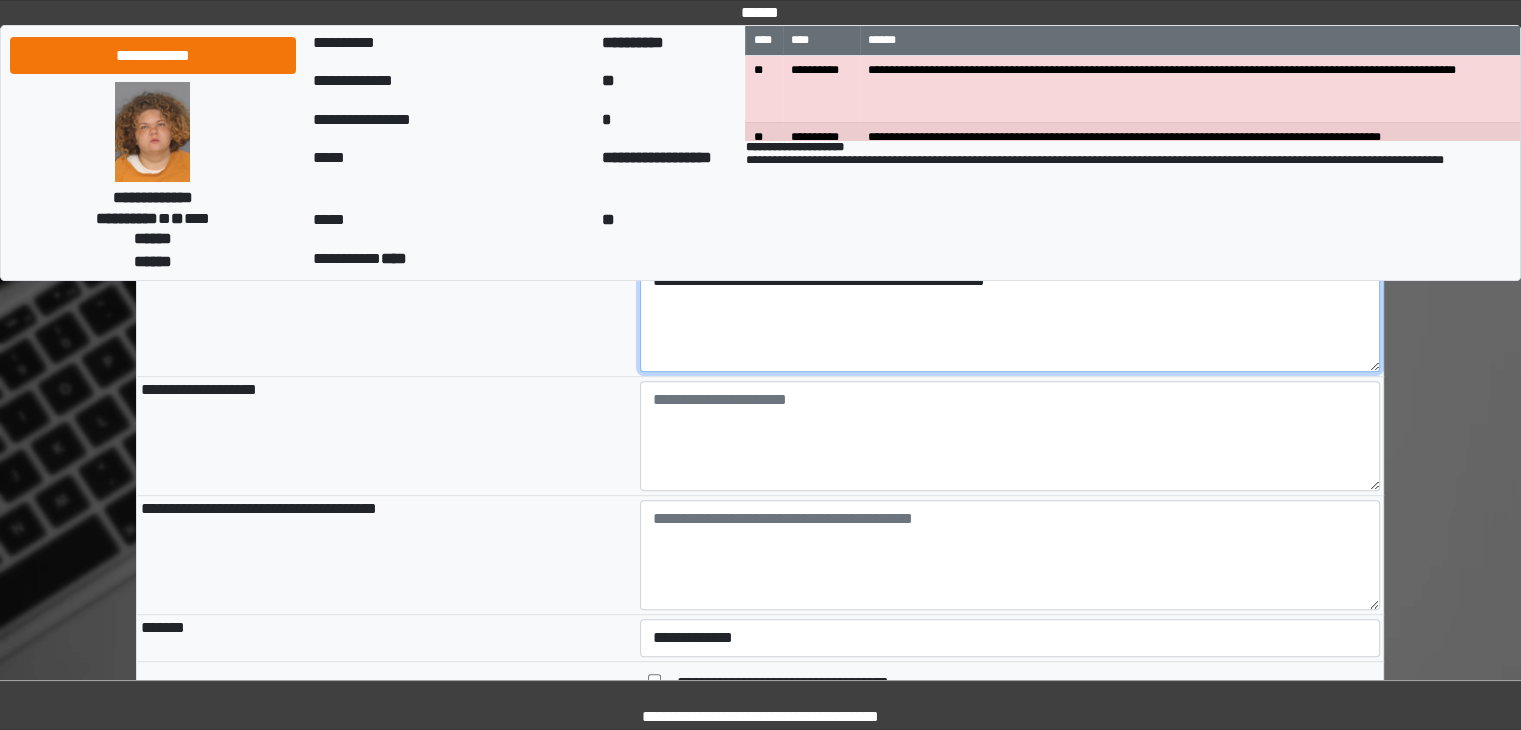 scroll, scrollTop: 800, scrollLeft: 0, axis: vertical 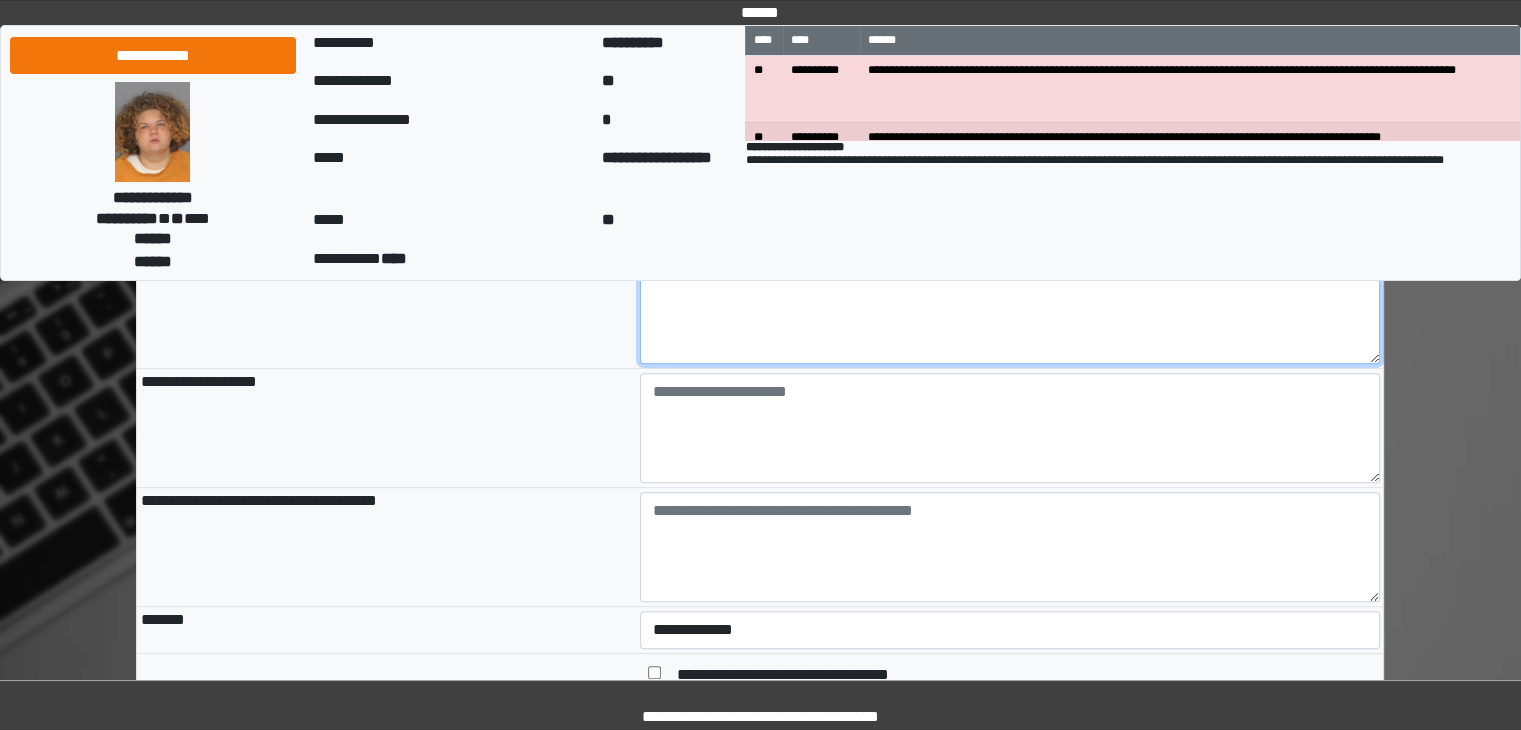 type on "**********" 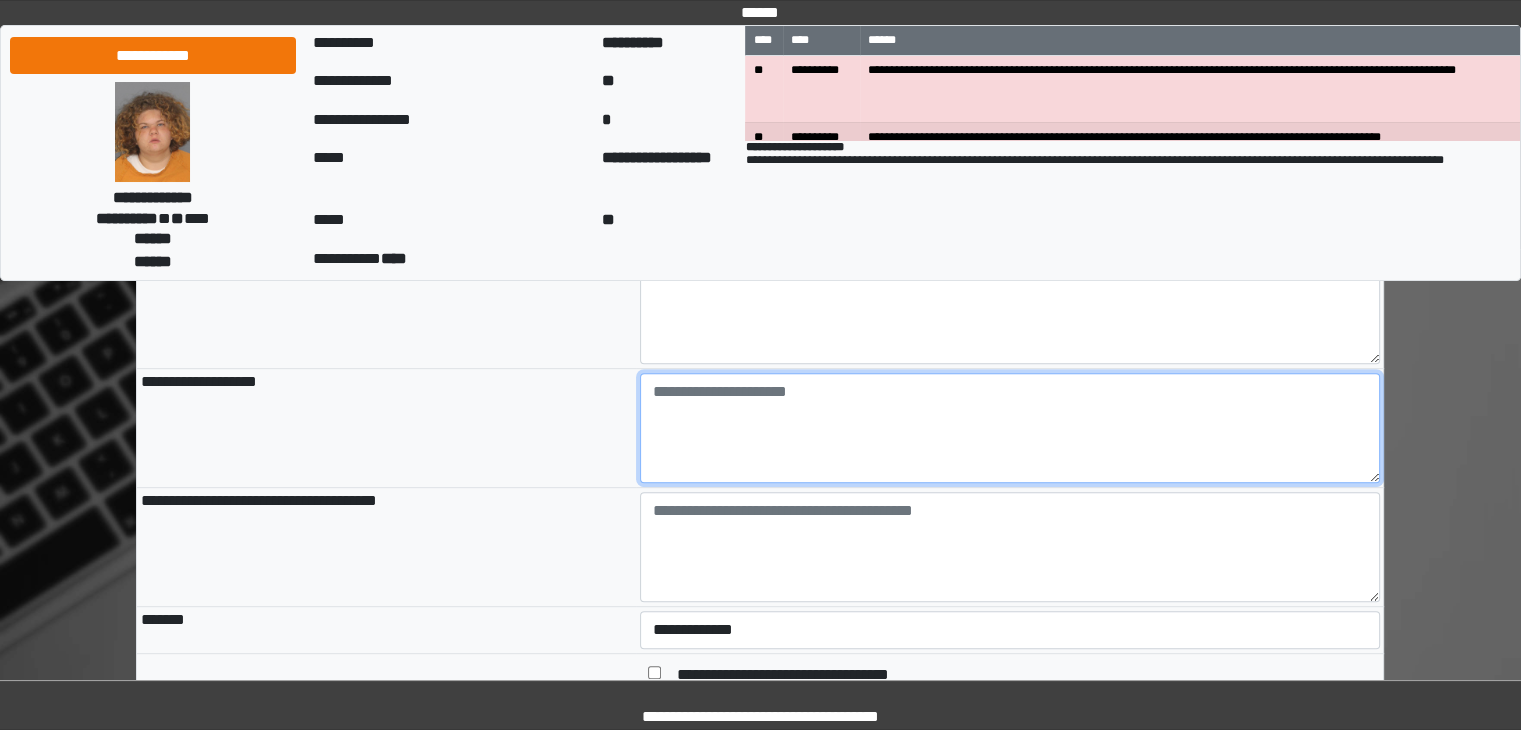click at bounding box center [1010, 428] 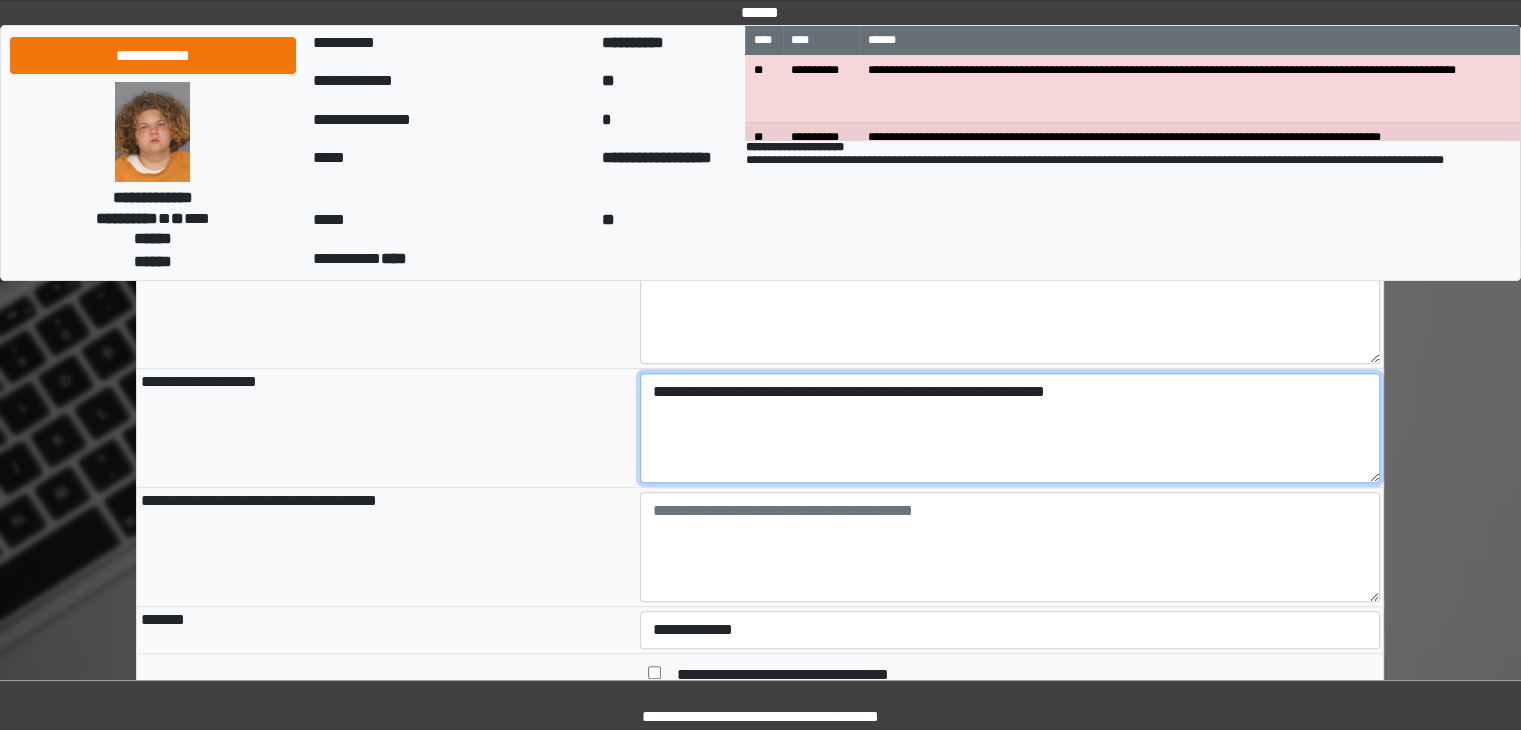 type on "**********" 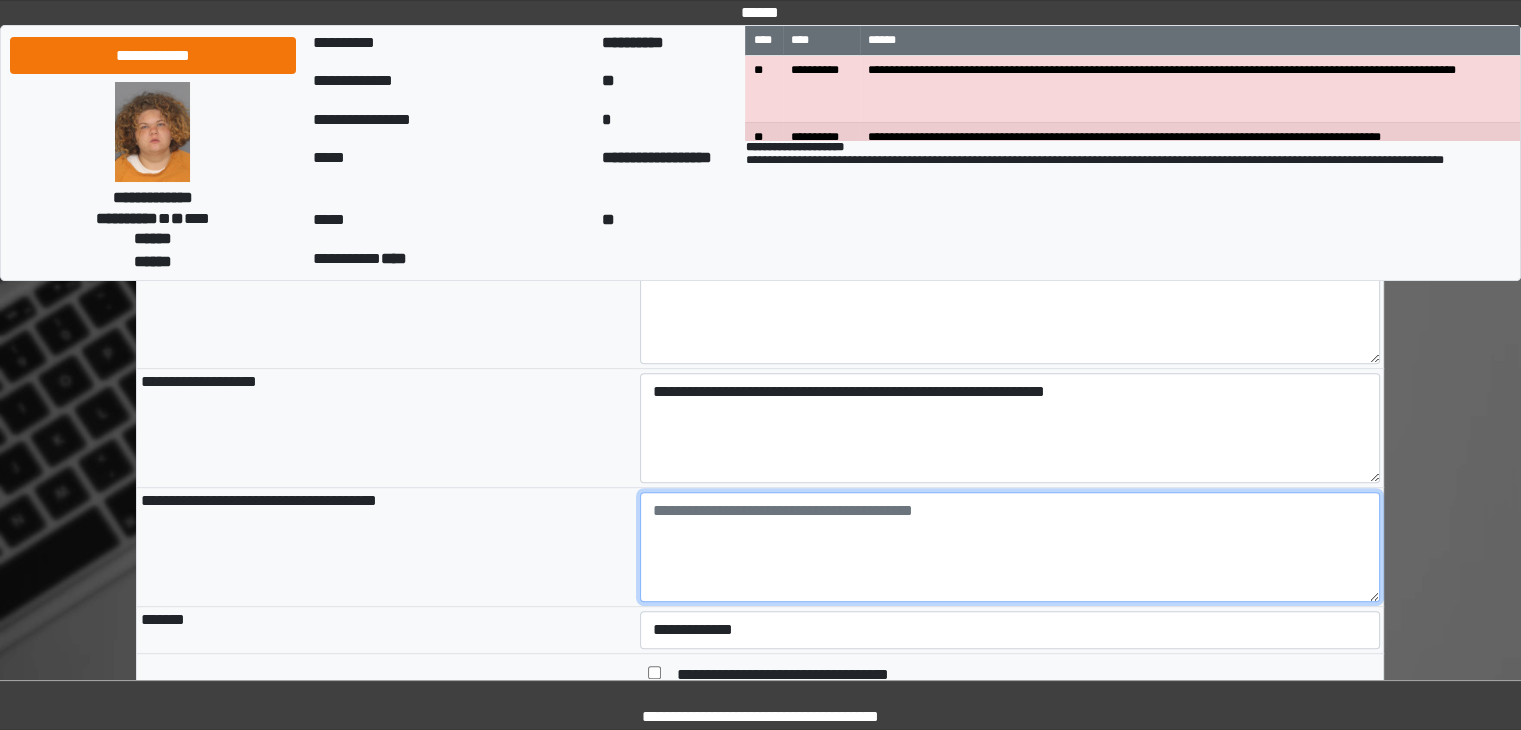 click at bounding box center [1010, 547] 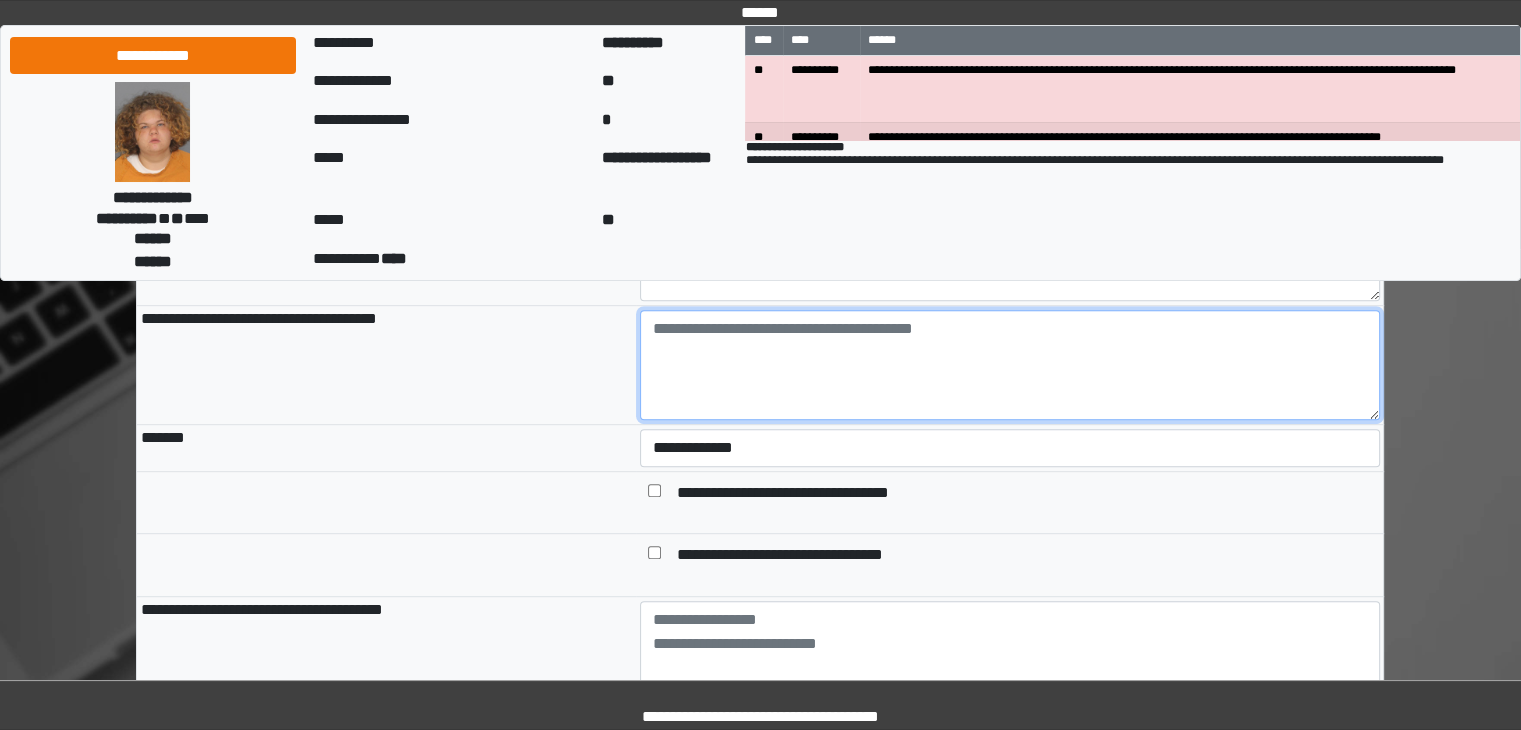 scroll, scrollTop: 1000, scrollLeft: 0, axis: vertical 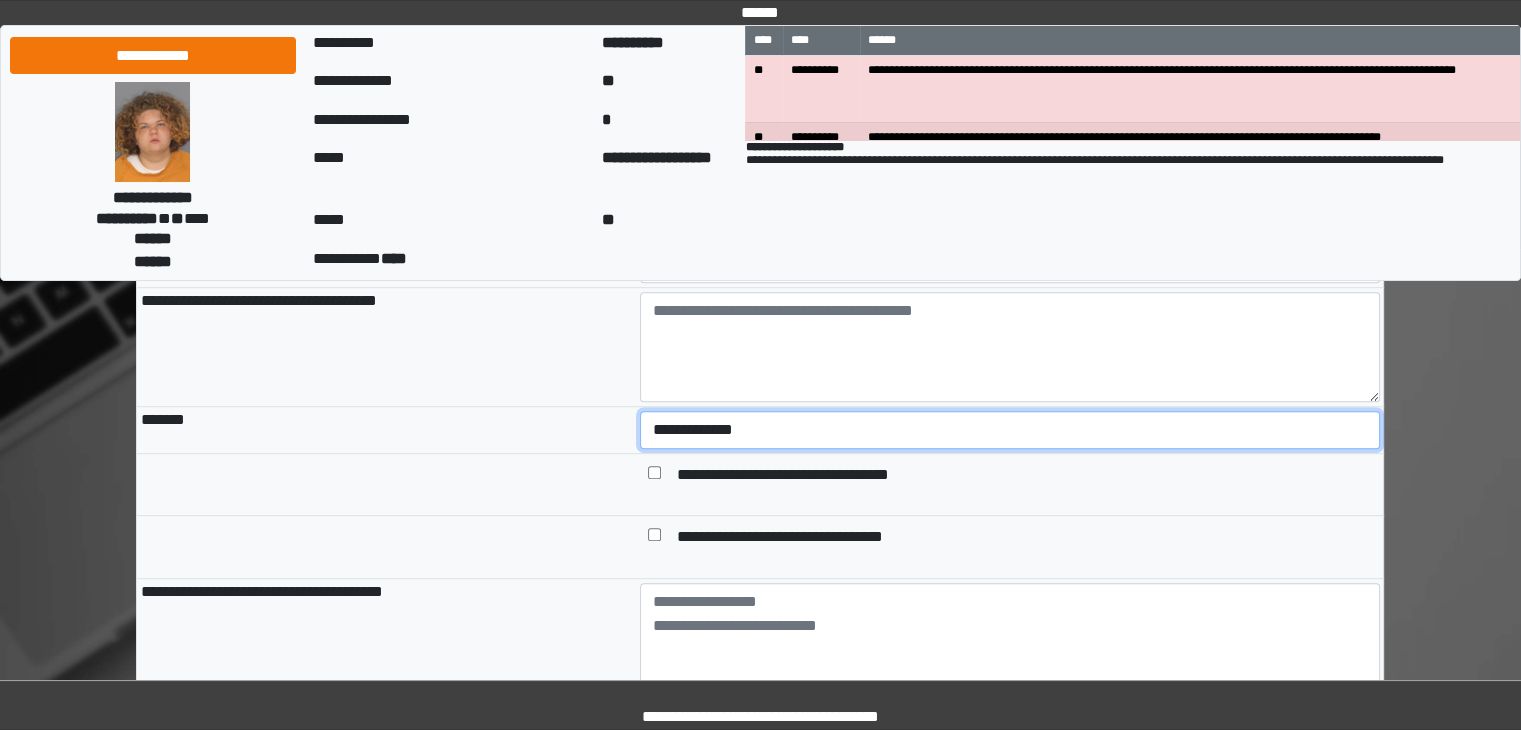 click on "**********" at bounding box center [1010, 430] 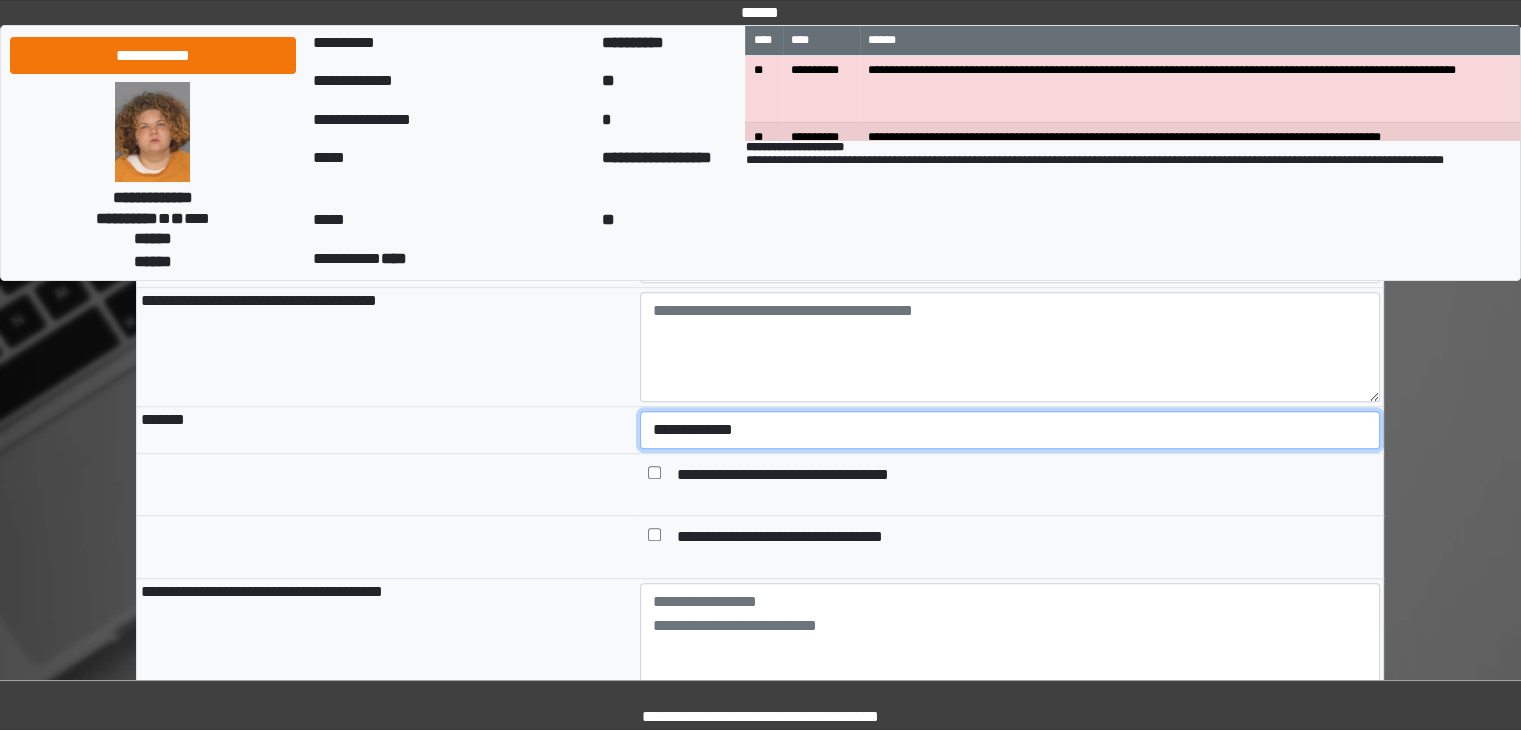 select on "*" 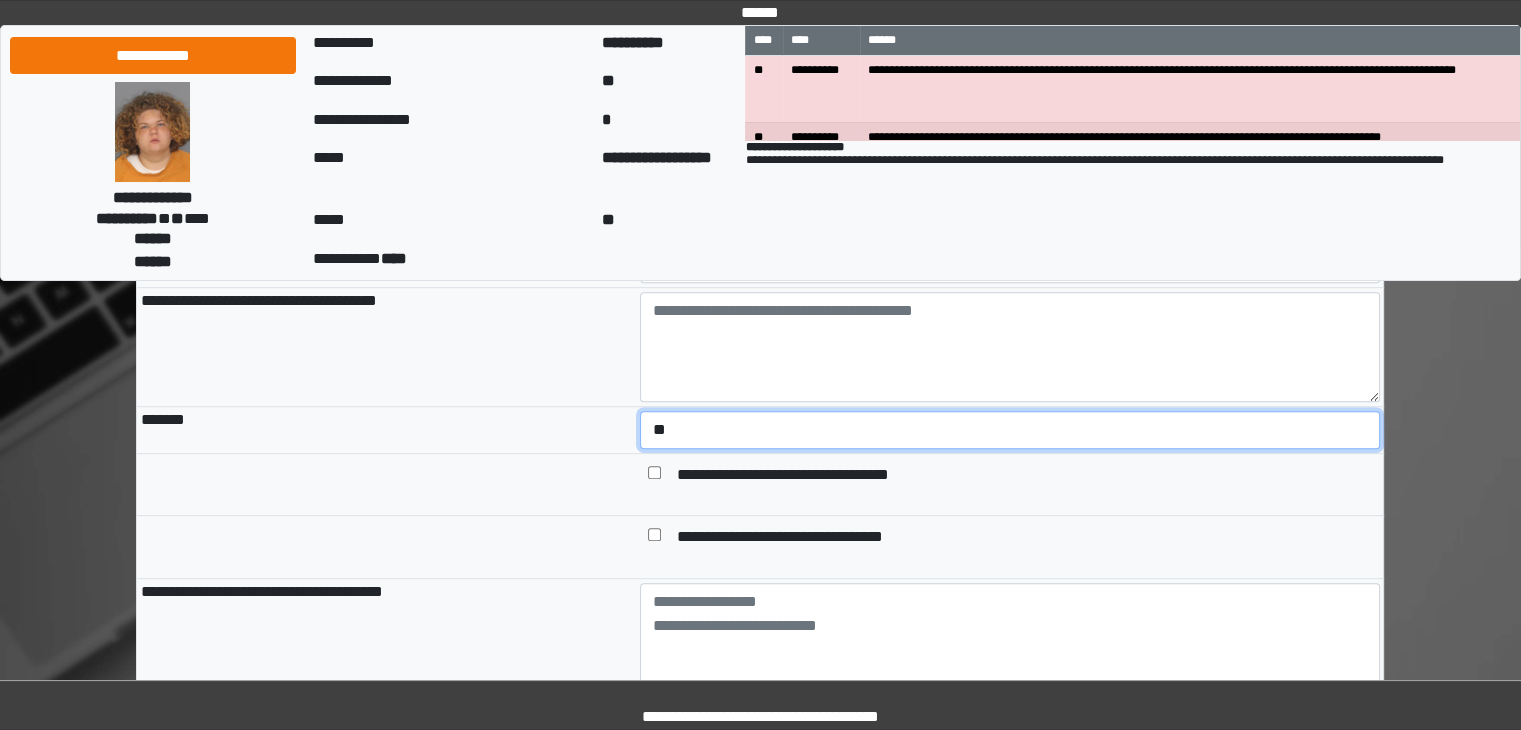 click on "**********" at bounding box center (1010, 430) 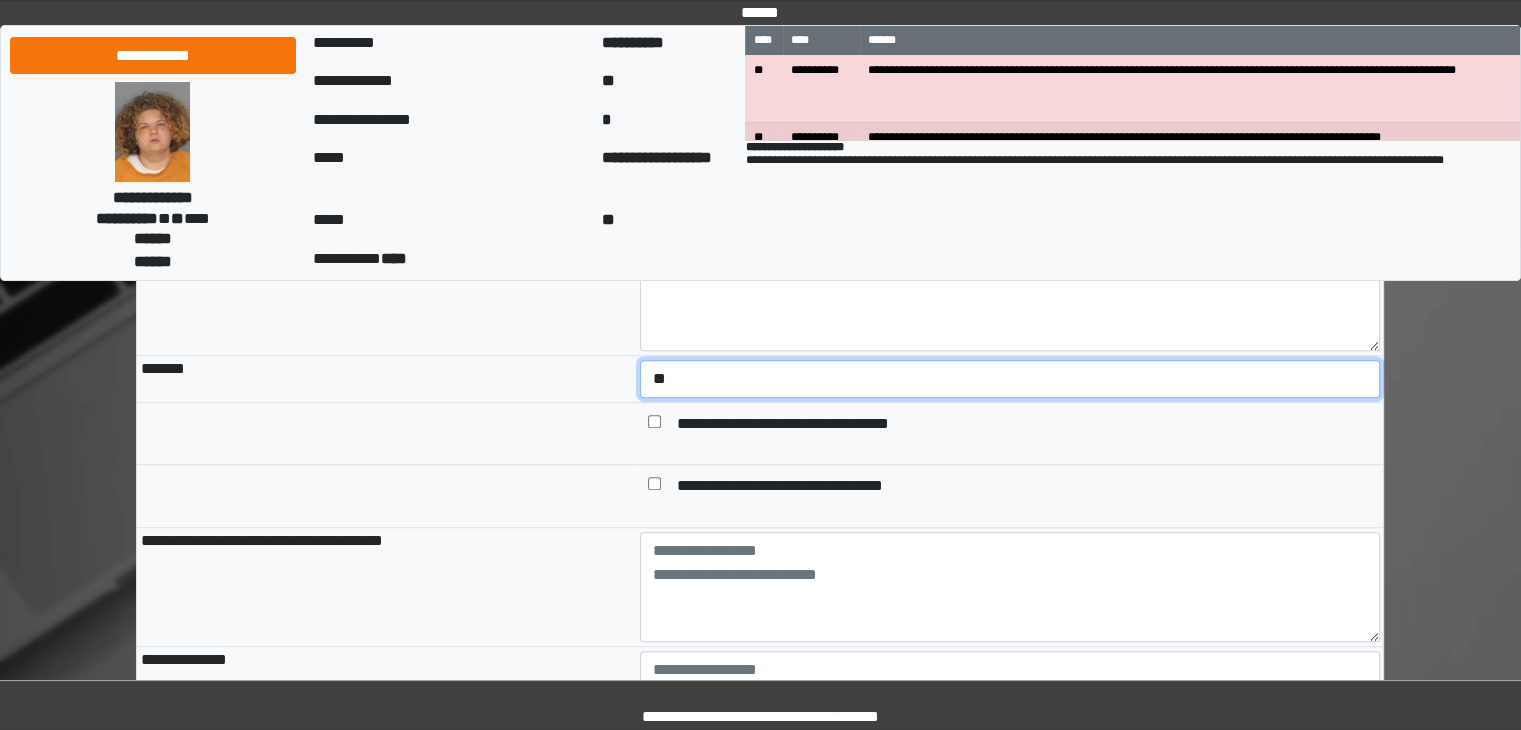 scroll, scrollTop: 1100, scrollLeft: 0, axis: vertical 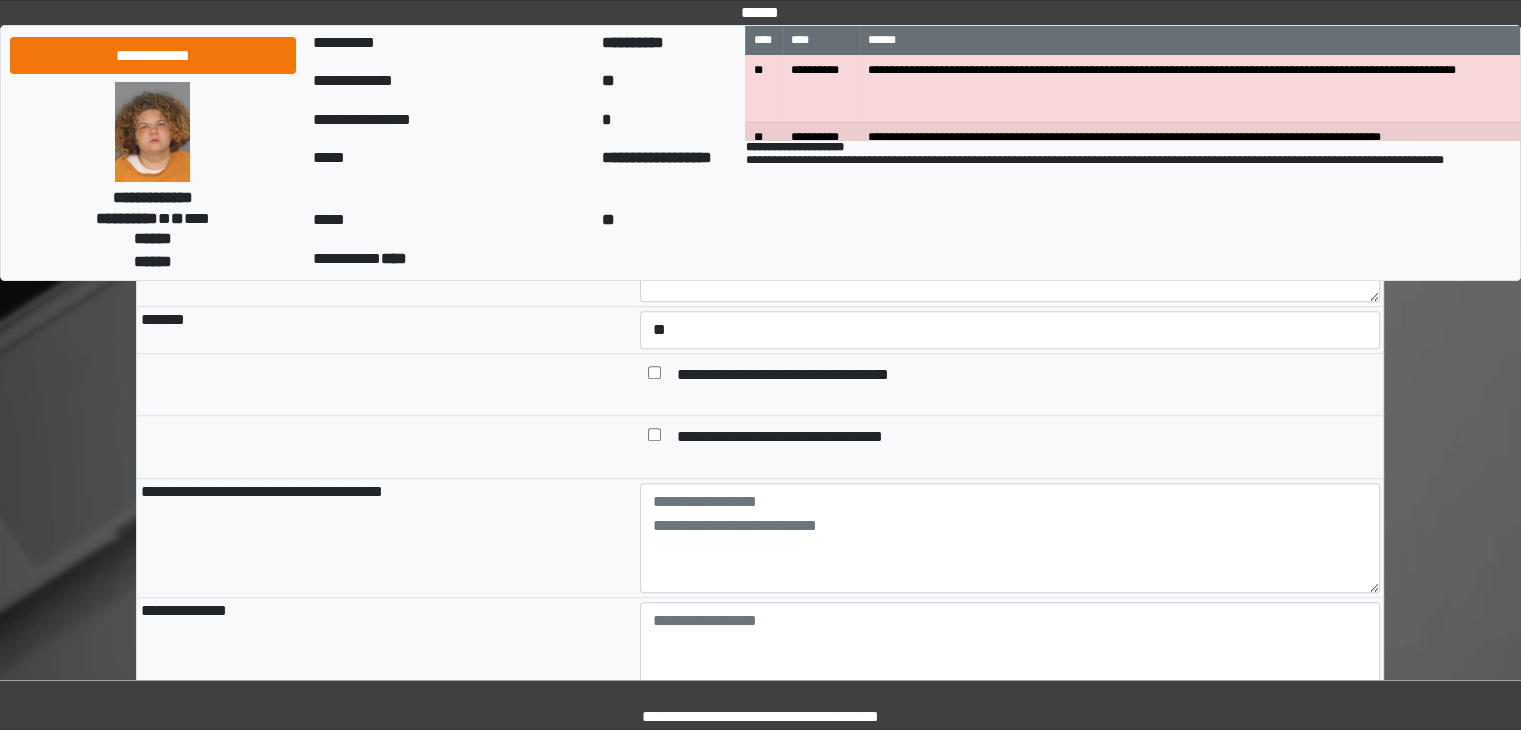 click at bounding box center (654, 439) 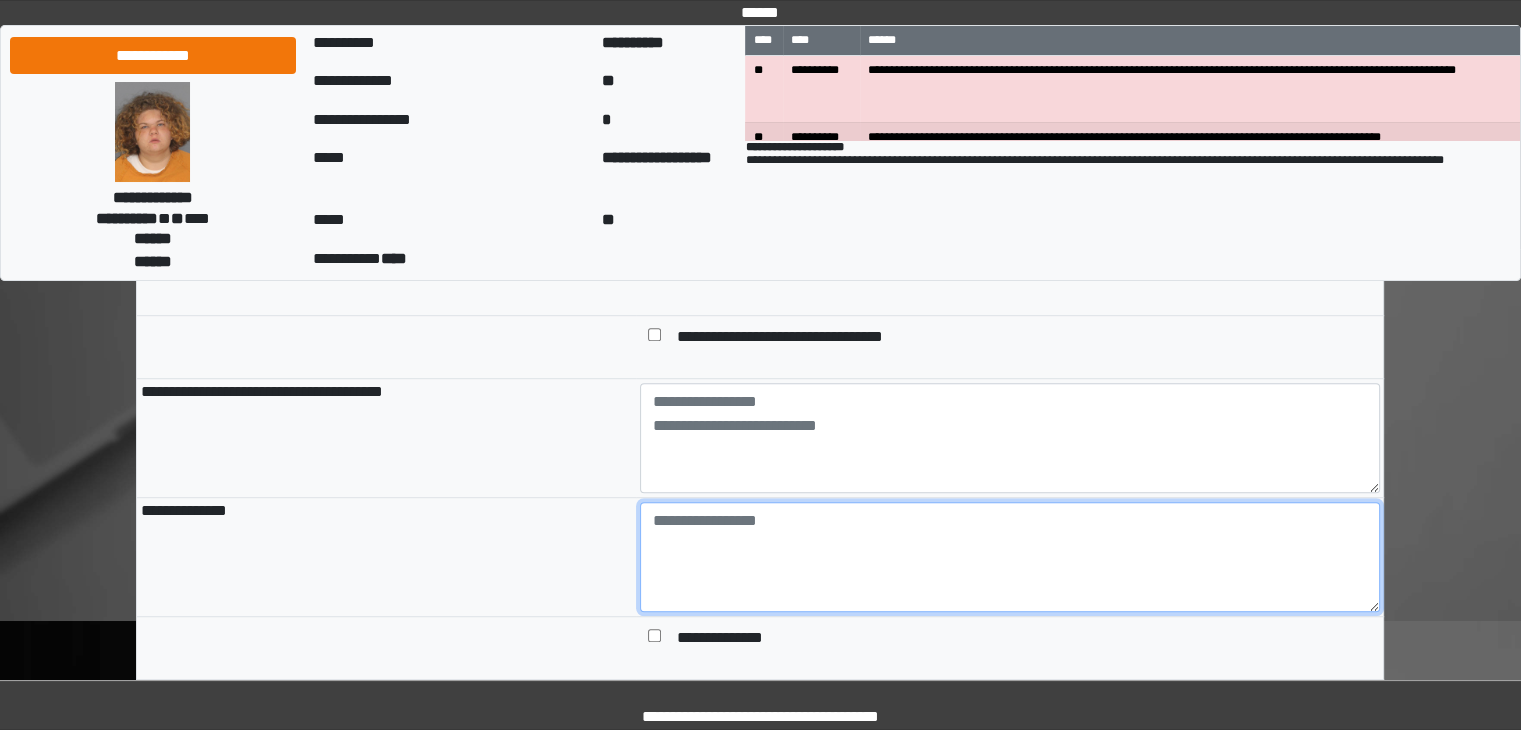 click at bounding box center [1010, 557] 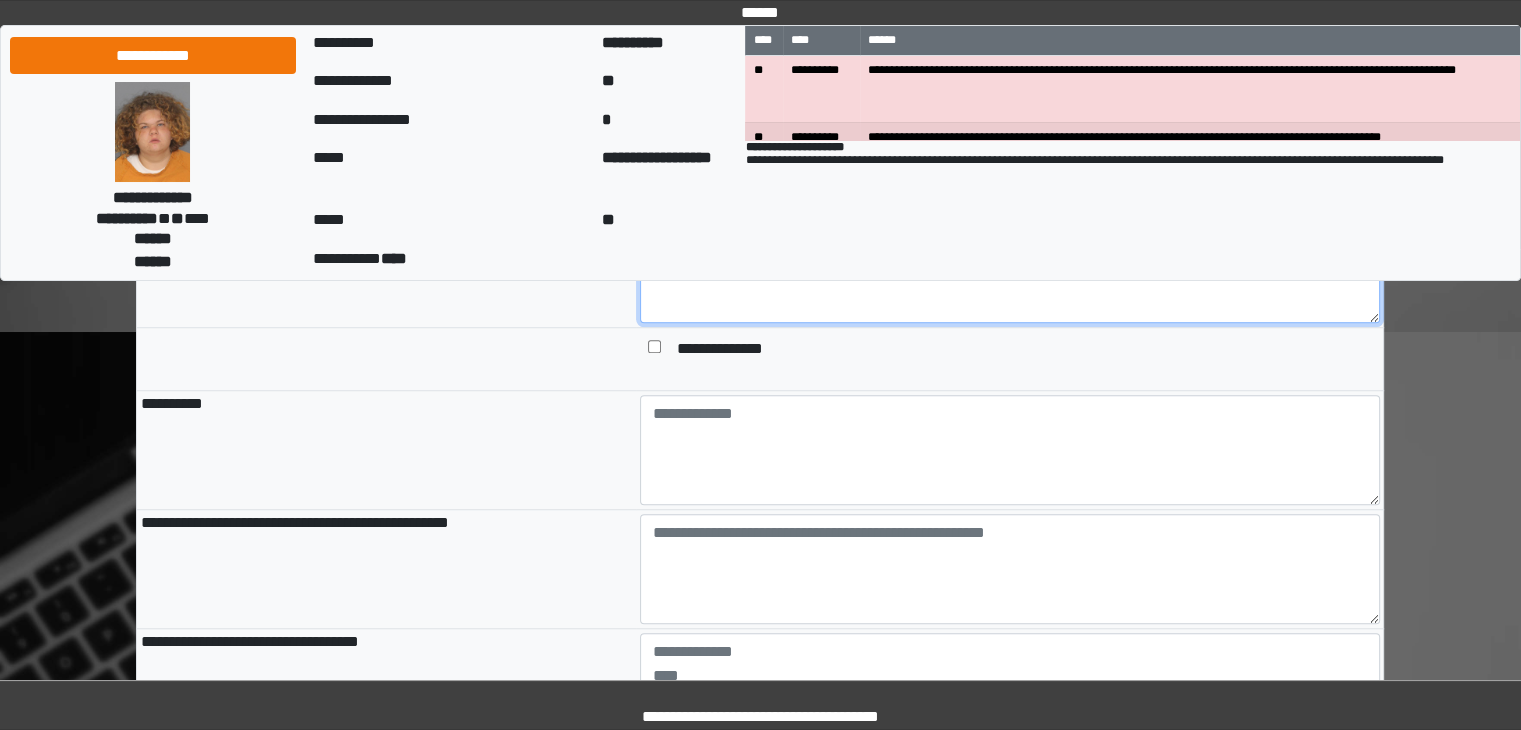 scroll, scrollTop: 1500, scrollLeft: 0, axis: vertical 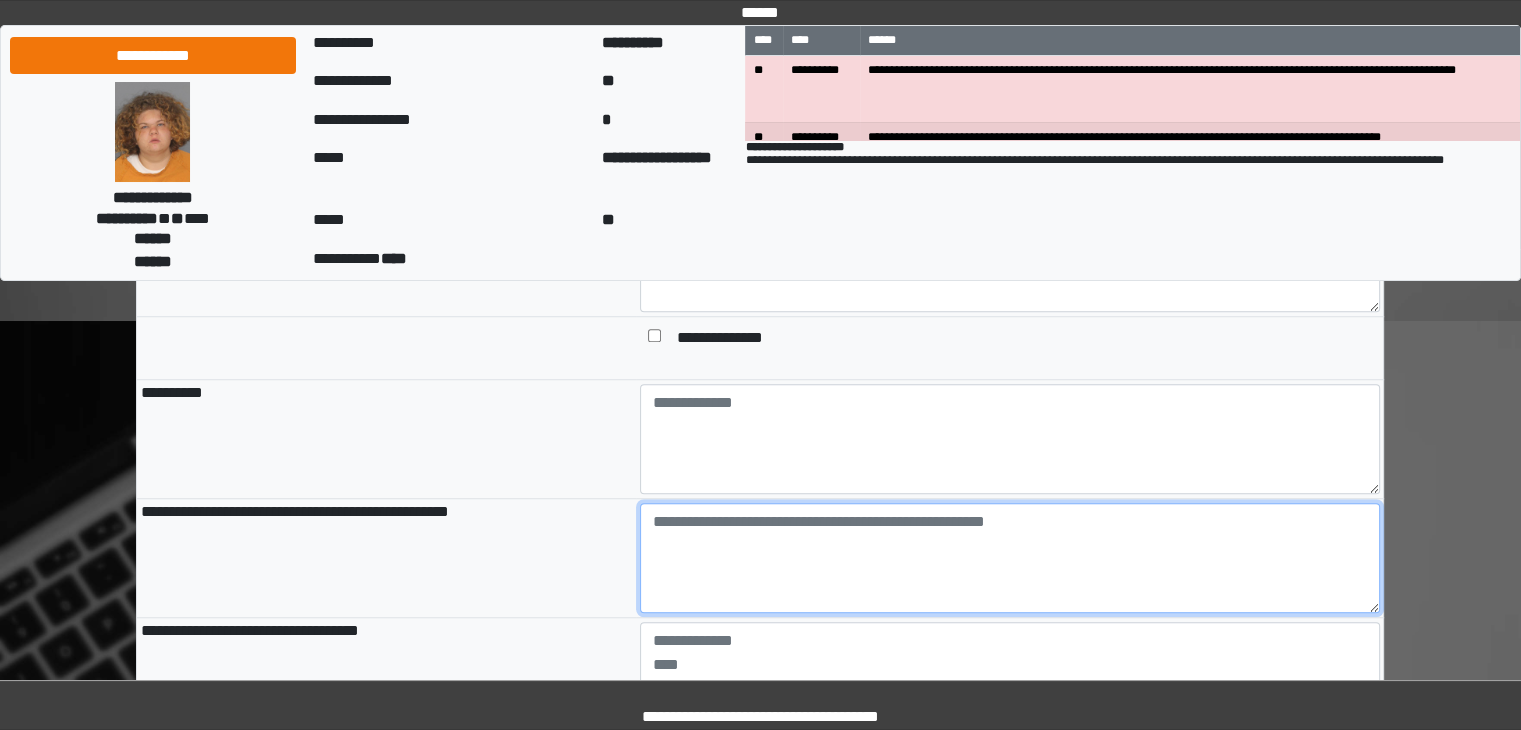 click at bounding box center (1010, 558) 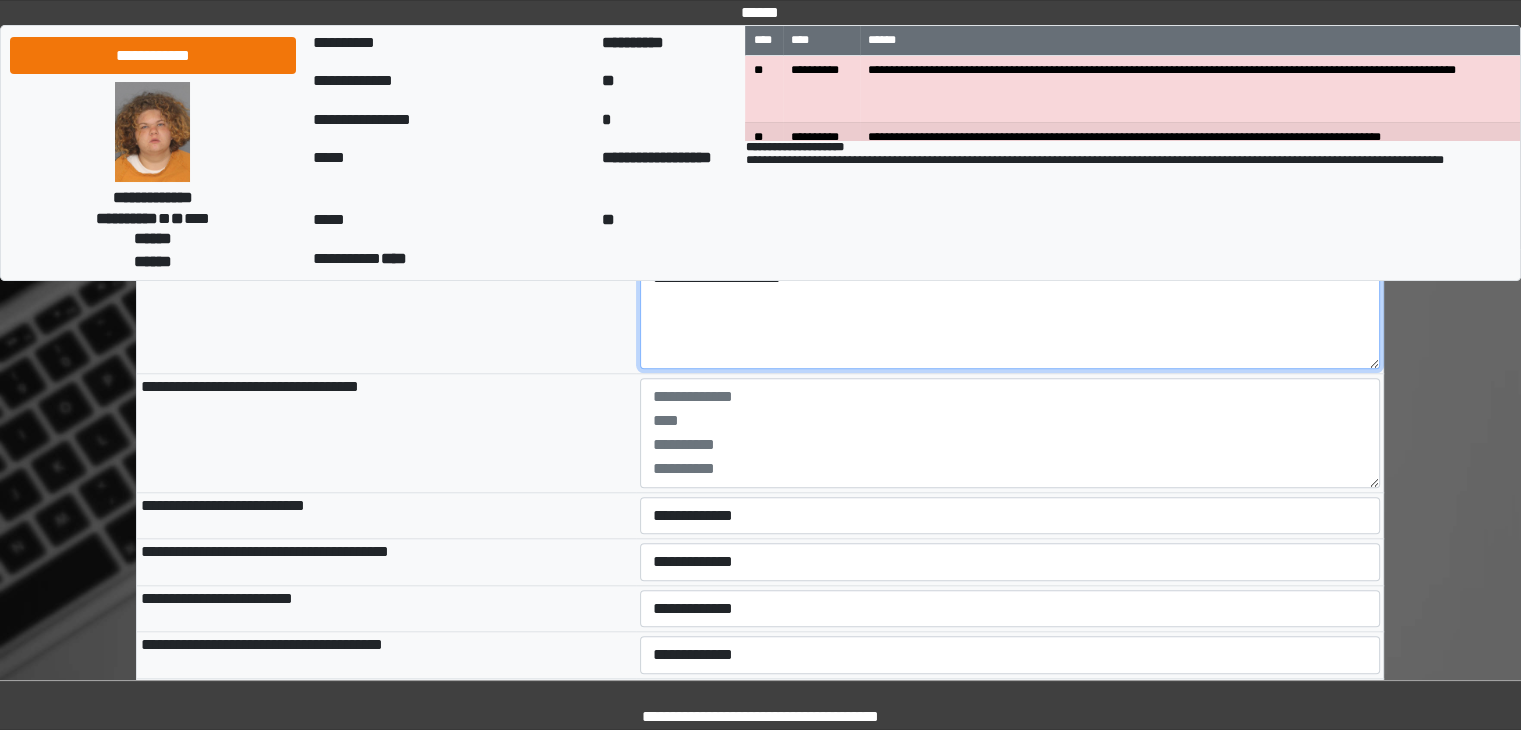 scroll, scrollTop: 1800, scrollLeft: 0, axis: vertical 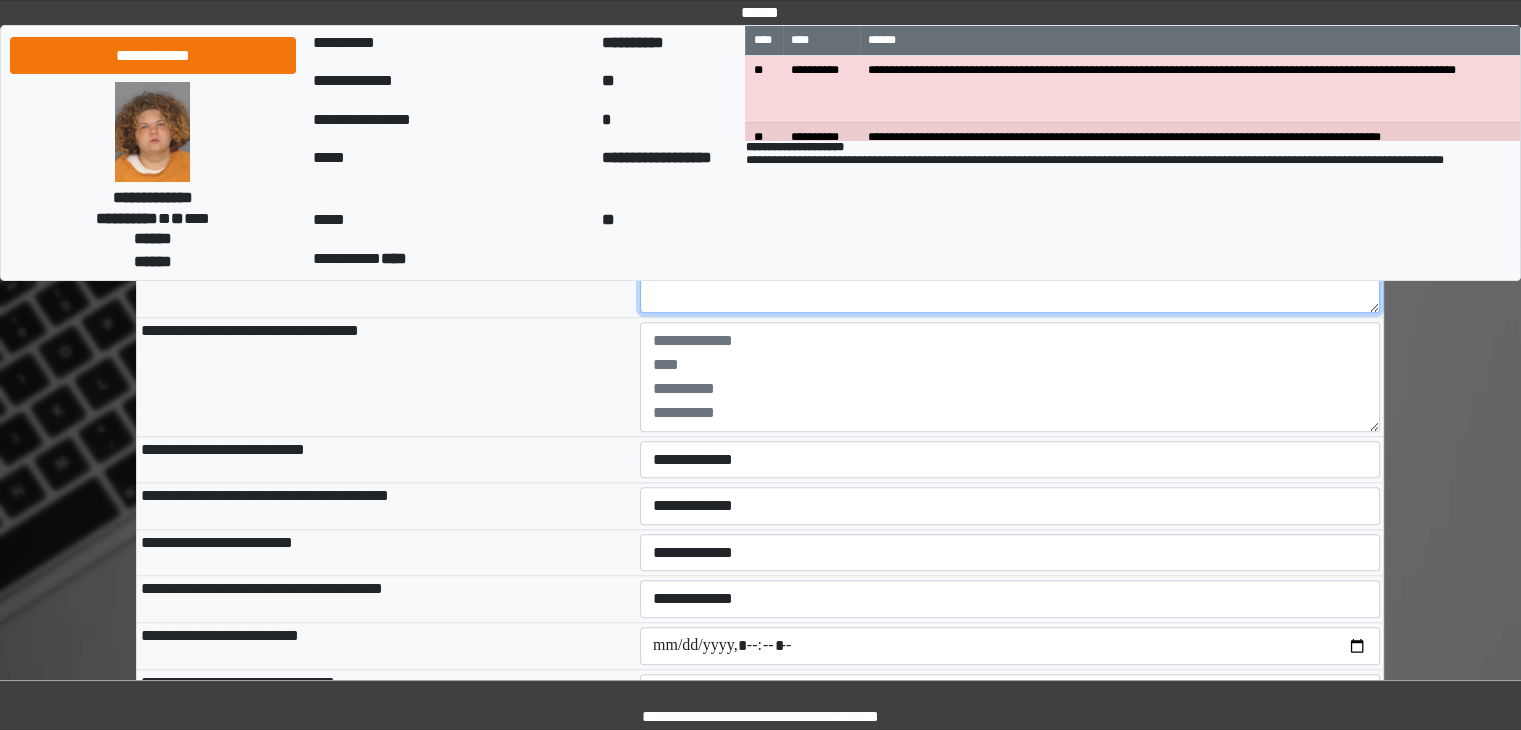 type on "**********" 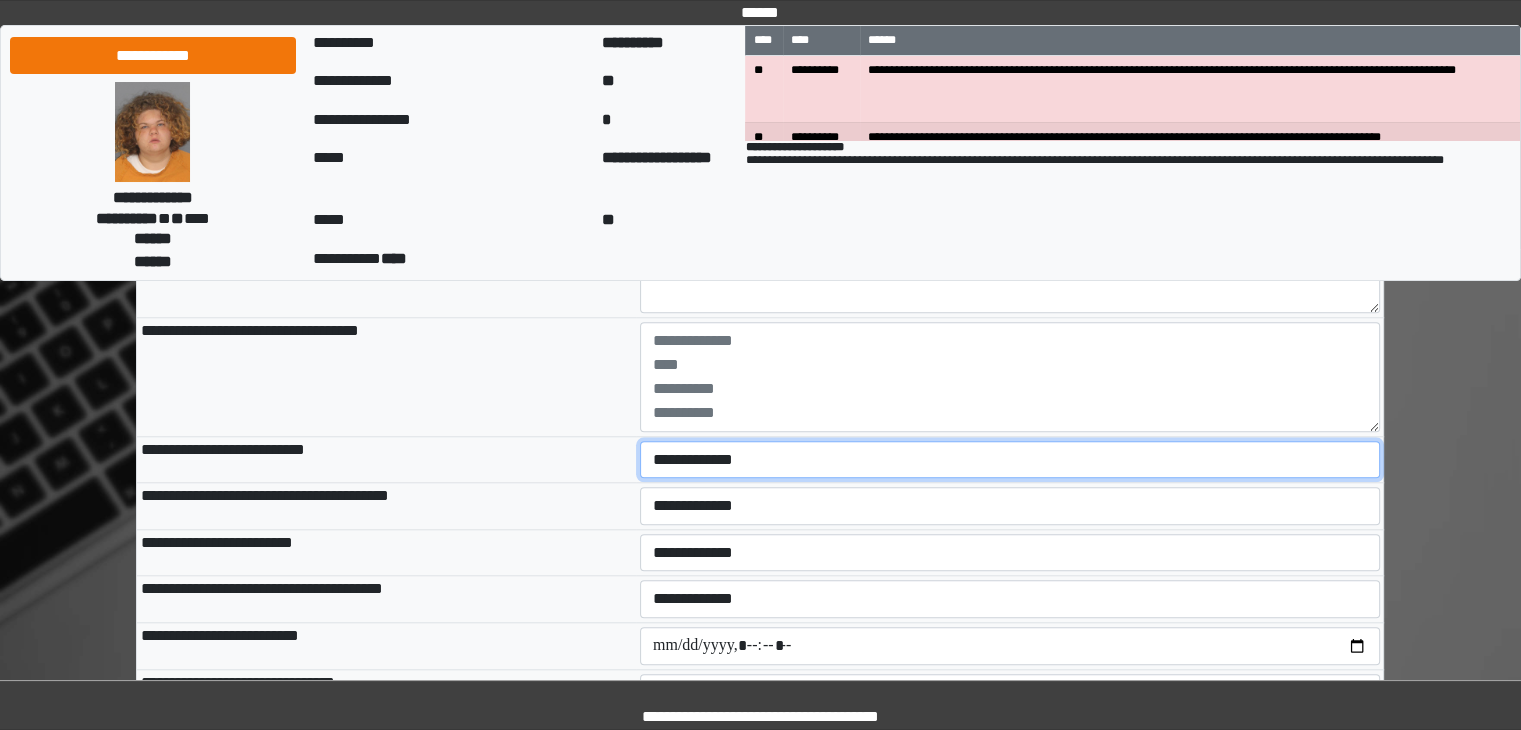 drag, startPoint x: 706, startPoint y: 460, endPoint x: 704, endPoint y: 477, distance: 17.117243 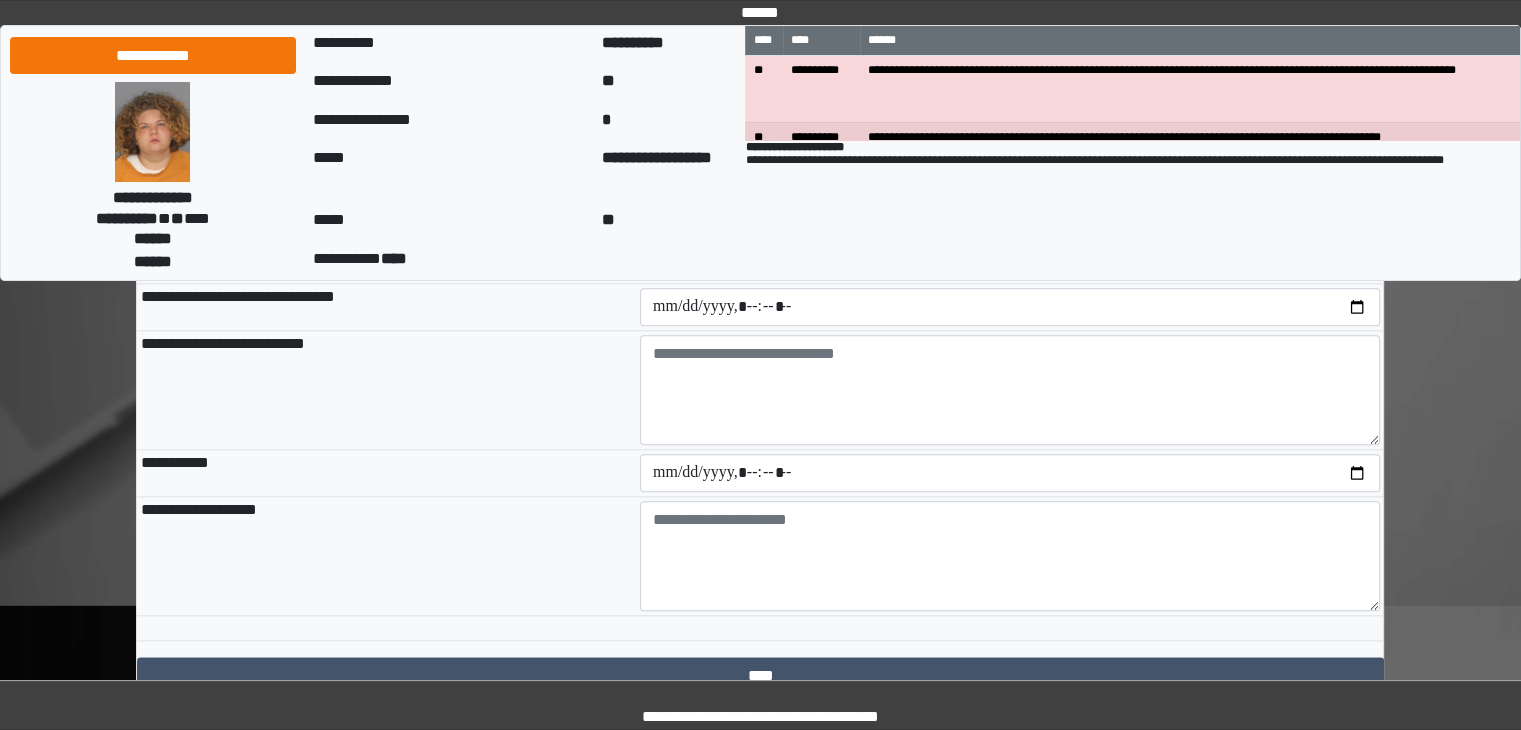 scroll, scrollTop: 2200, scrollLeft: 0, axis: vertical 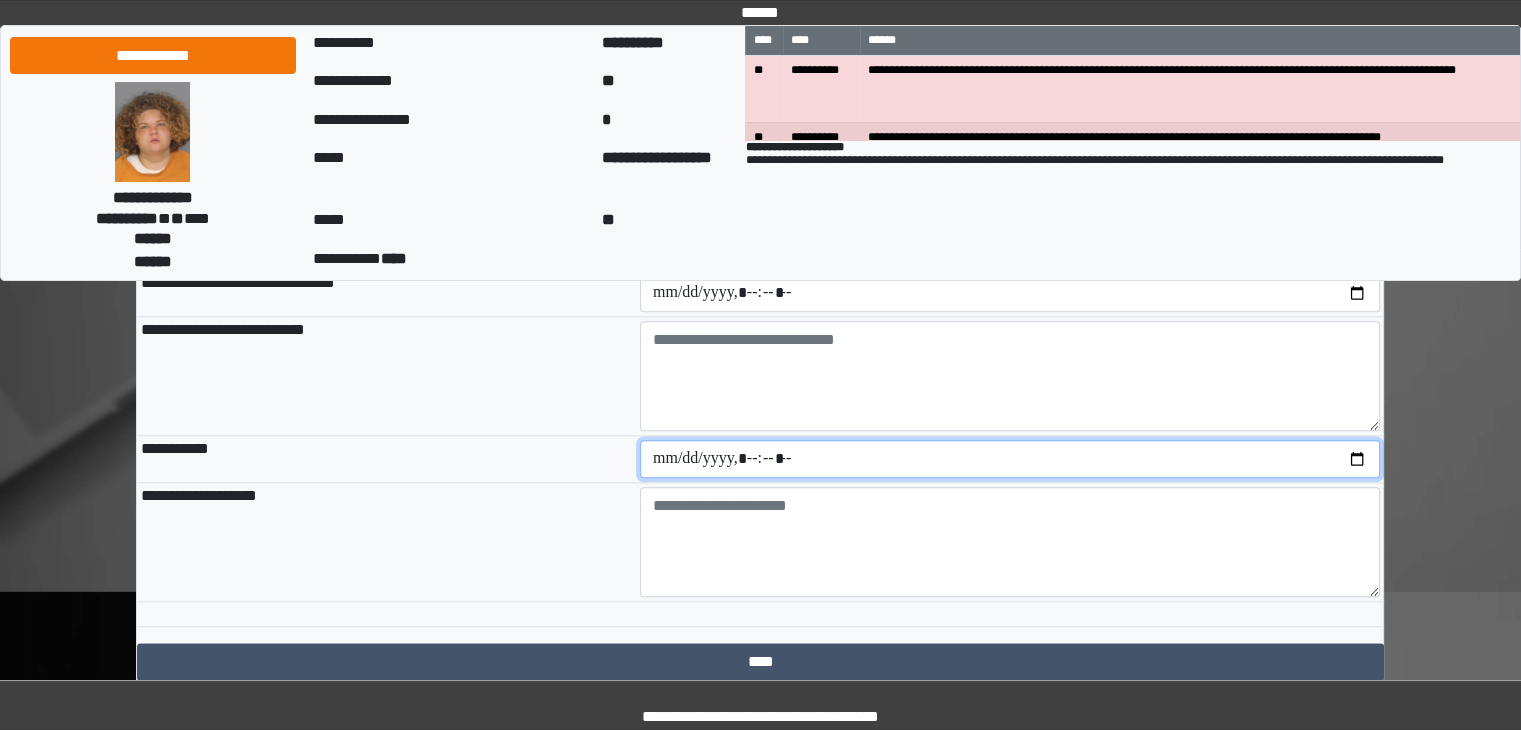 click at bounding box center (1010, 459) 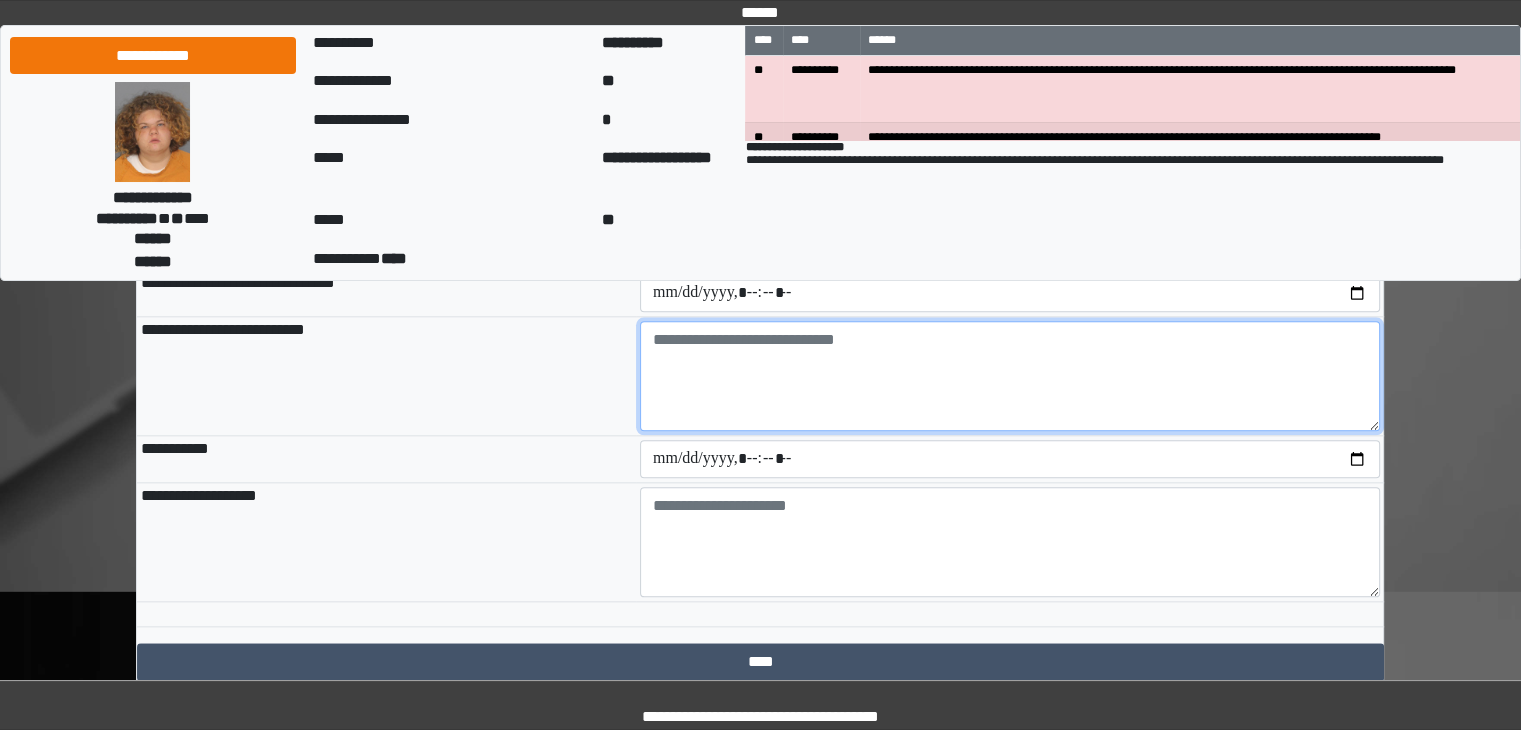 type on "**********" 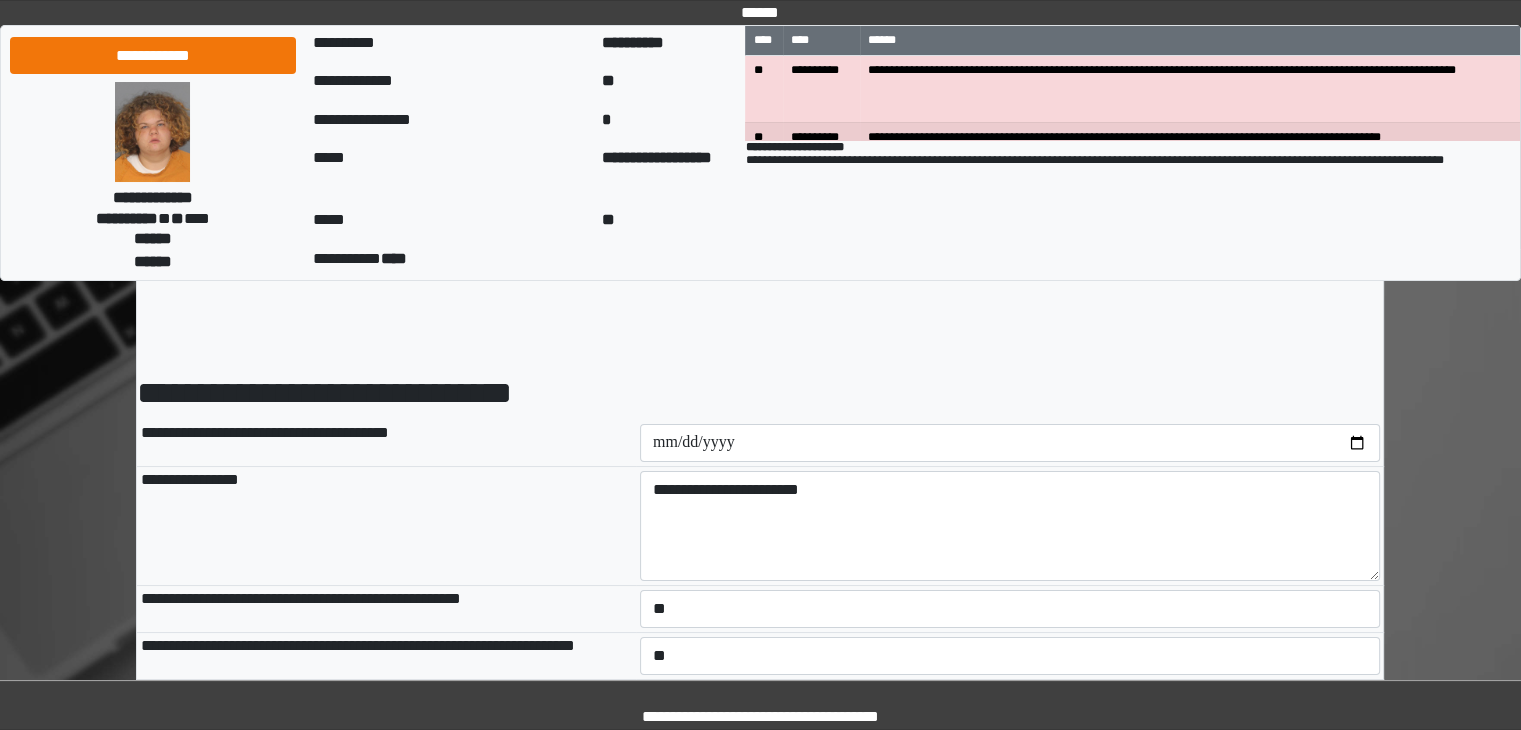 scroll, scrollTop: 0, scrollLeft: 0, axis: both 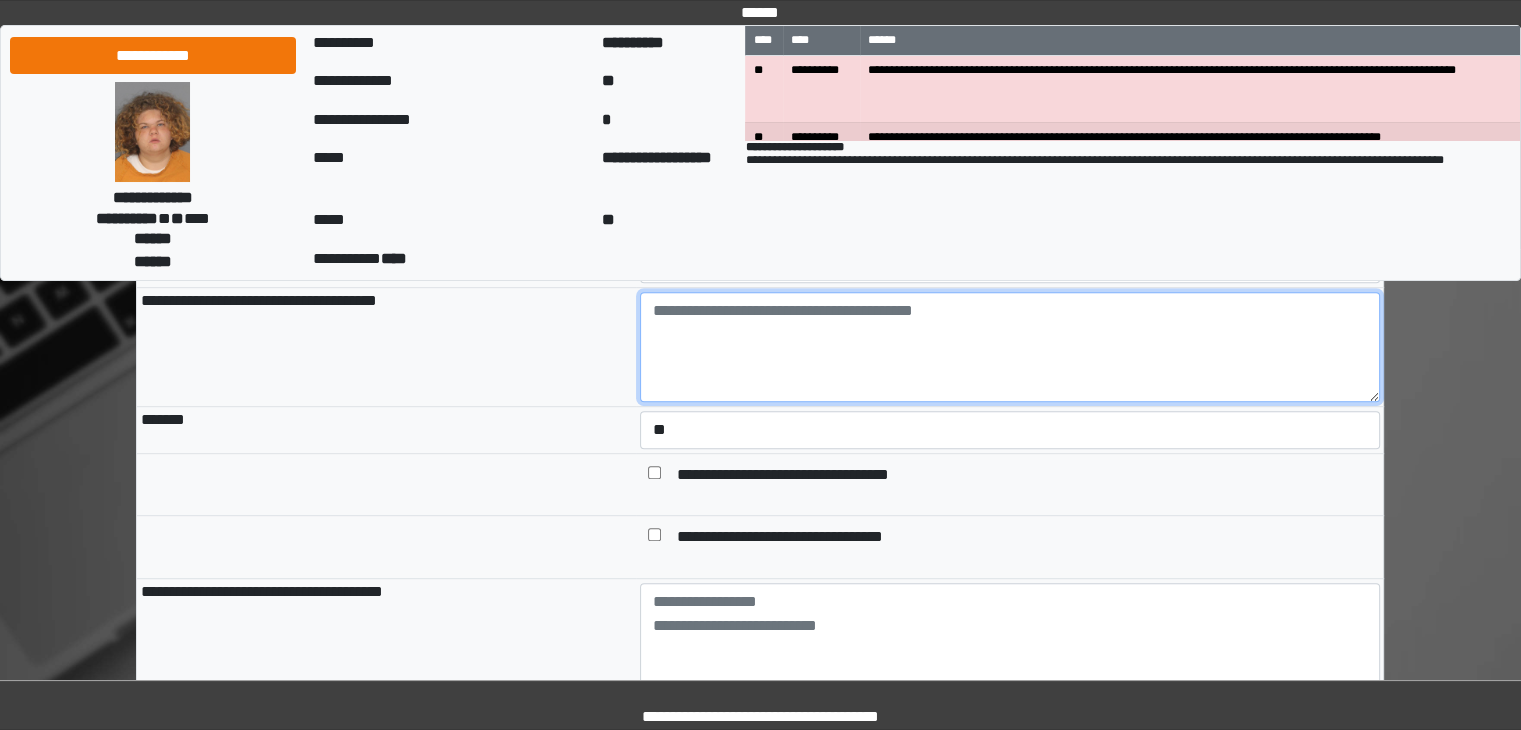 click at bounding box center [1010, 347] 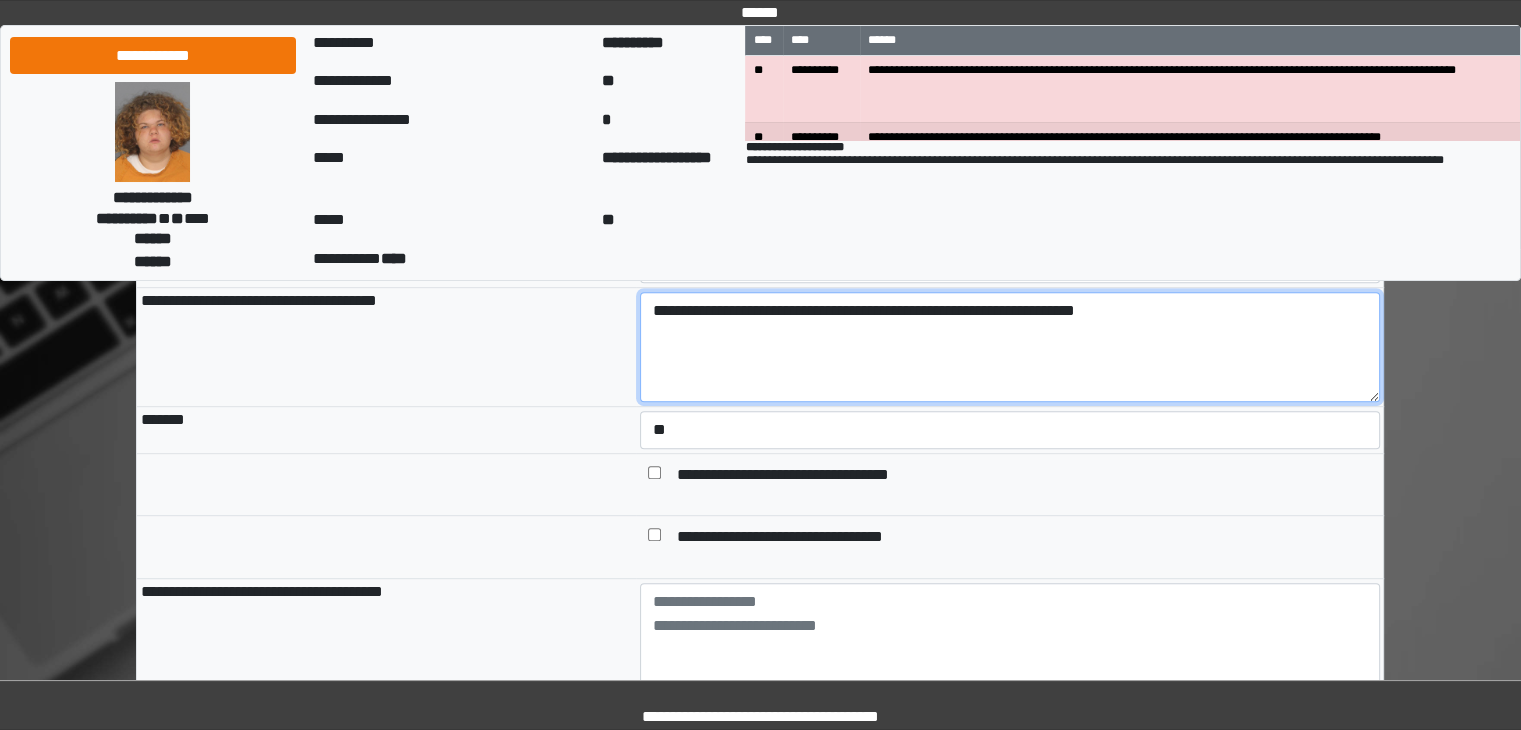 click on "**********" at bounding box center (1010, 347) 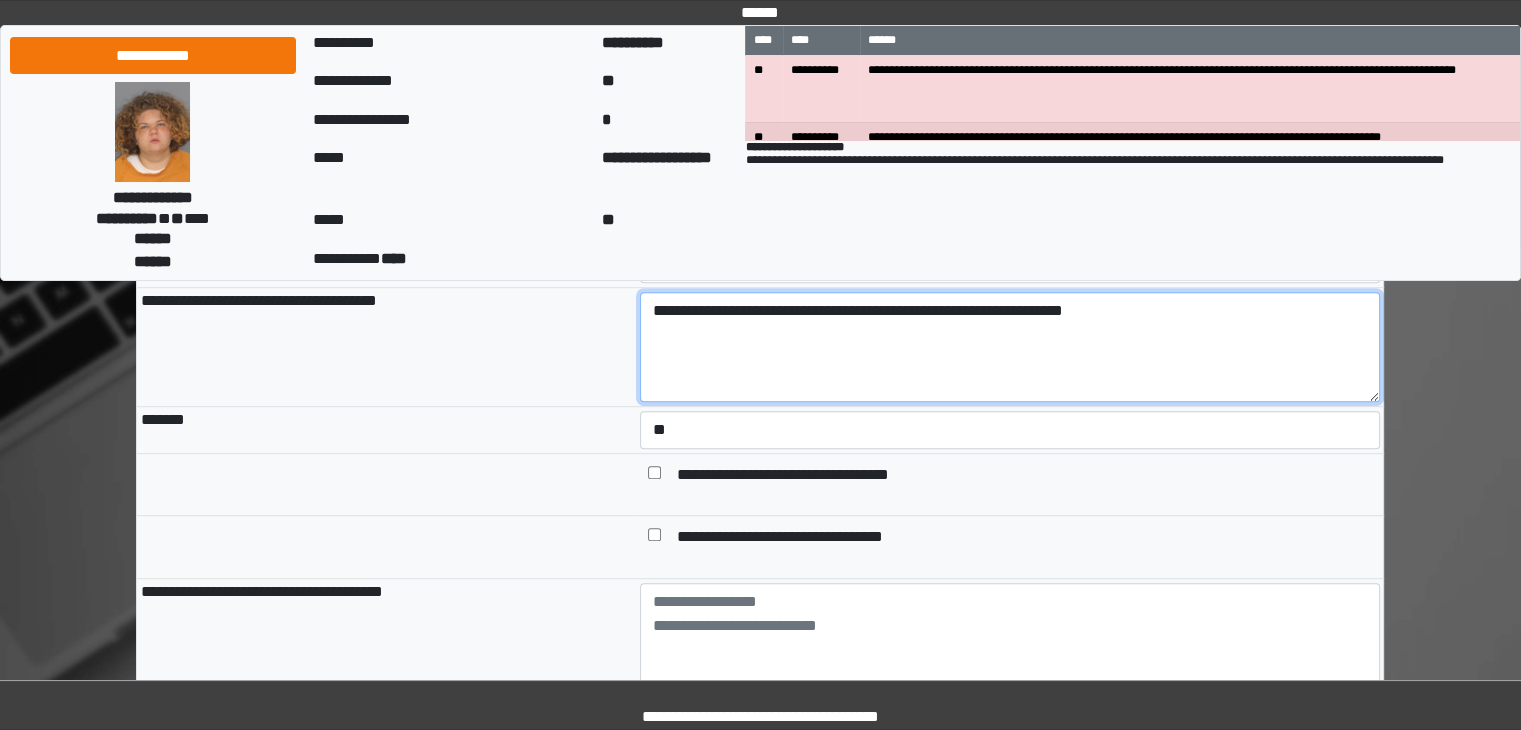 click on "**********" at bounding box center (1010, 347) 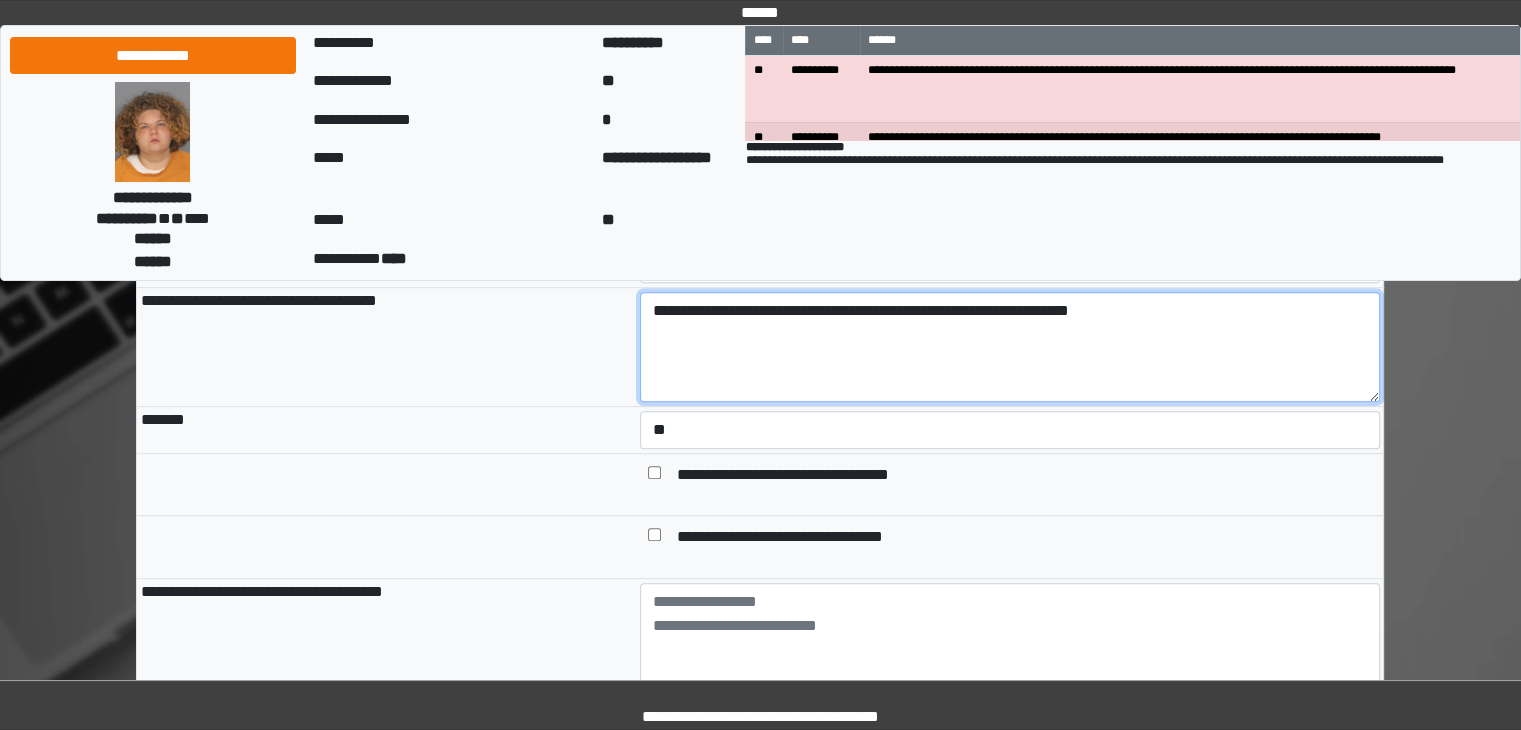 click on "**********" at bounding box center [1010, 347] 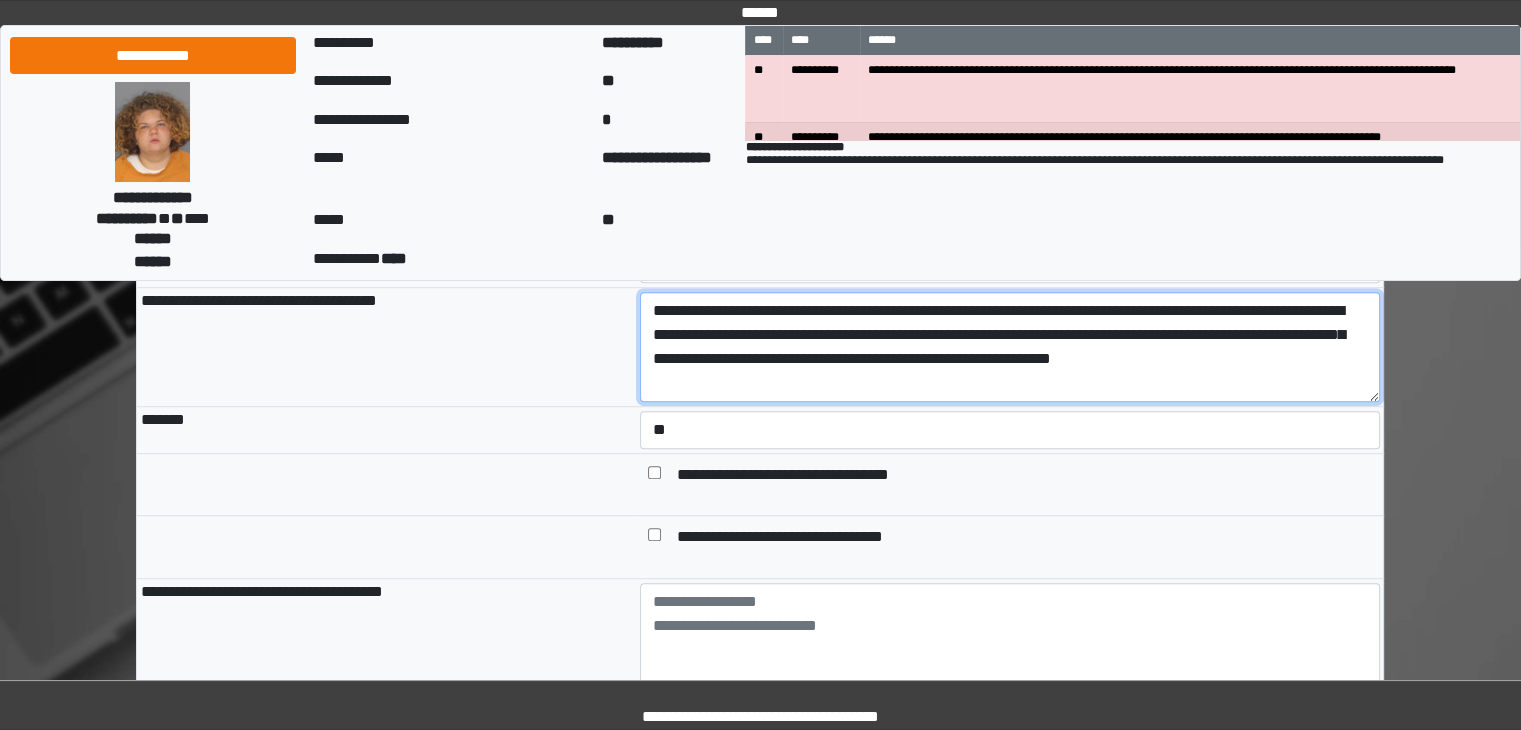 drag, startPoint x: 942, startPoint y: 322, endPoint x: 1034, endPoint y: 324, distance: 92.021736 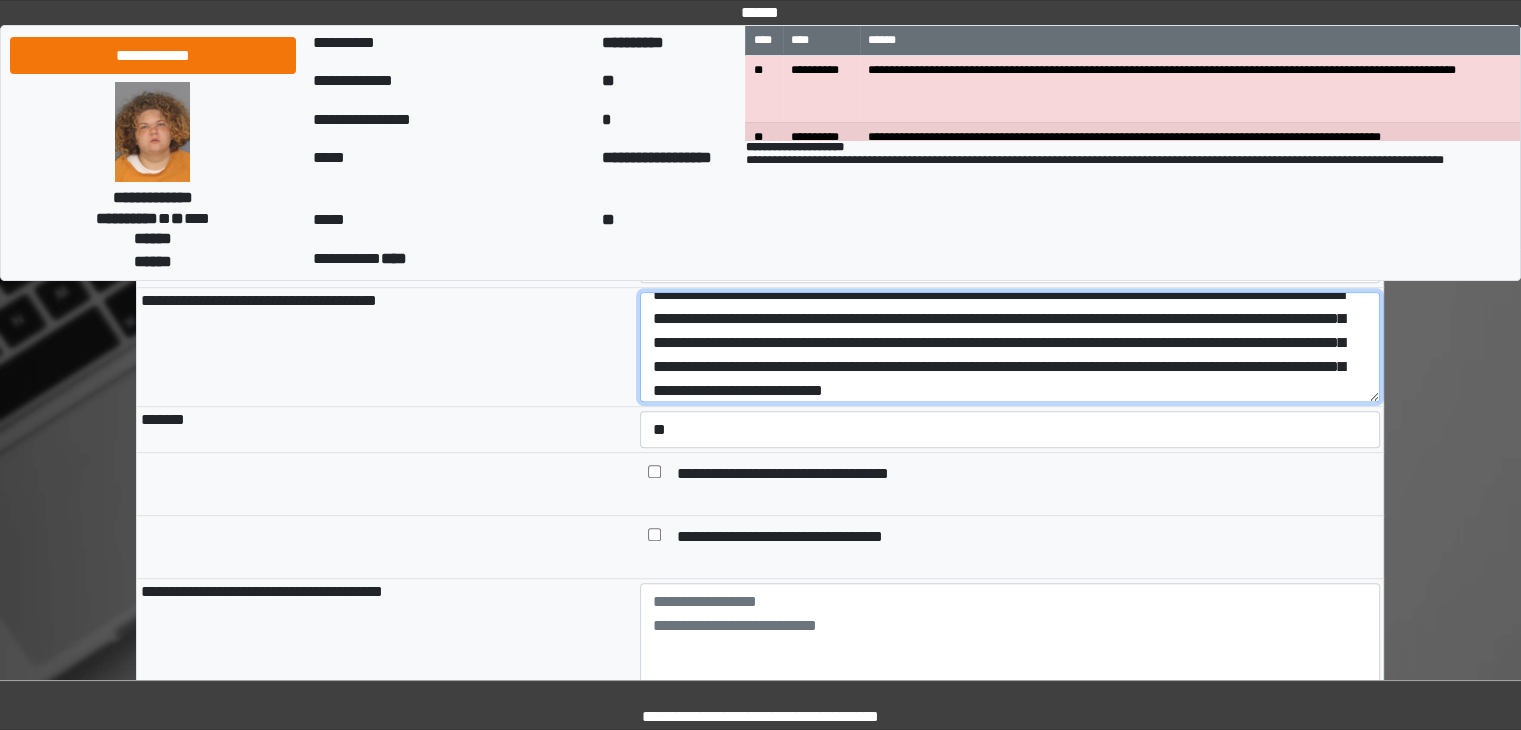 scroll, scrollTop: 48, scrollLeft: 0, axis: vertical 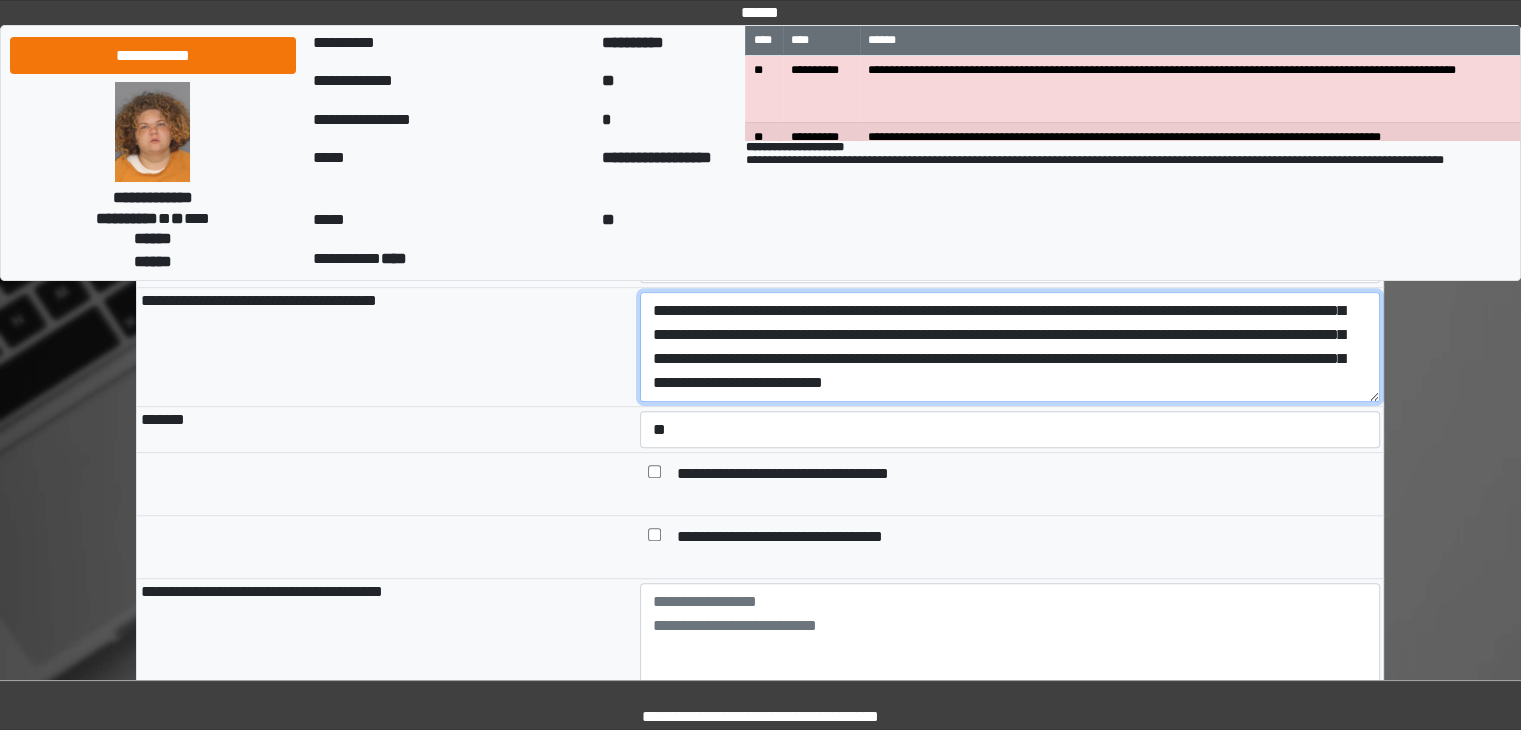 drag, startPoint x: 1243, startPoint y: 378, endPoint x: 1263, endPoint y: 365, distance: 23.853722 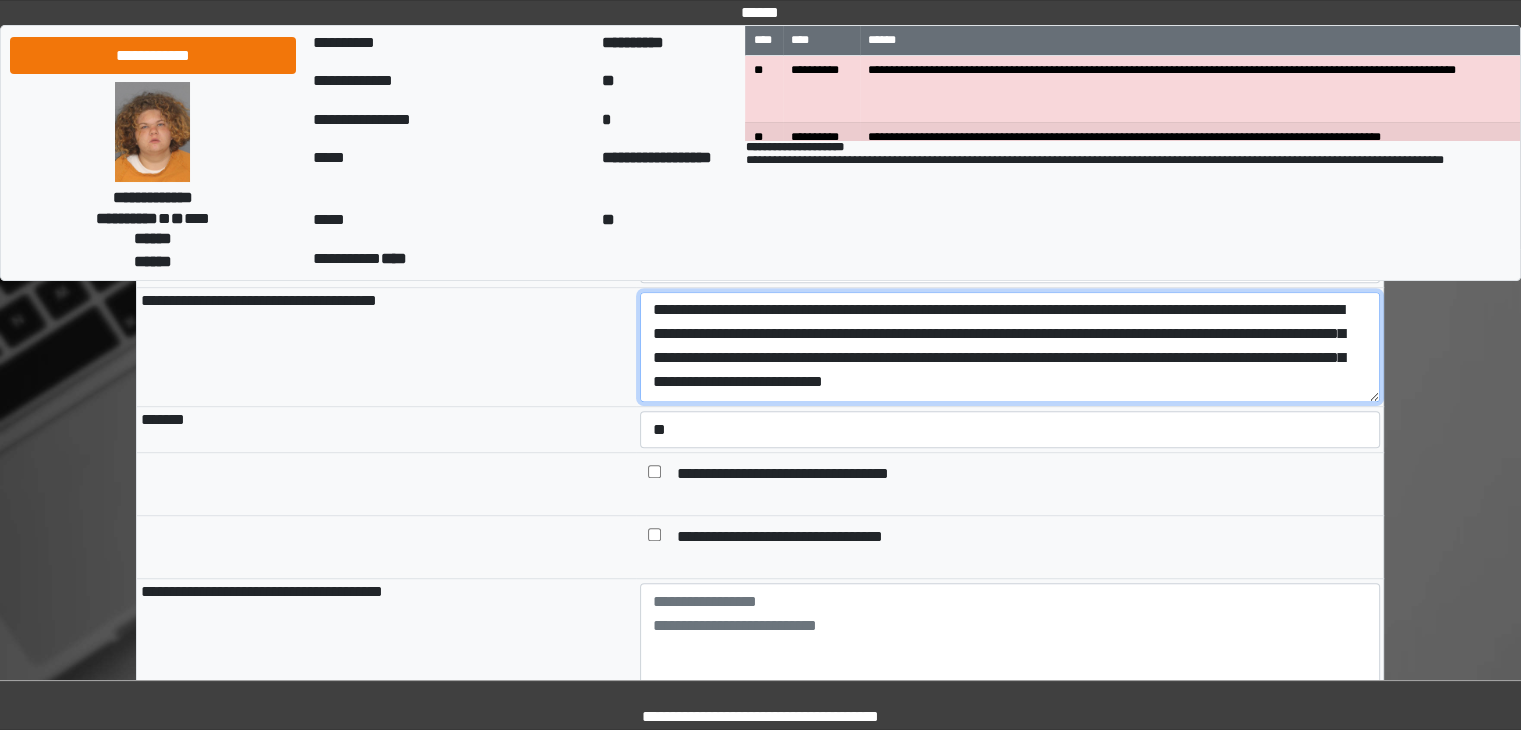 scroll, scrollTop: 0, scrollLeft: 0, axis: both 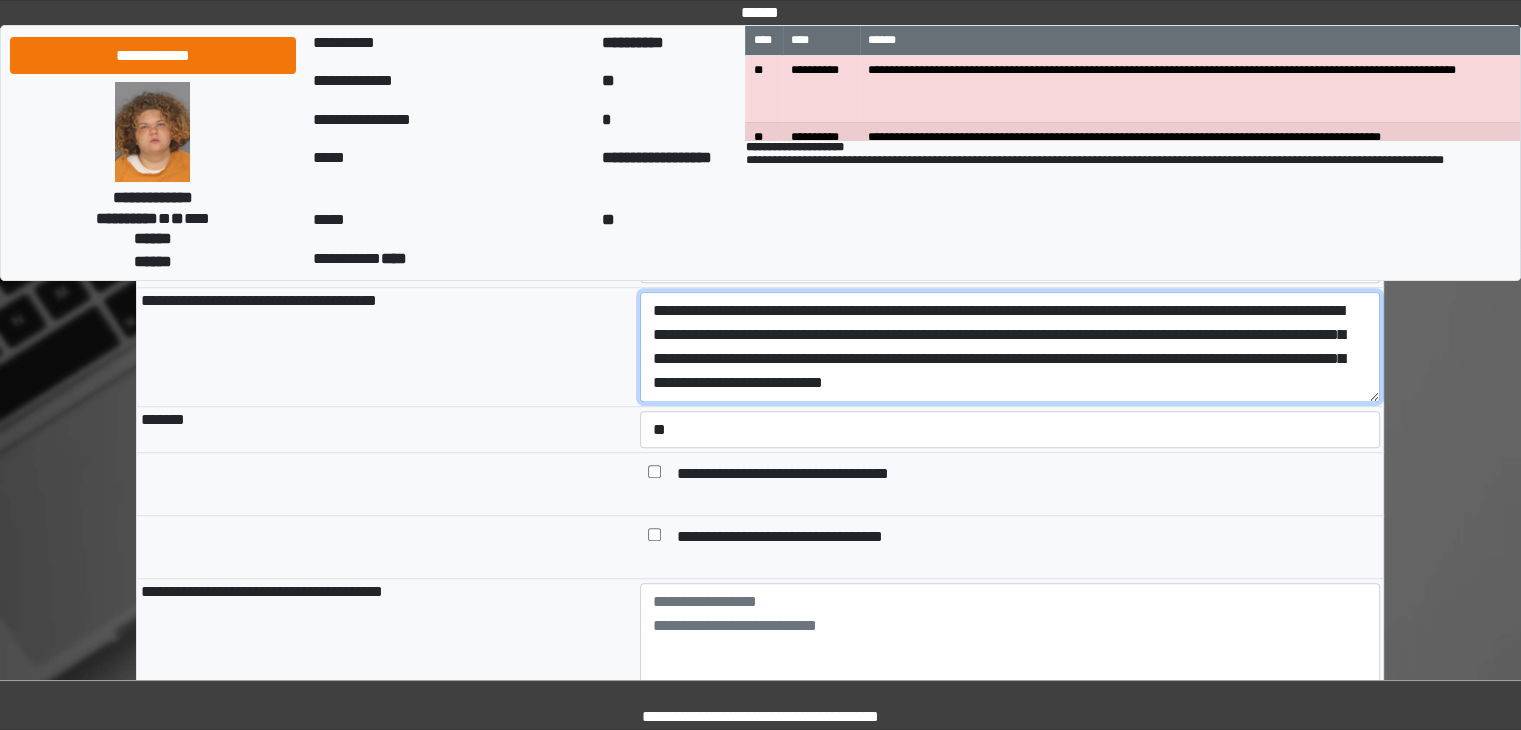 click on "**********" at bounding box center (1010, 347) 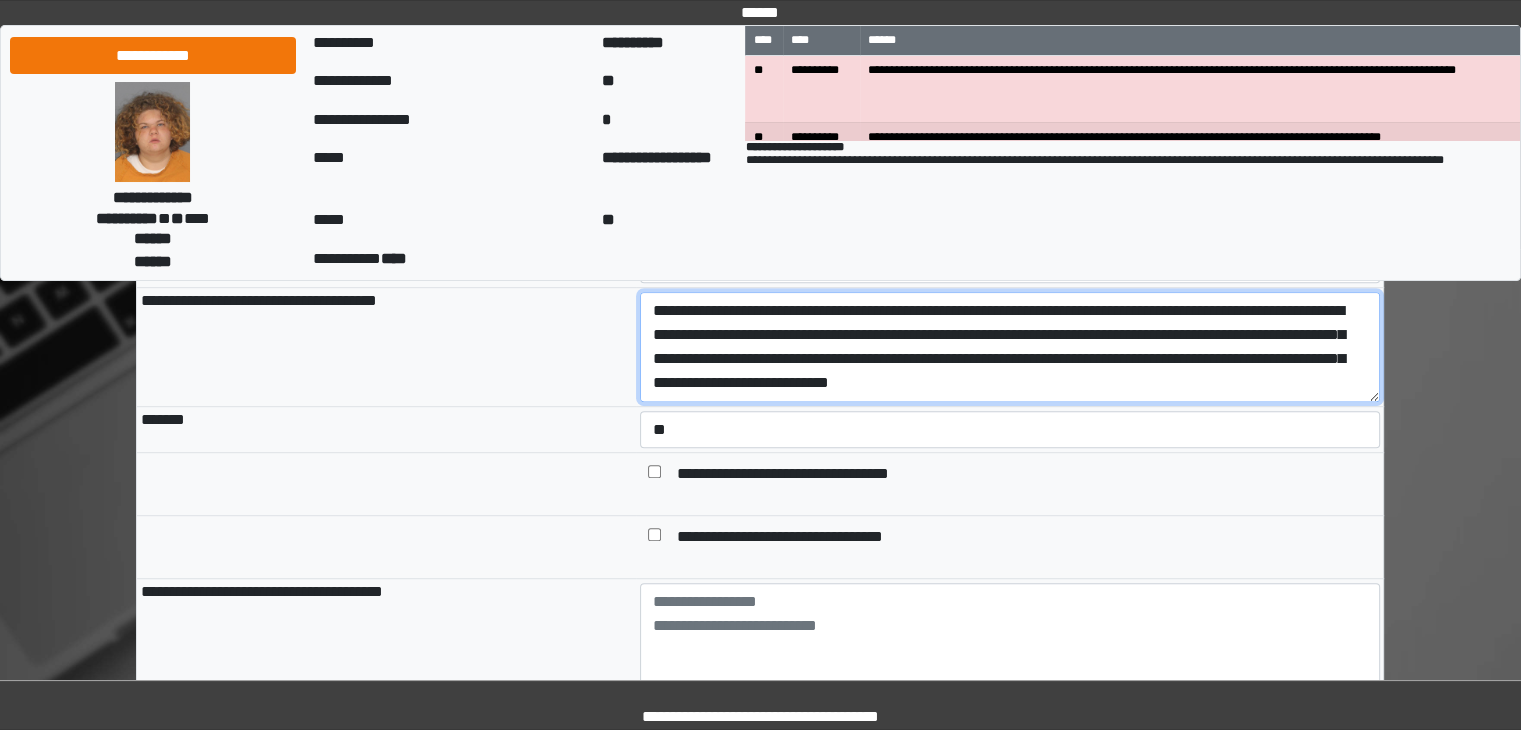 drag, startPoint x: 940, startPoint y: 324, endPoint x: 1029, endPoint y: 322, distance: 89.02247 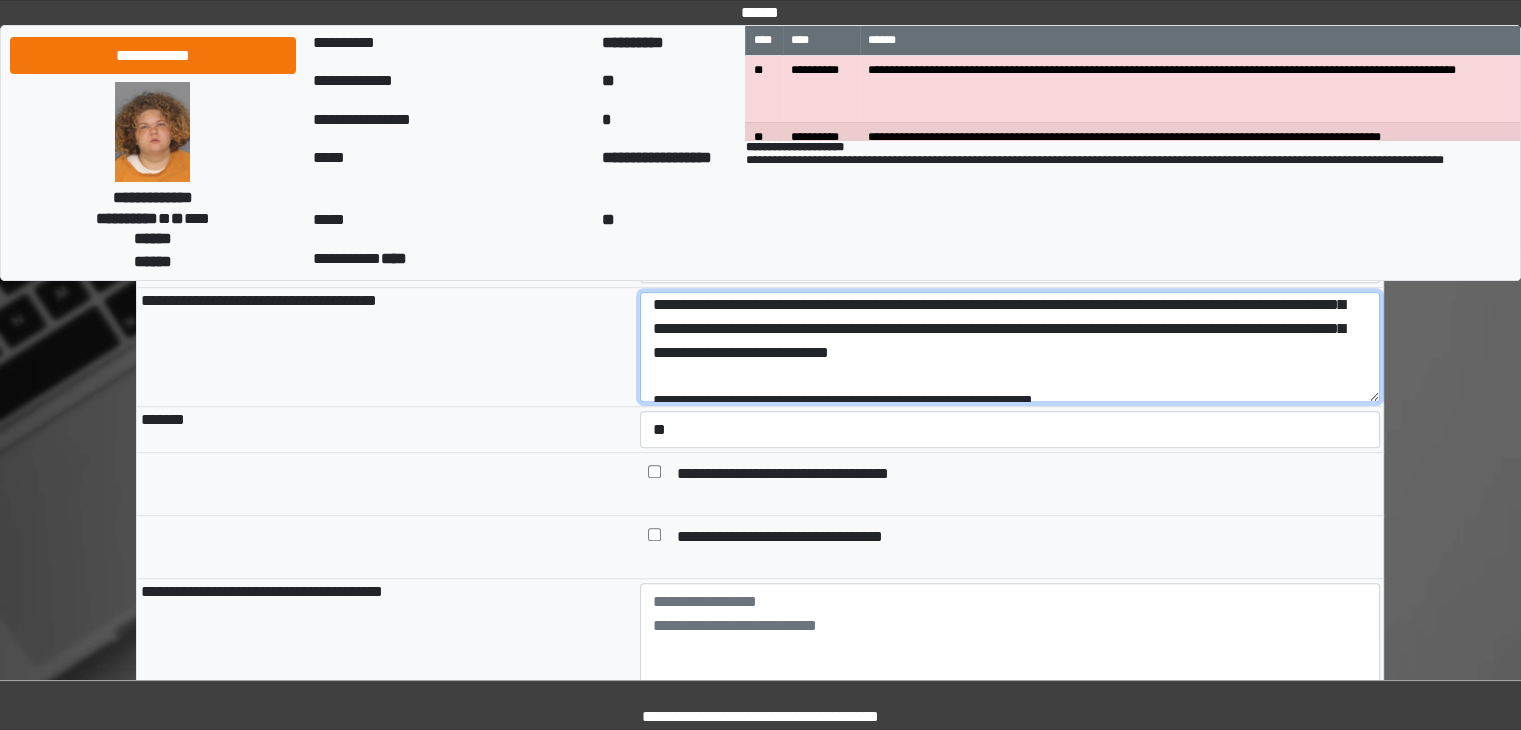 scroll, scrollTop: 72, scrollLeft: 0, axis: vertical 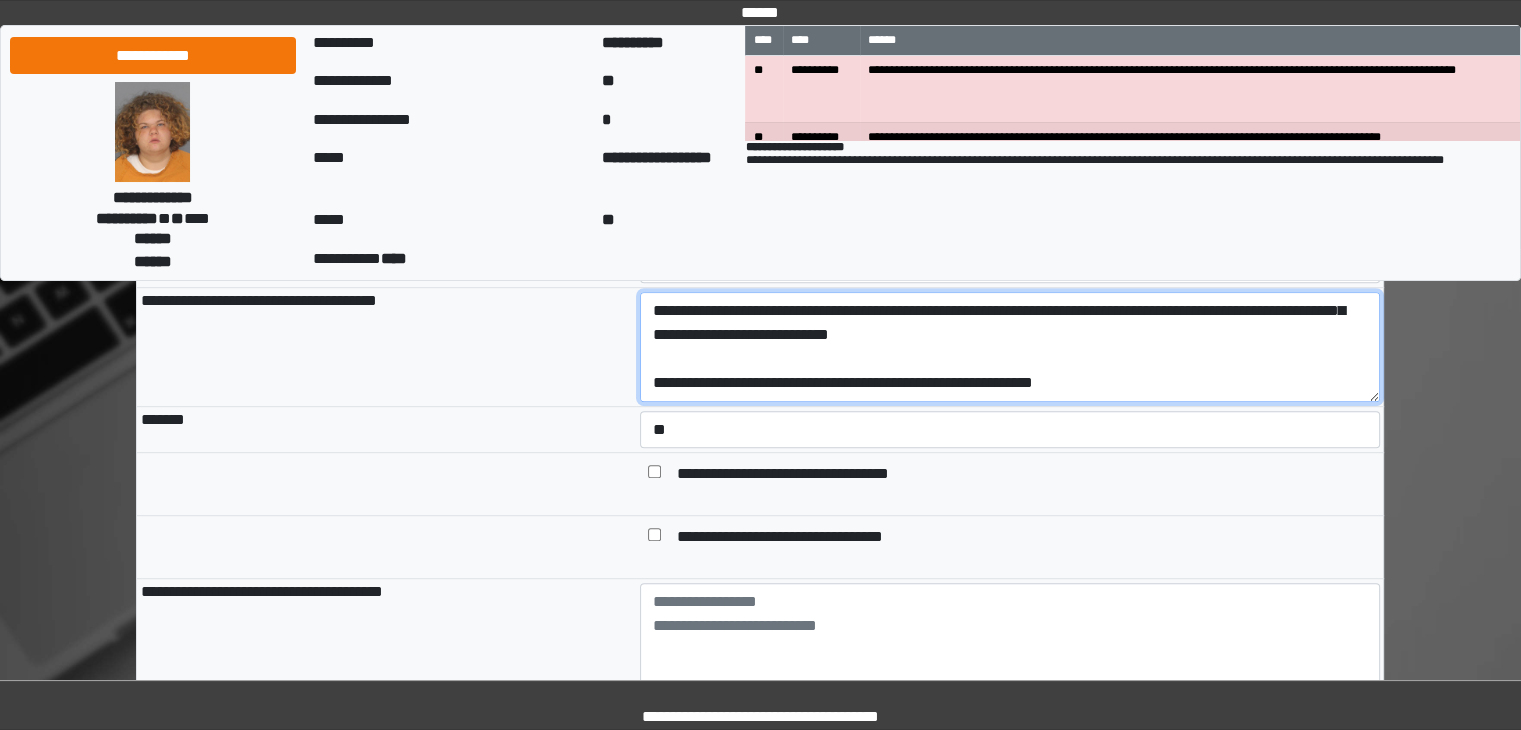 click on "**********" at bounding box center (1010, 347) 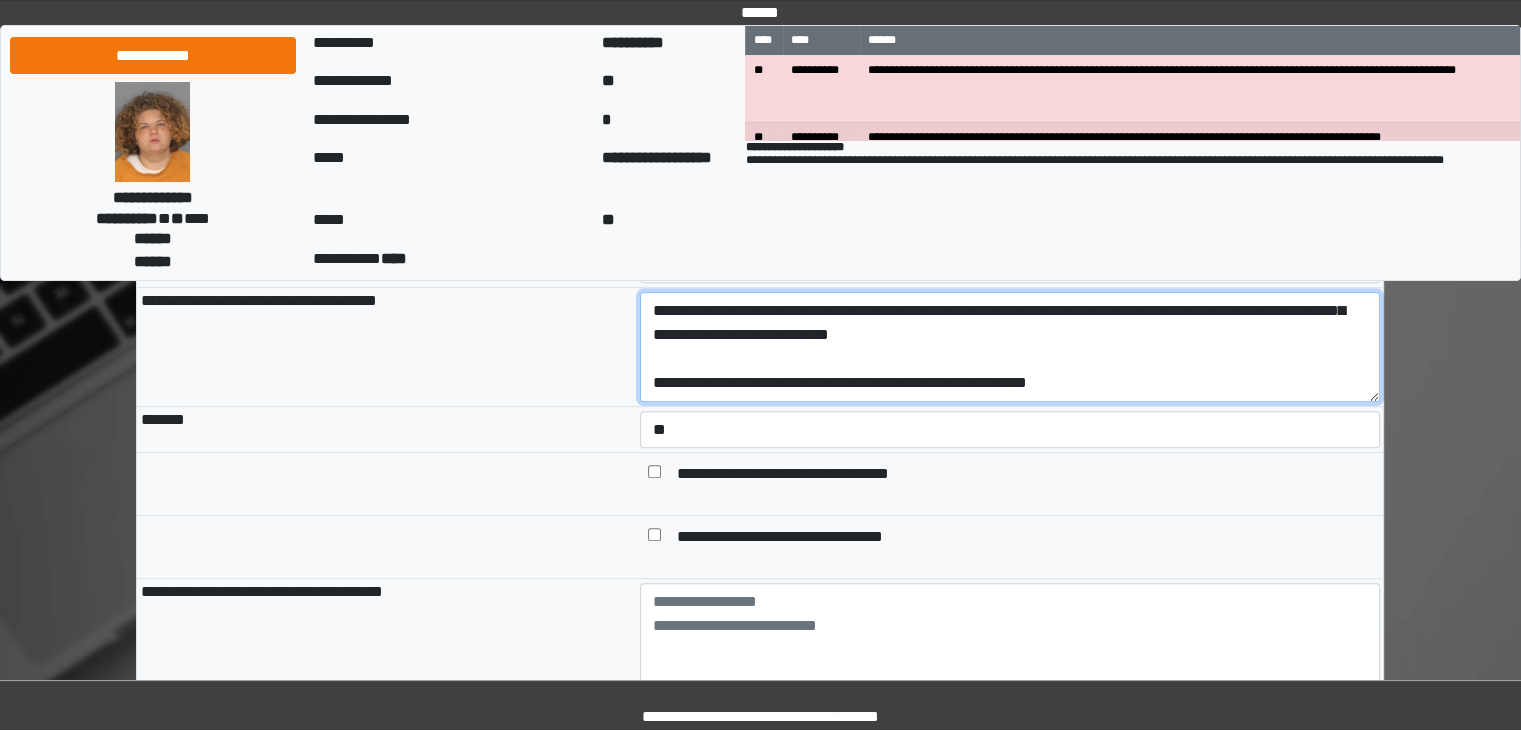 paste on "**********" 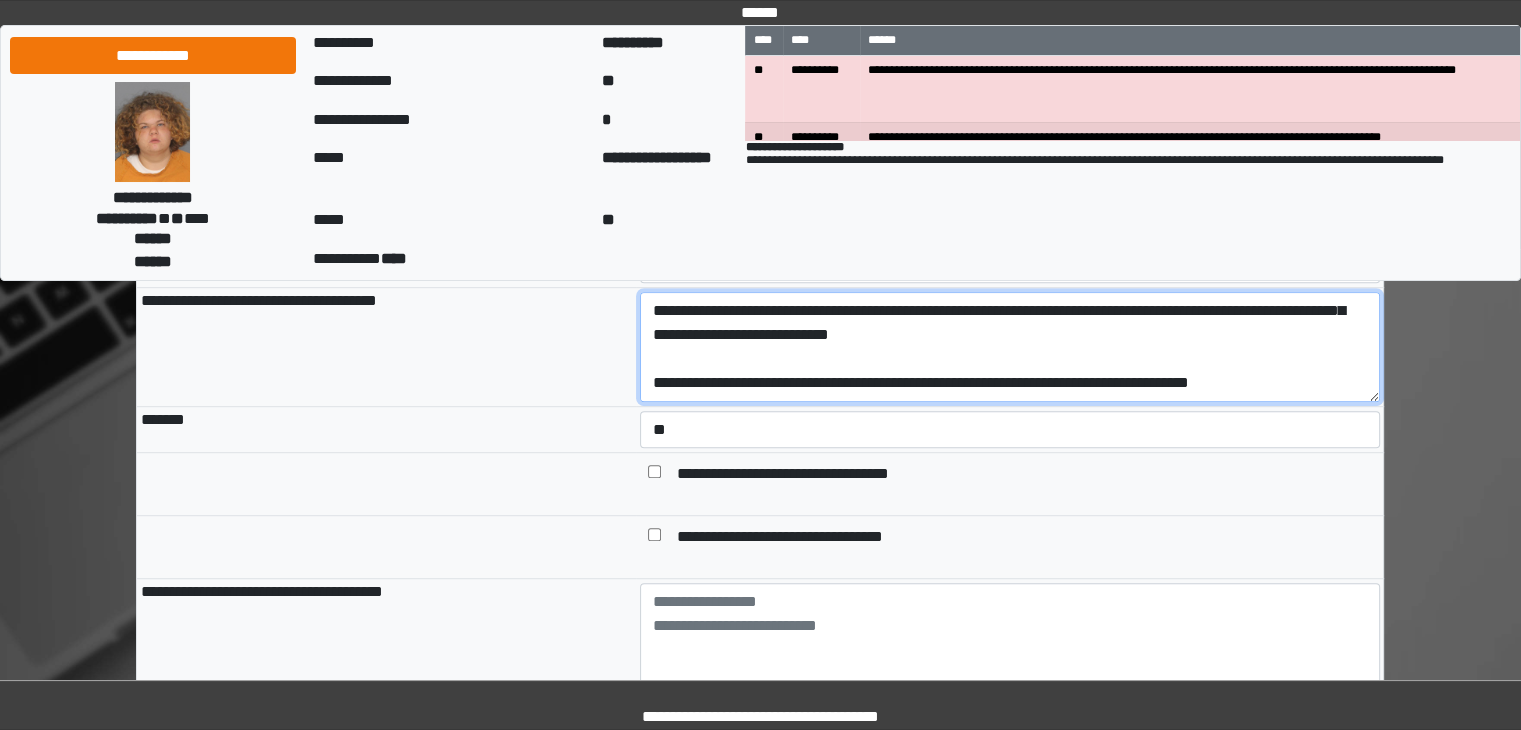 scroll, scrollTop: 88, scrollLeft: 0, axis: vertical 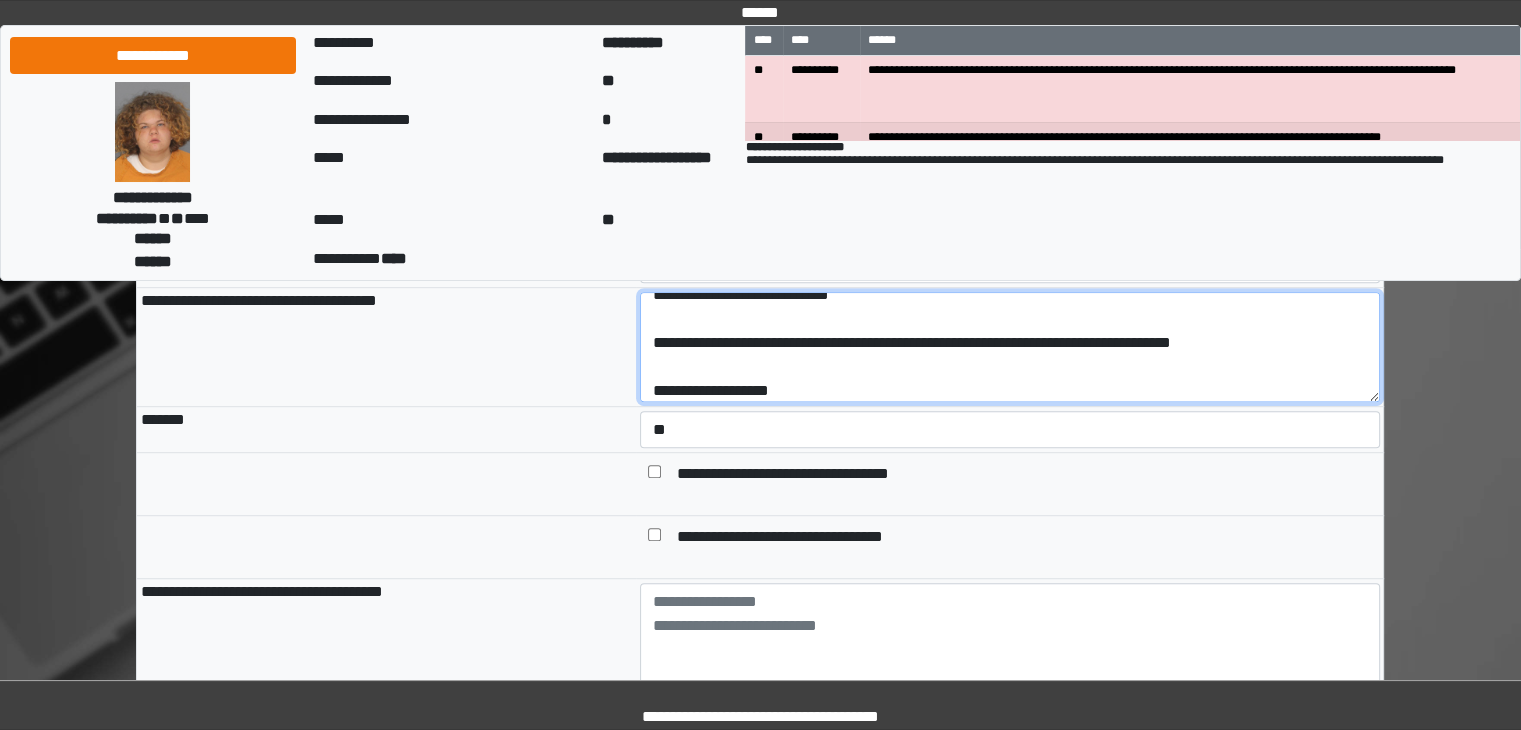 paste on "**********" 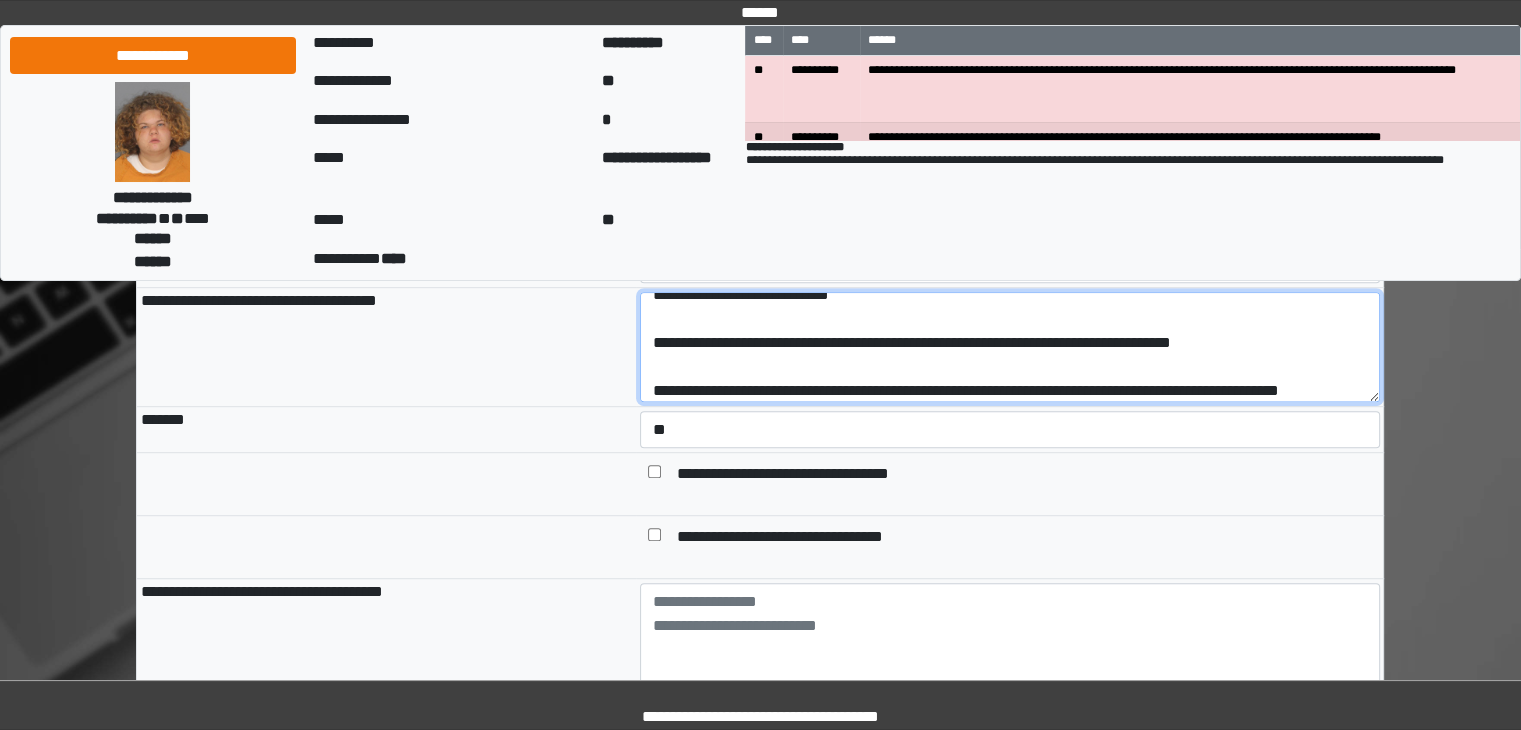 scroll, scrollTop: 112, scrollLeft: 0, axis: vertical 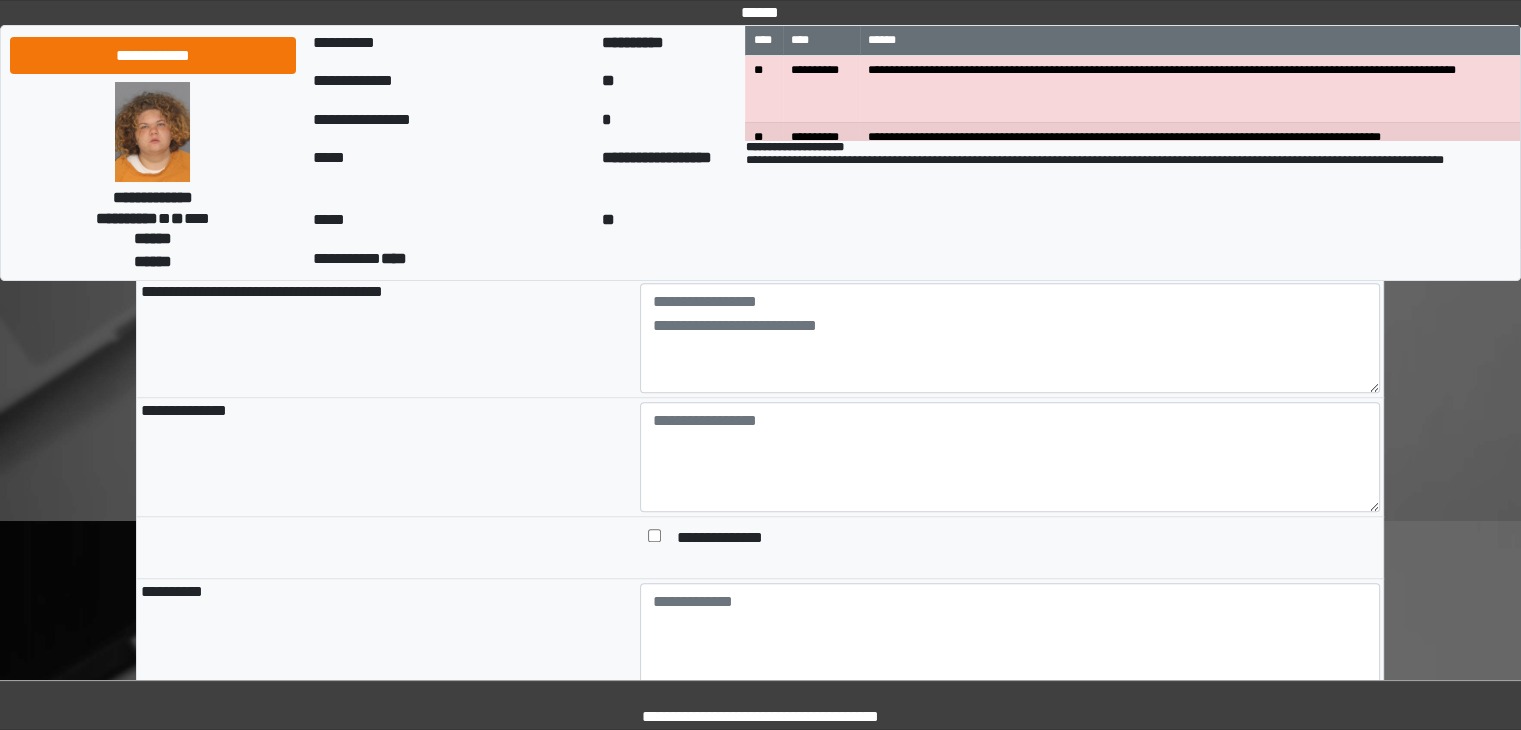 type on "**********" 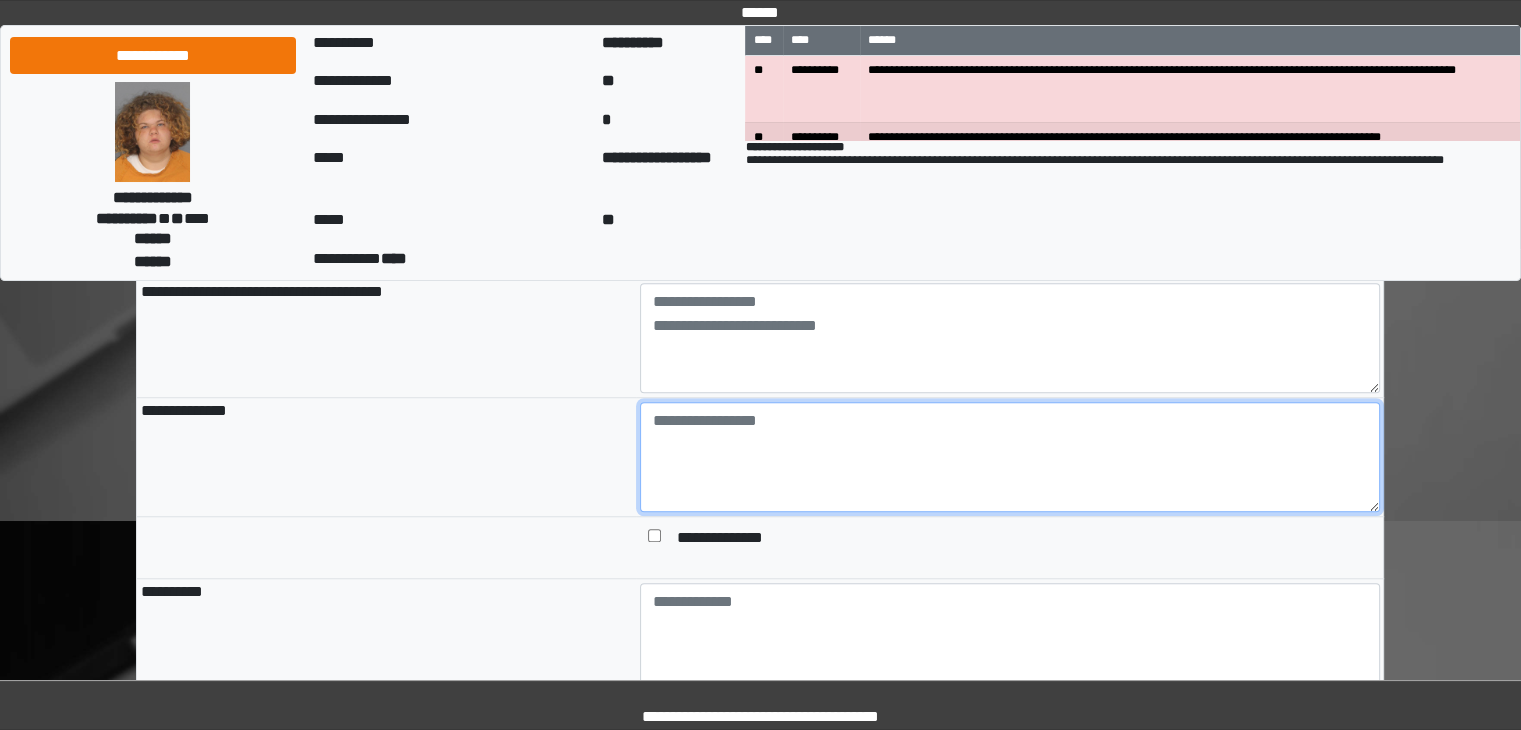 click at bounding box center [1010, 457] 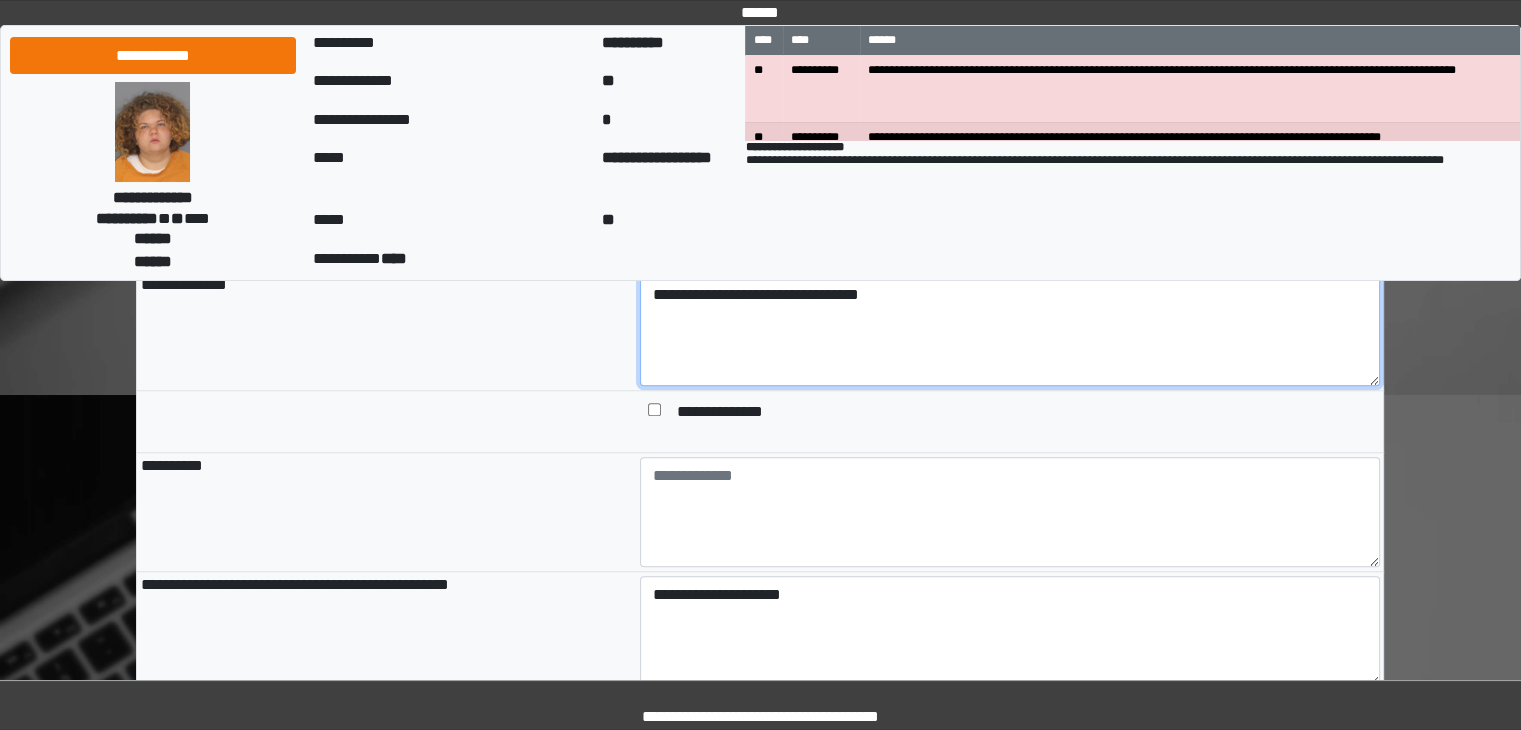 scroll, scrollTop: 1400, scrollLeft: 0, axis: vertical 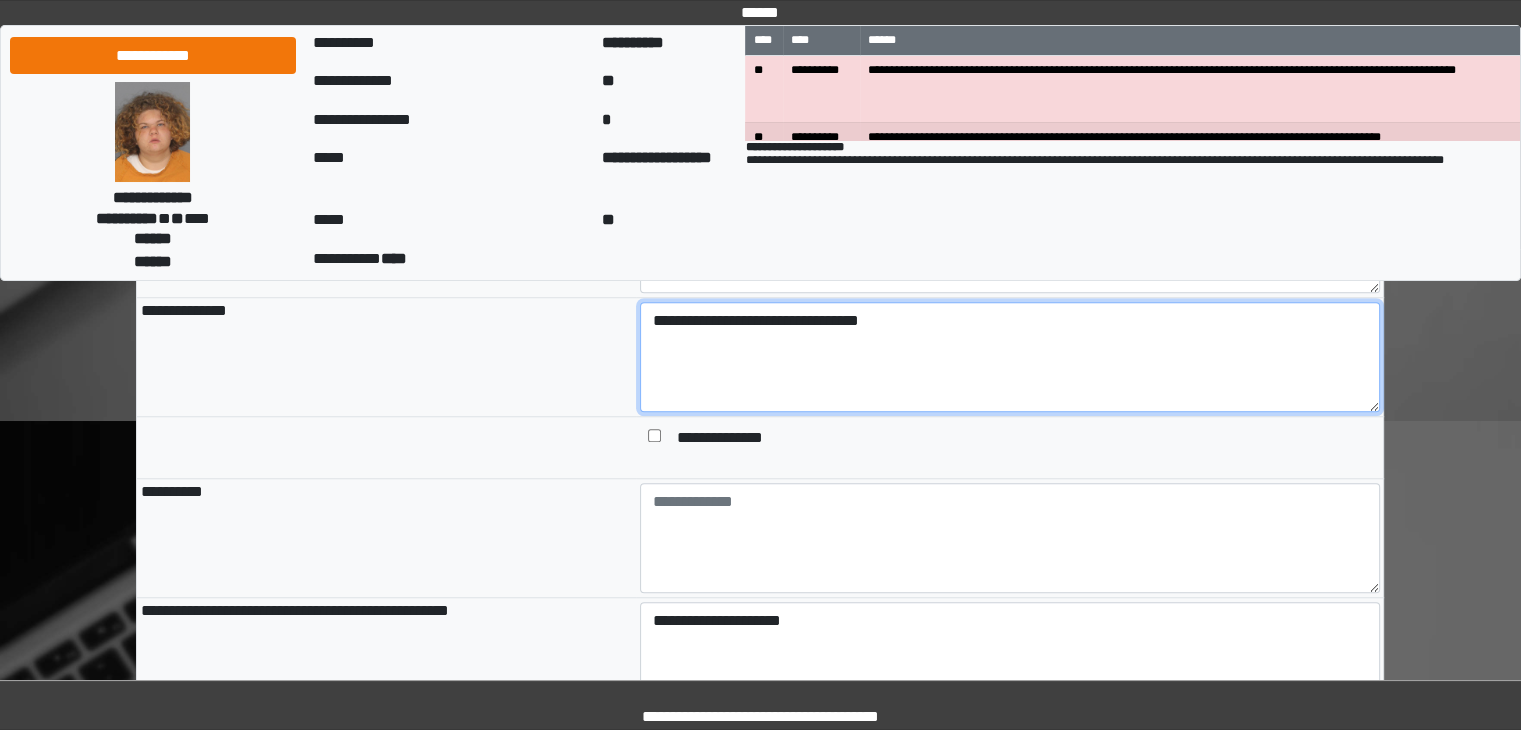 drag, startPoint x: 916, startPoint y: 331, endPoint x: 652, endPoint y: 337, distance: 264.06818 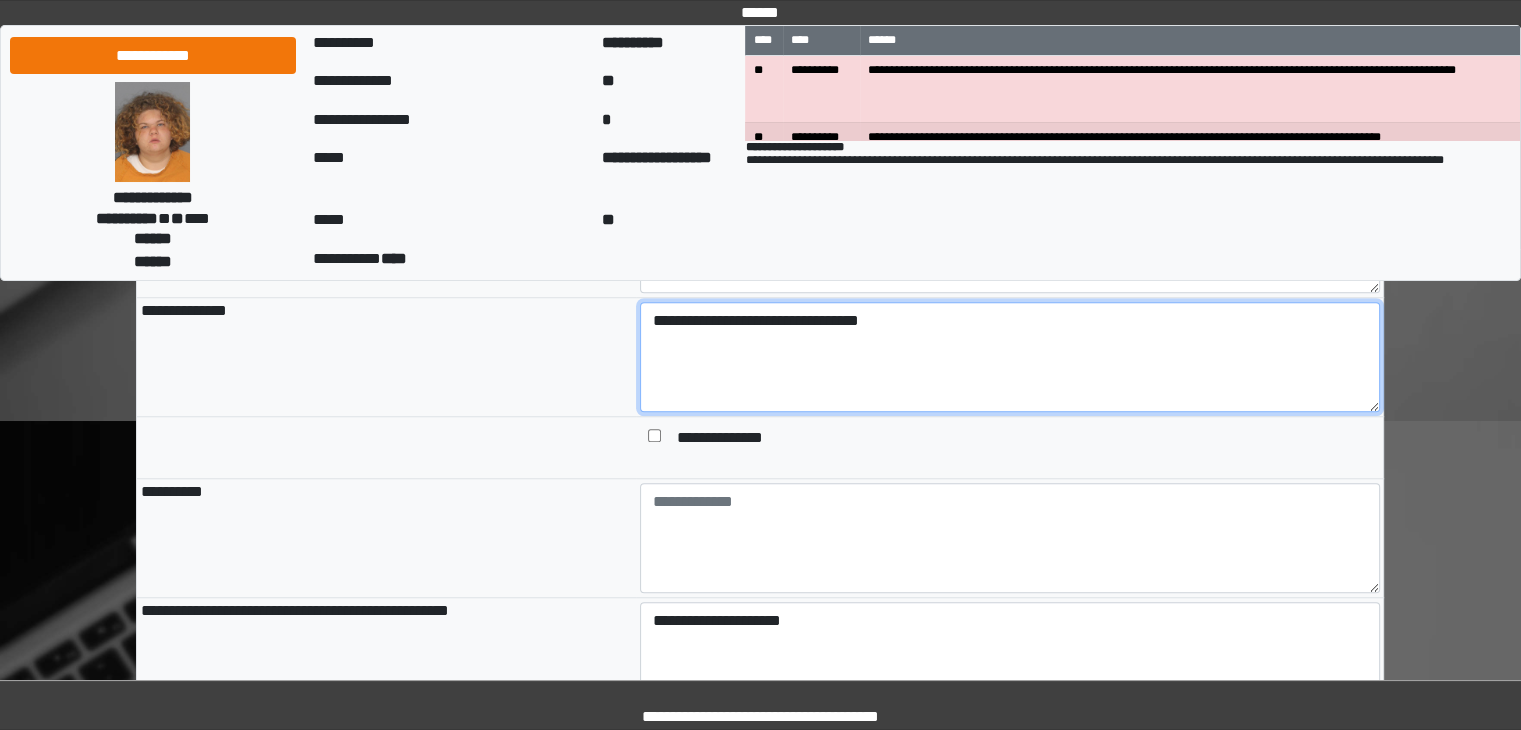 click on "**********" at bounding box center [1010, 357] 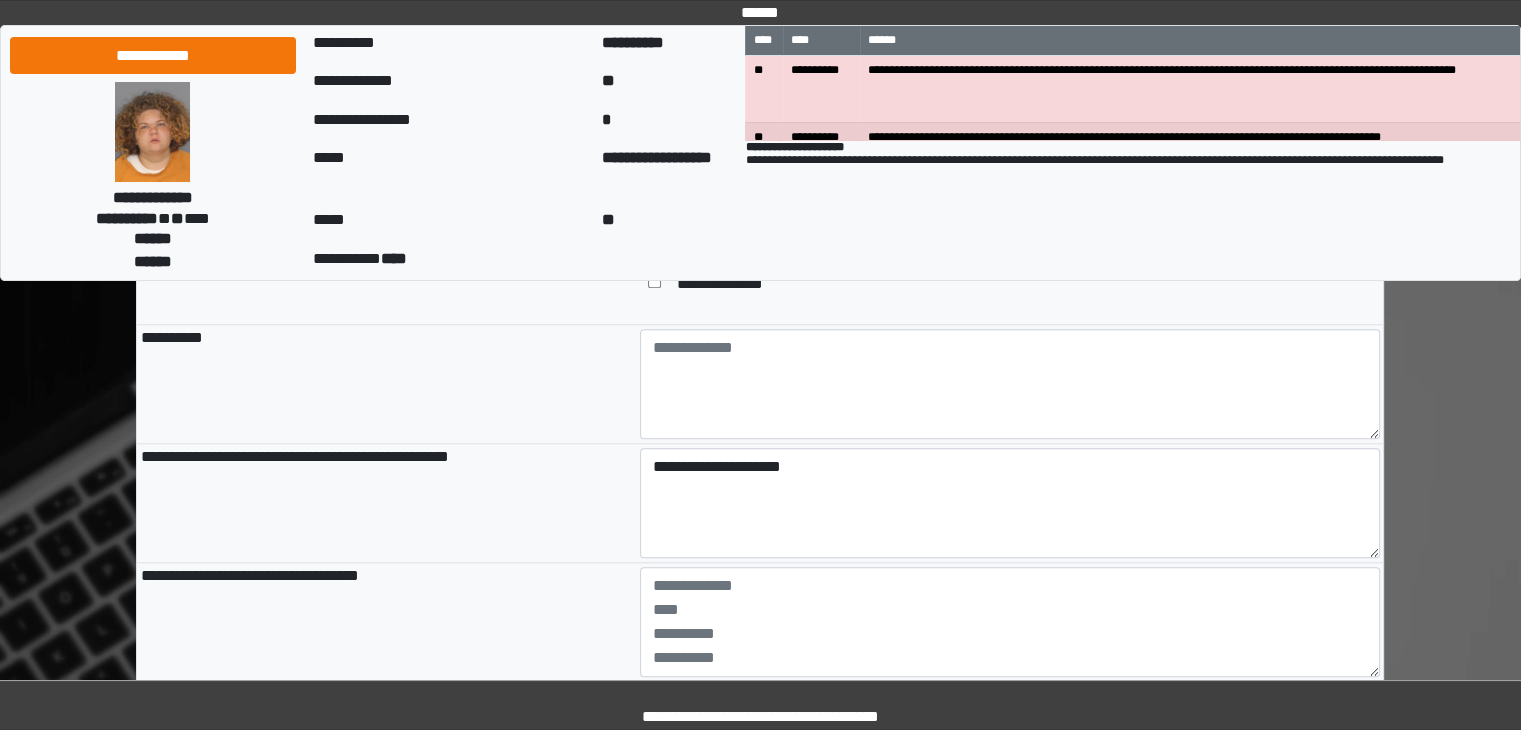 scroll, scrollTop: 1800, scrollLeft: 0, axis: vertical 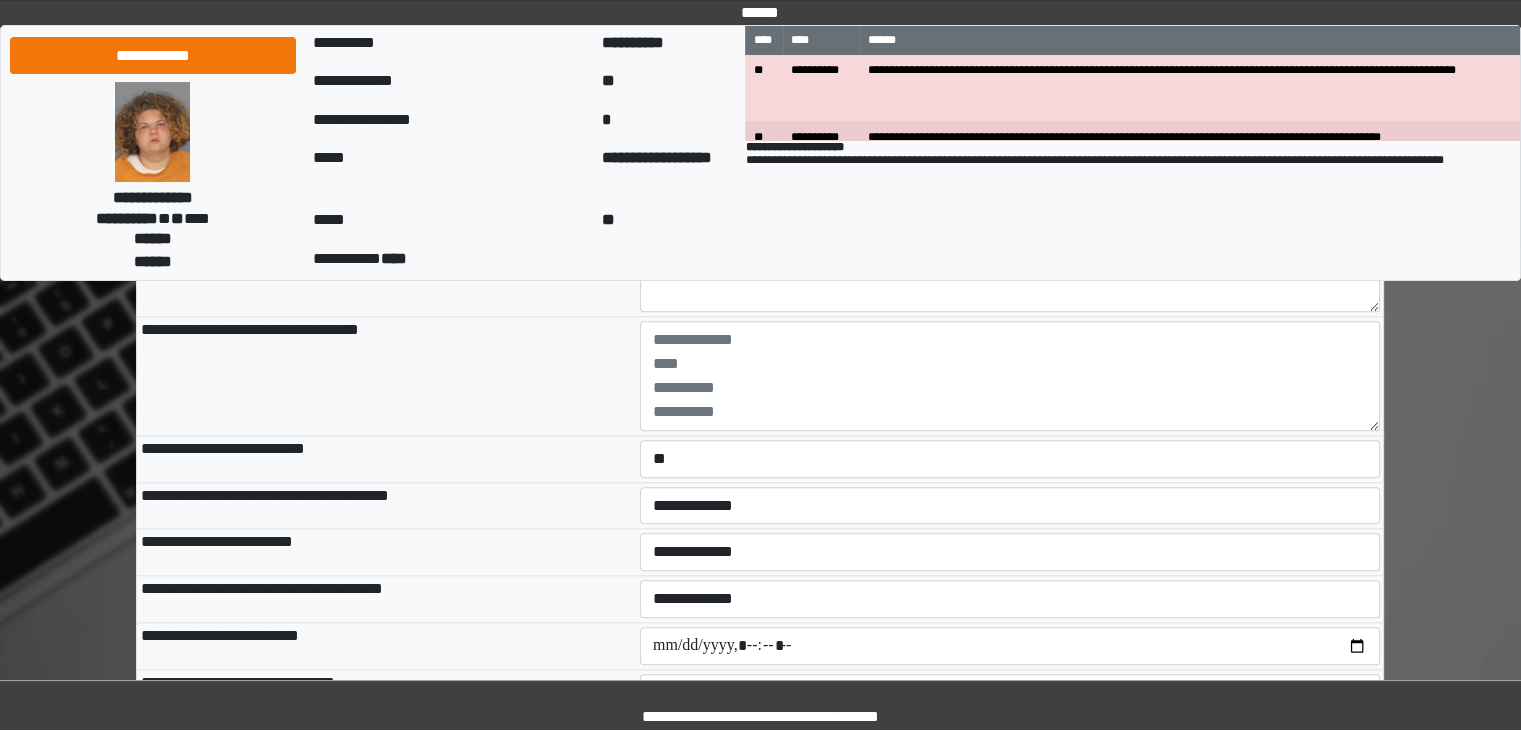 type on "**********" 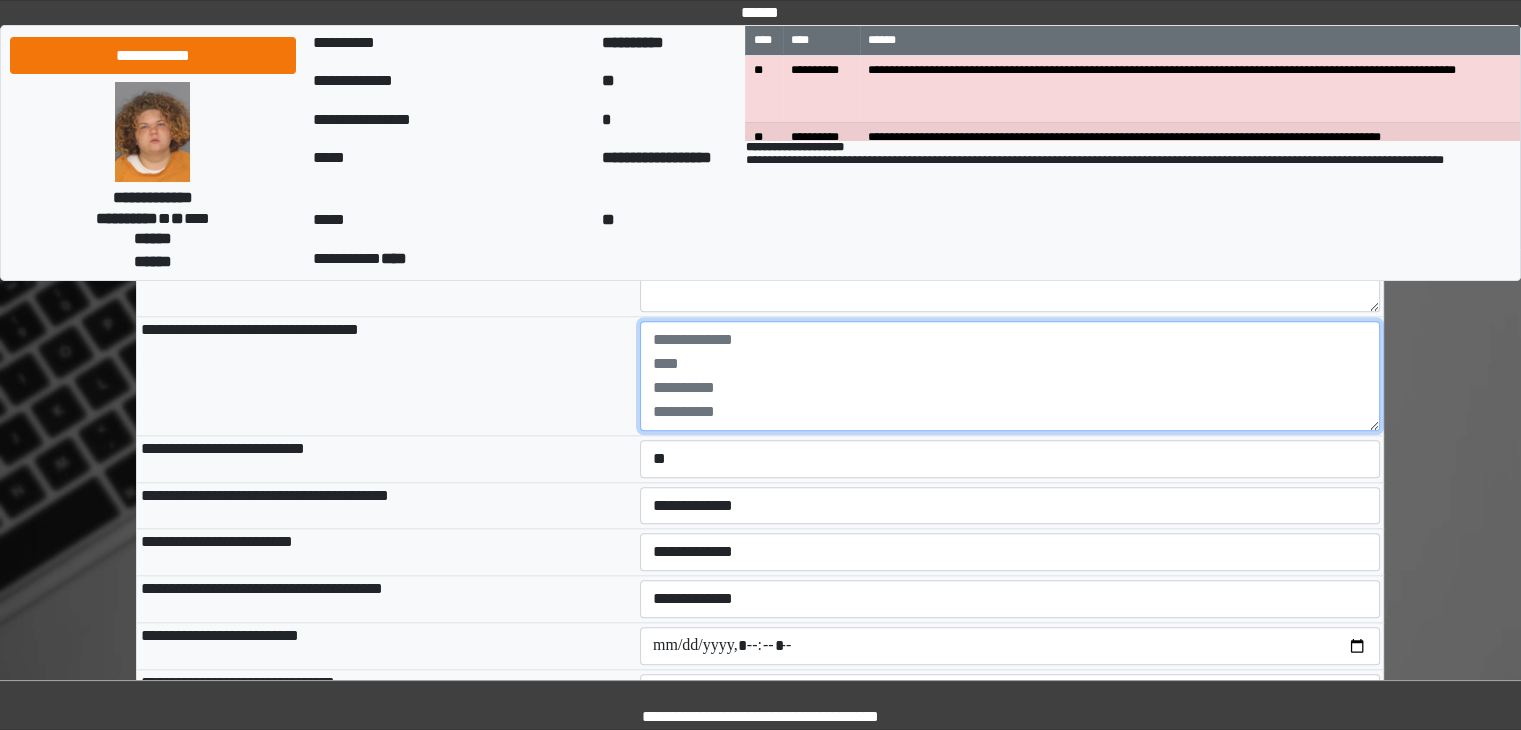 click at bounding box center [1010, 376] 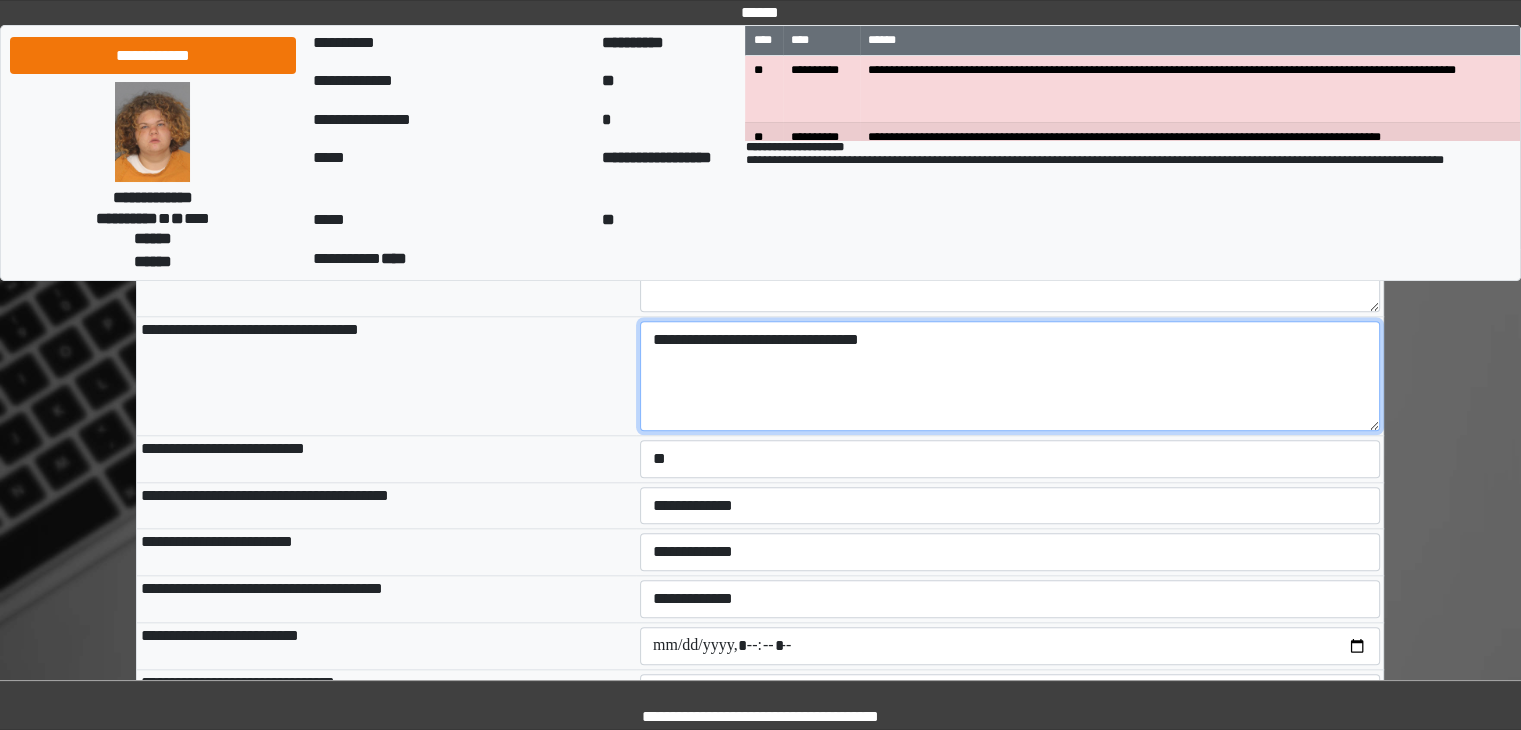 drag, startPoint x: 907, startPoint y: 349, endPoint x: 694, endPoint y: 357, distance: 213.15018 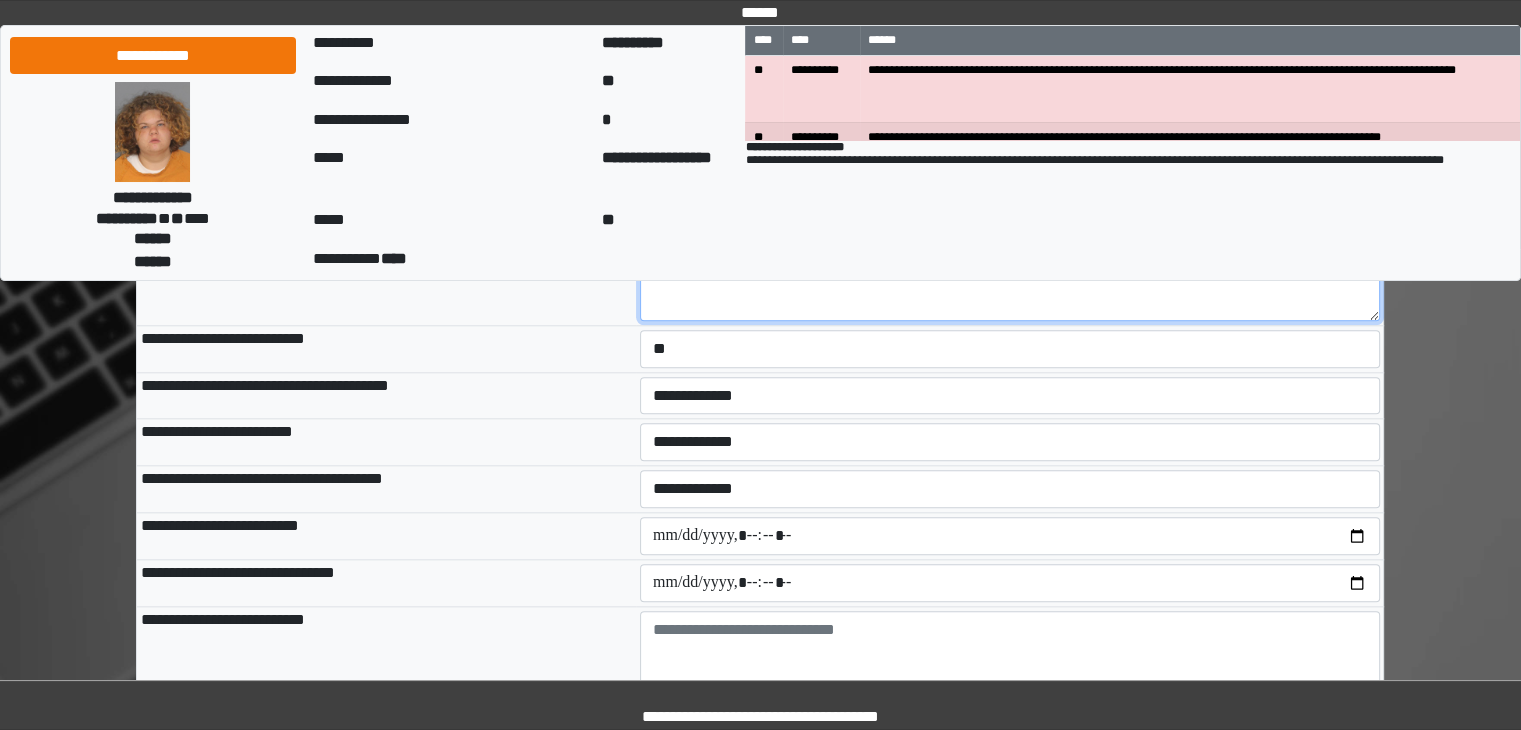 scroll, scrollTop: 2100, scrollLeft: 0, axis: vertical 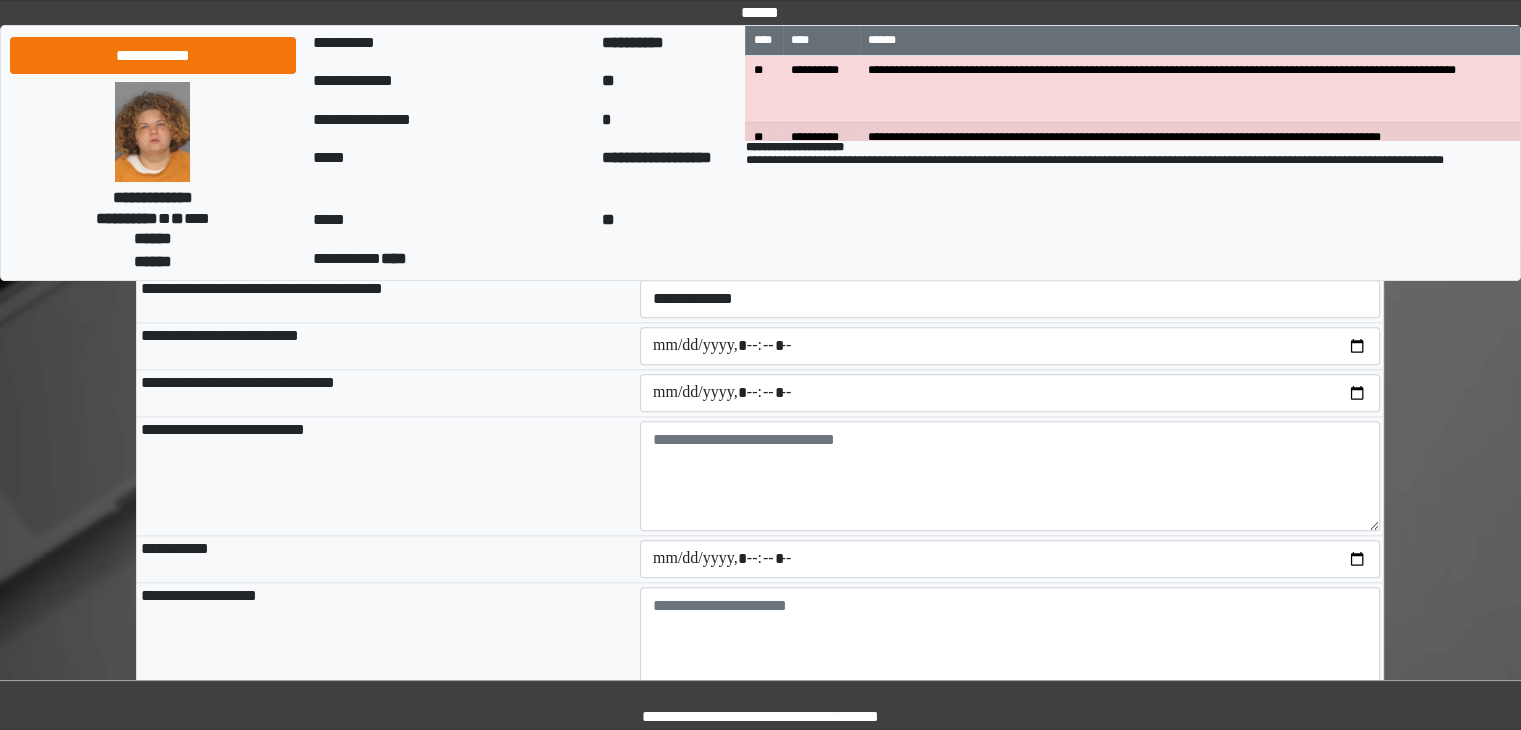type on "**********" 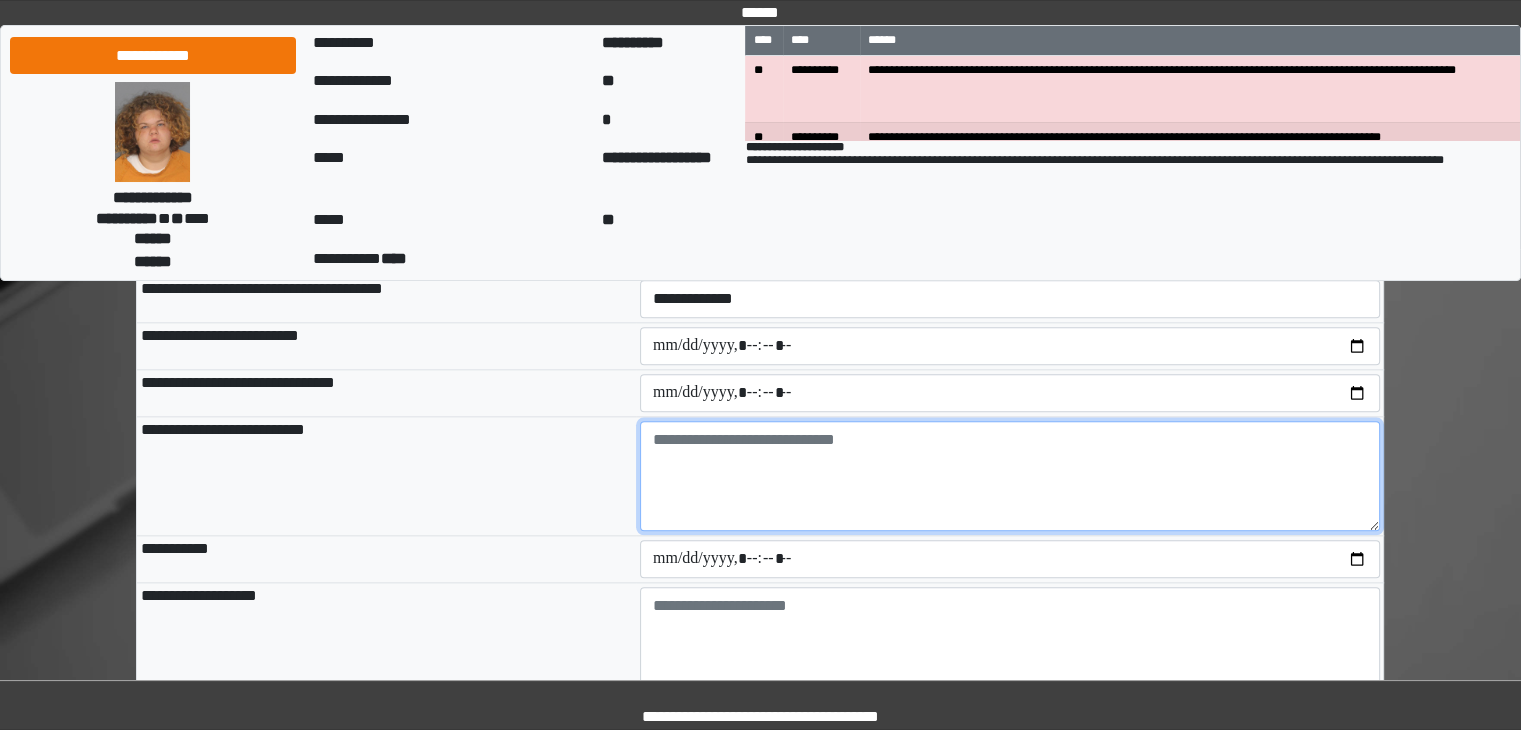 click at bounding box center (1010, 476) 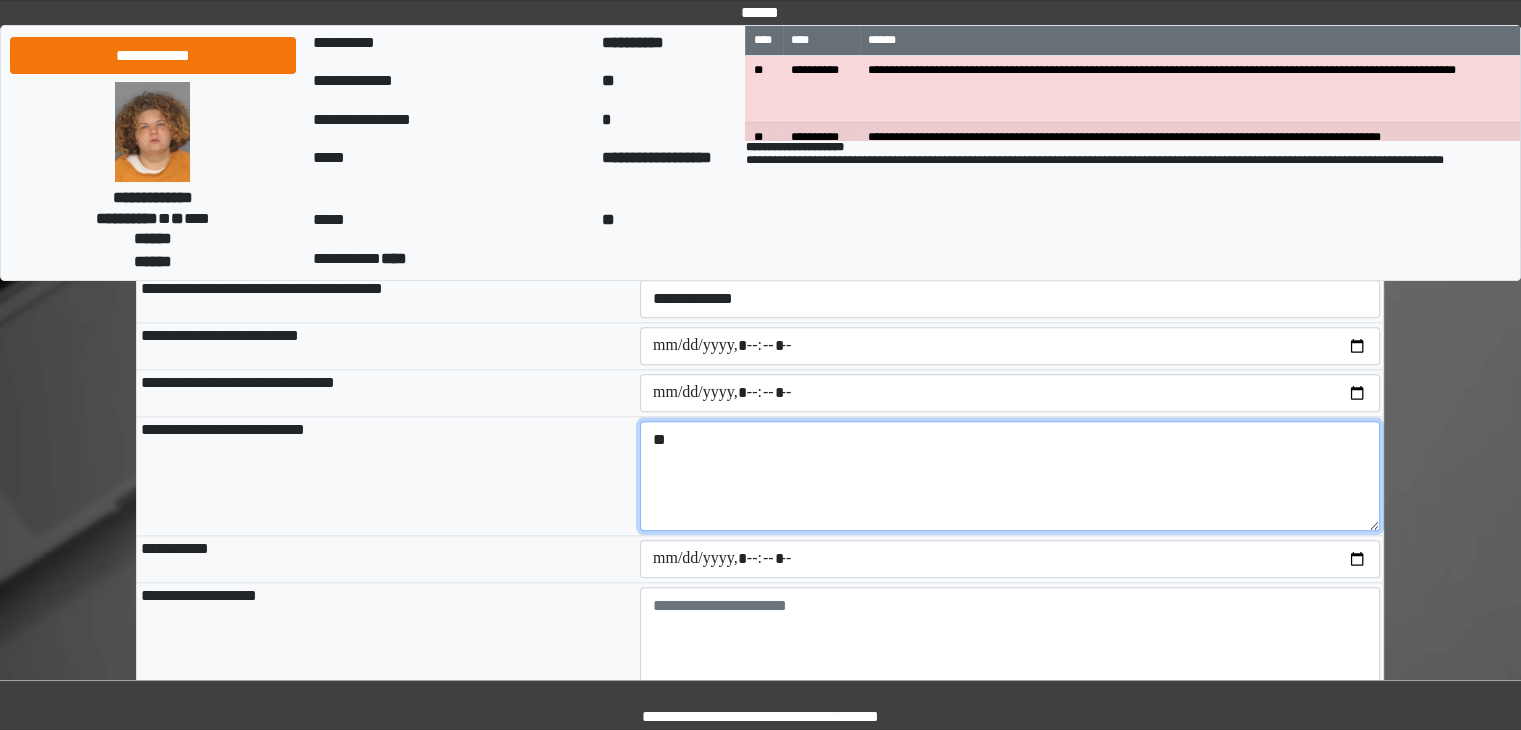 type on "*" 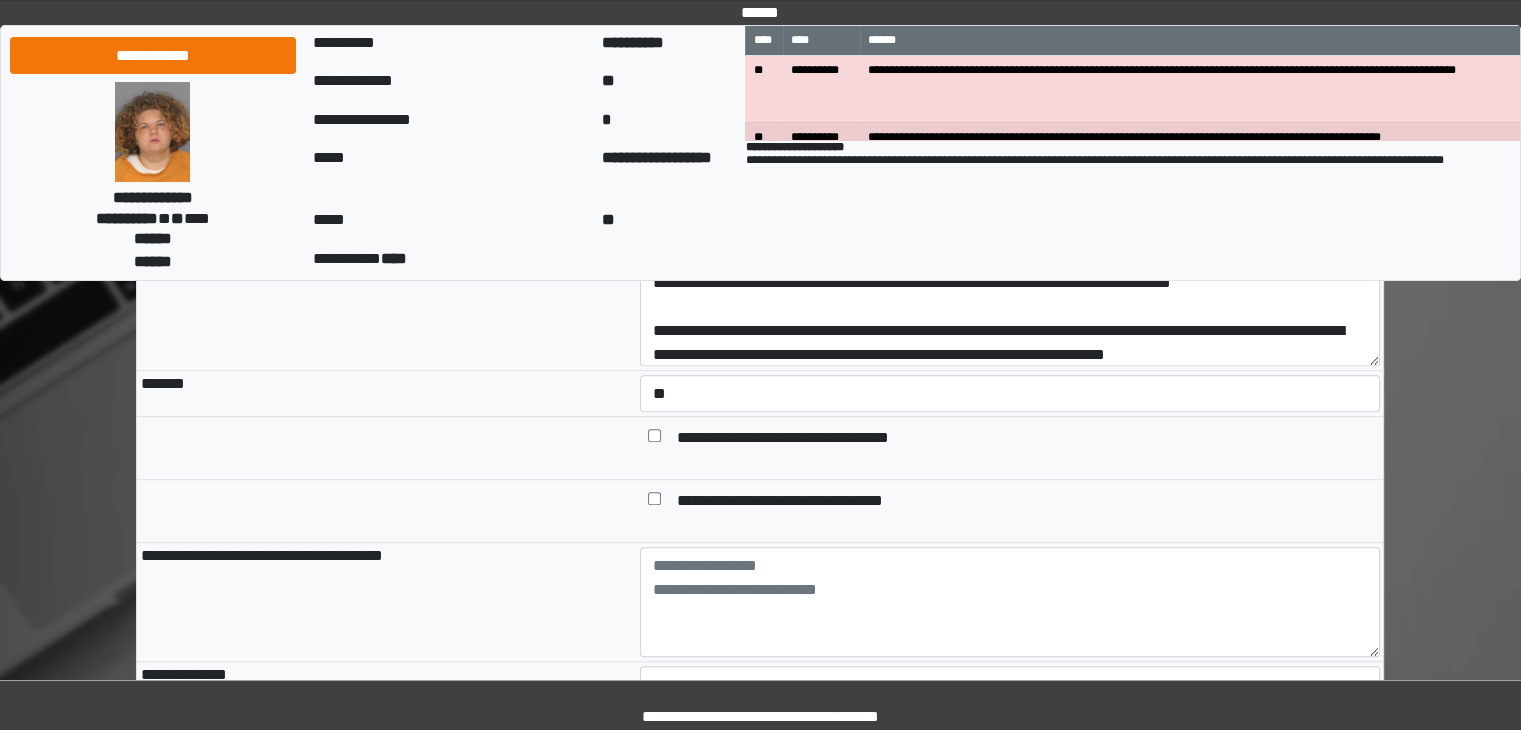 scroll, scrollTop: 1000, scrollLeft: 0, axis: vertical 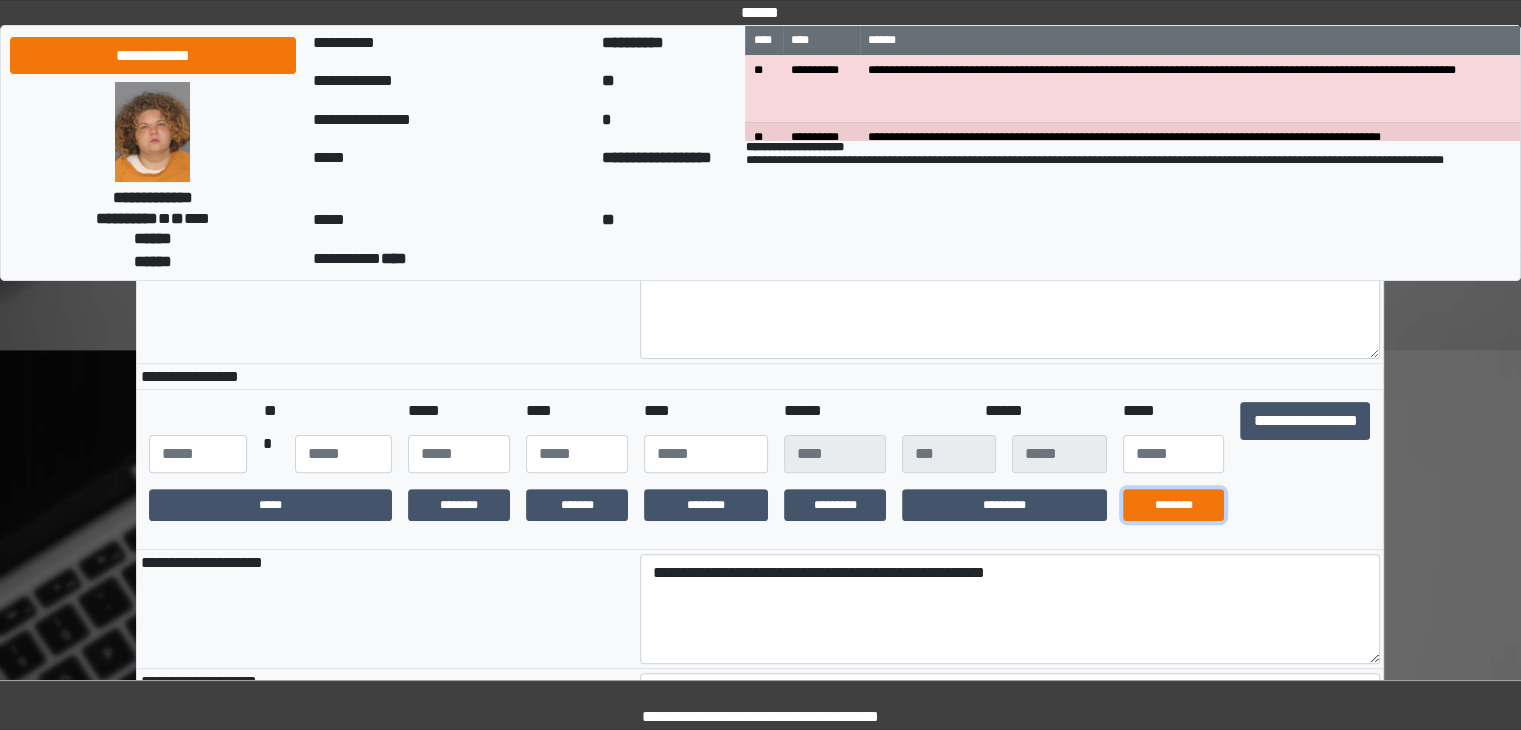 click on "********" at bounding box center (1174, 505) 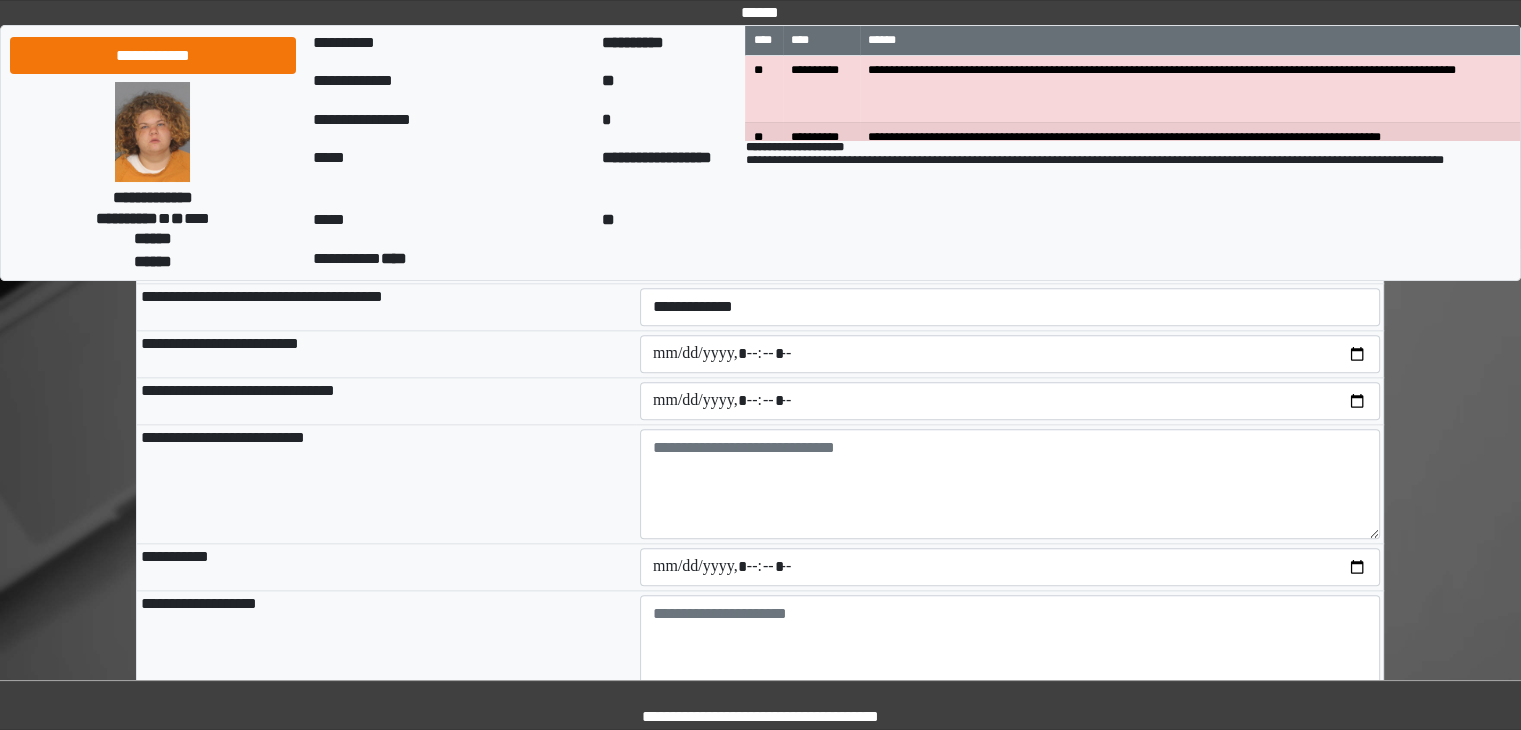 scroll, scrollTop: 2100, scrollLeft: 0, axis: vertical 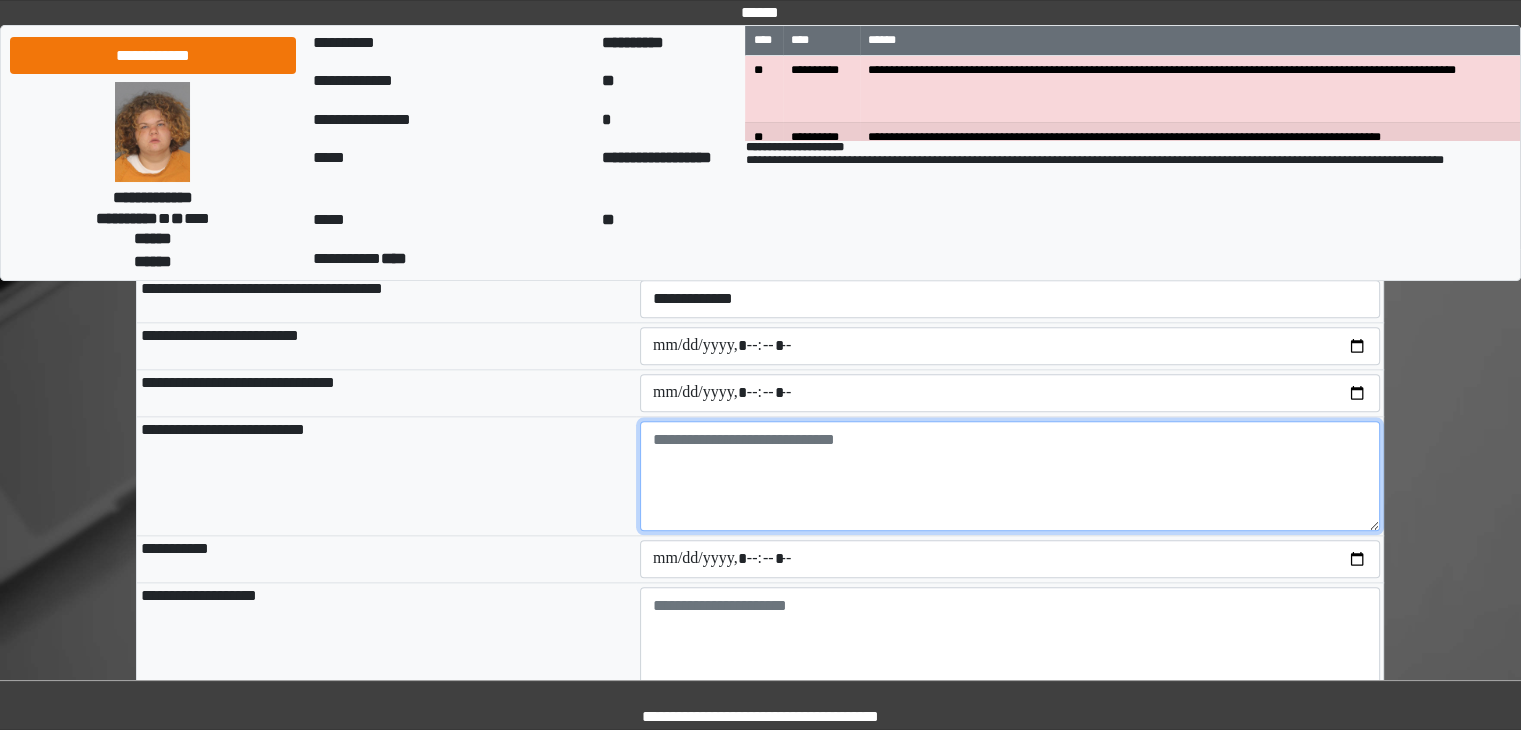 click at bounding box center [1010, 476] 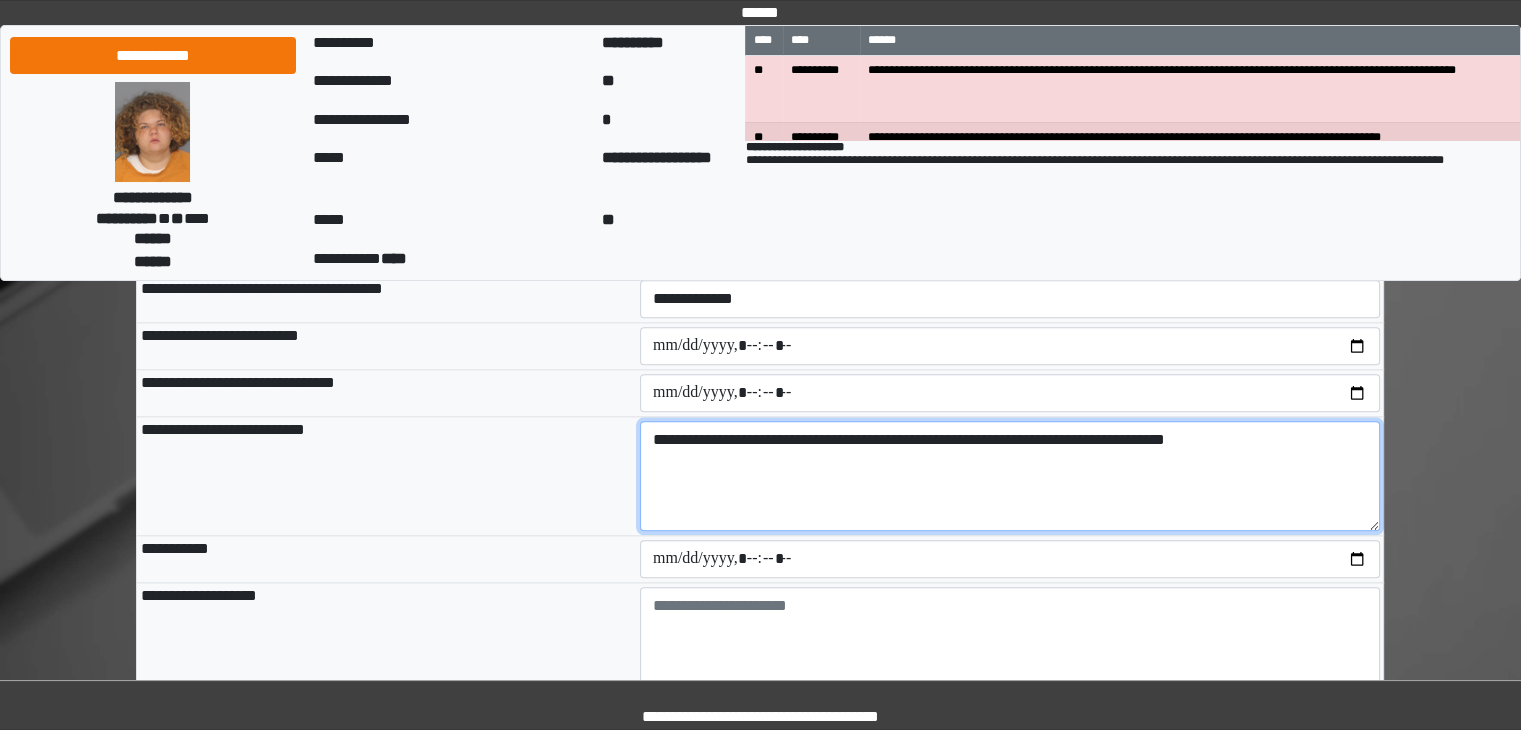 click on "**********" at bounding box center [1010, 476] 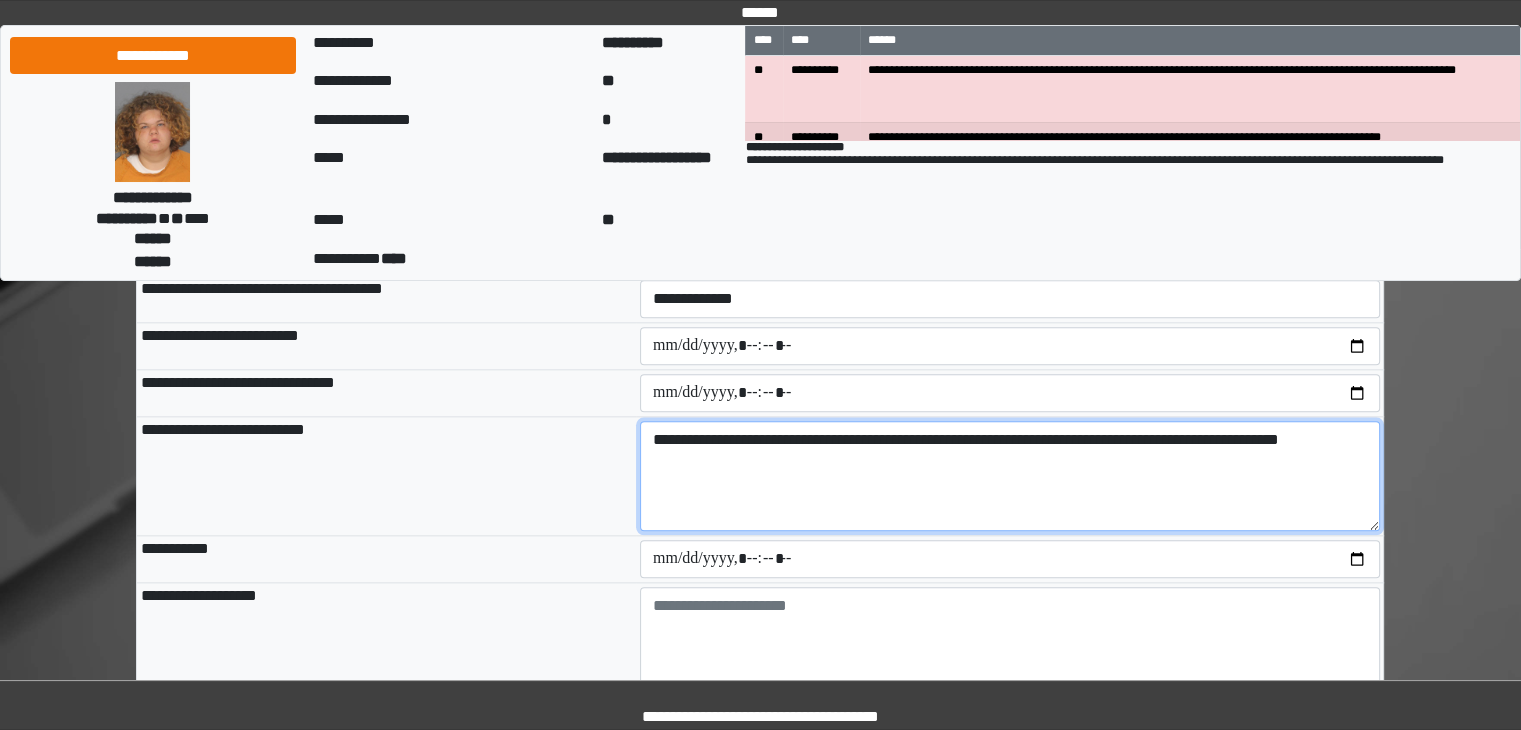 click on "**********" at bounding box center [1010, 476] 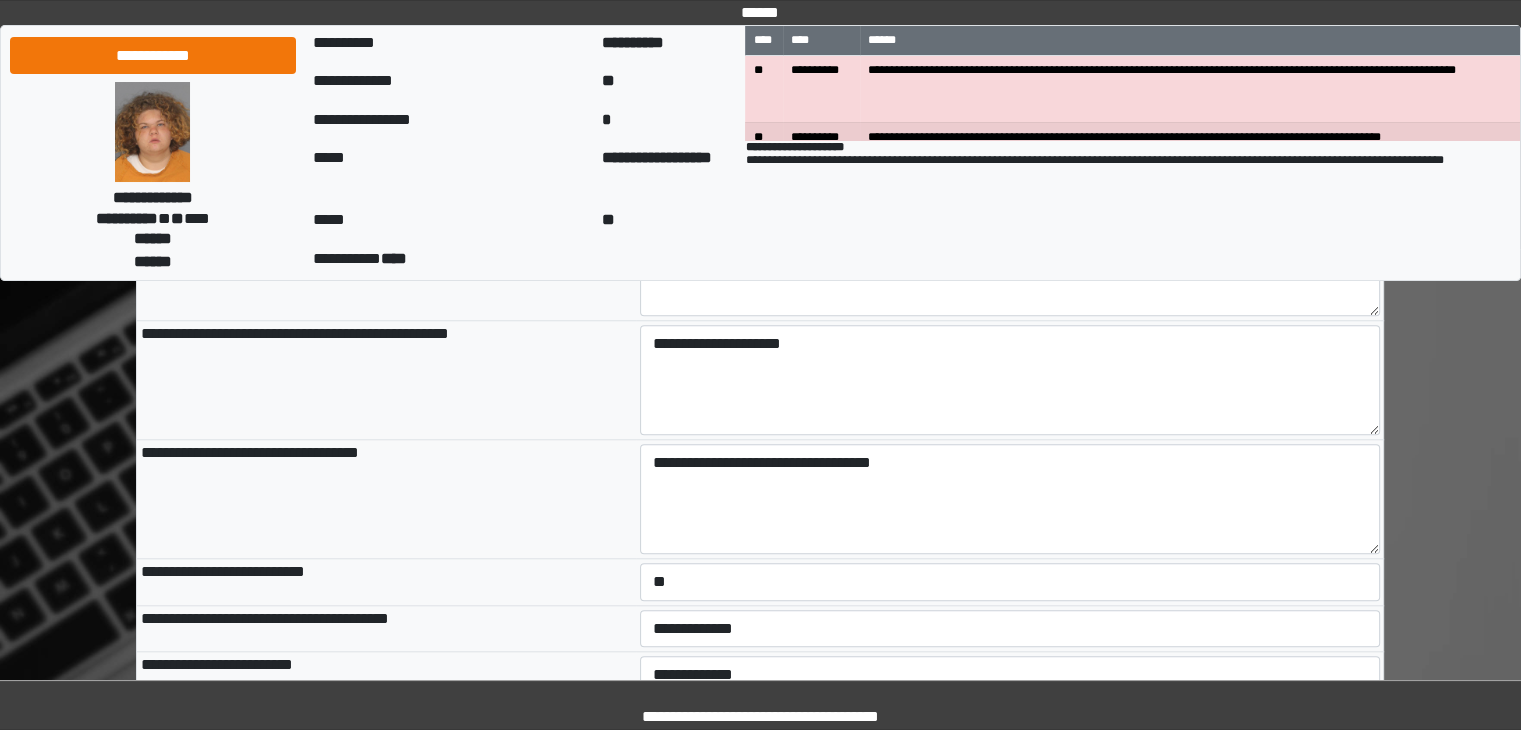 scroll, scrollTop: 1681, scrollLeft: 0, axis: vertical 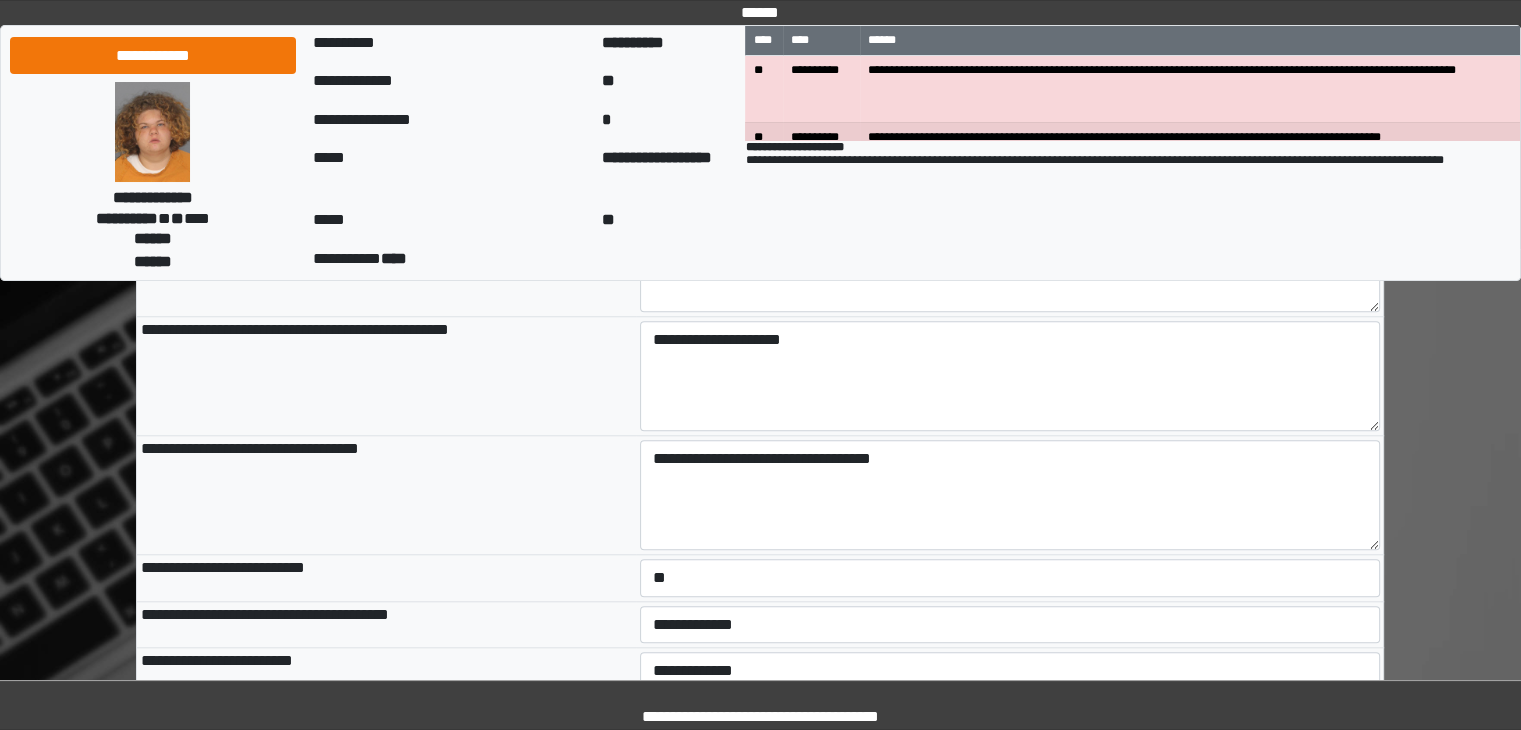 type on "**********" 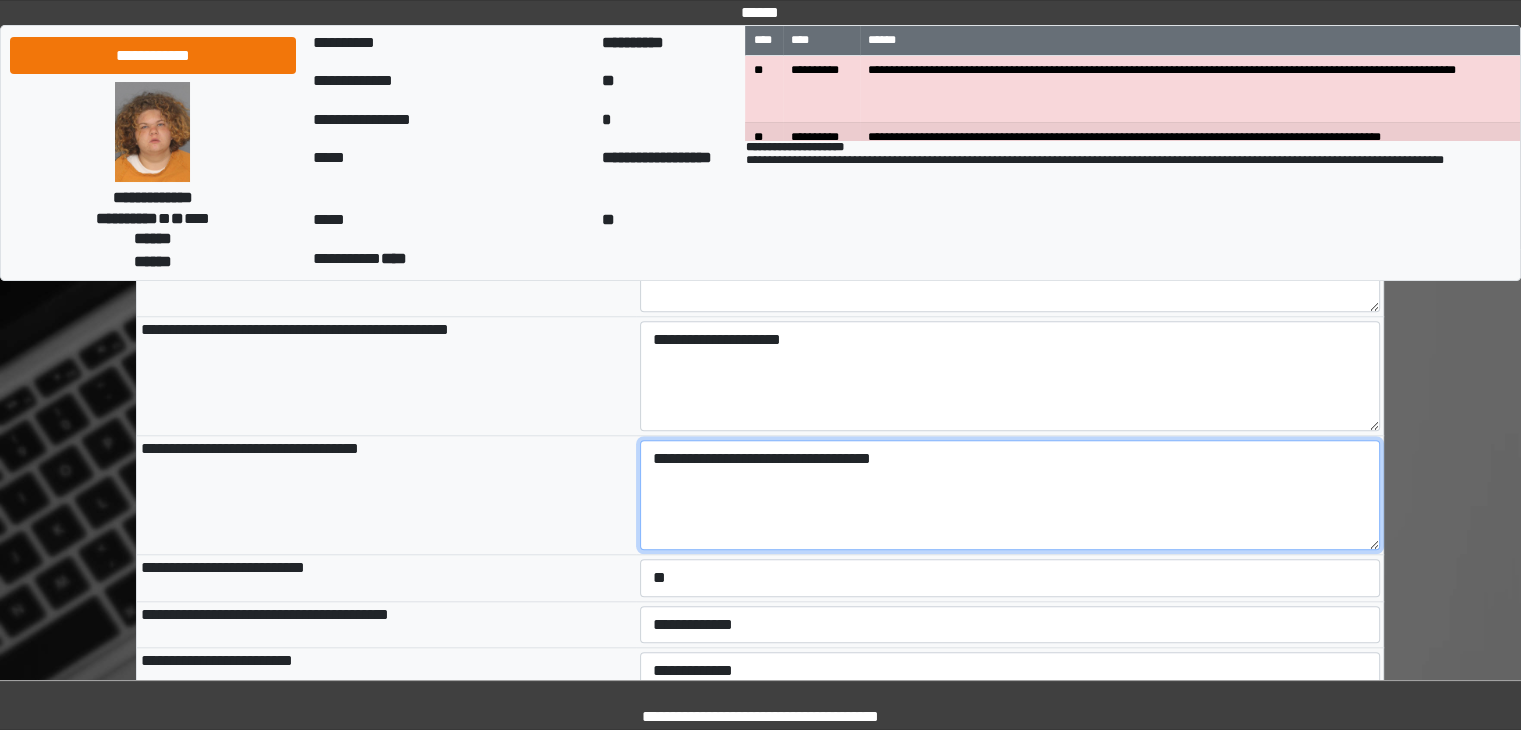 click on "**********" at bounding box center [1010, 495] 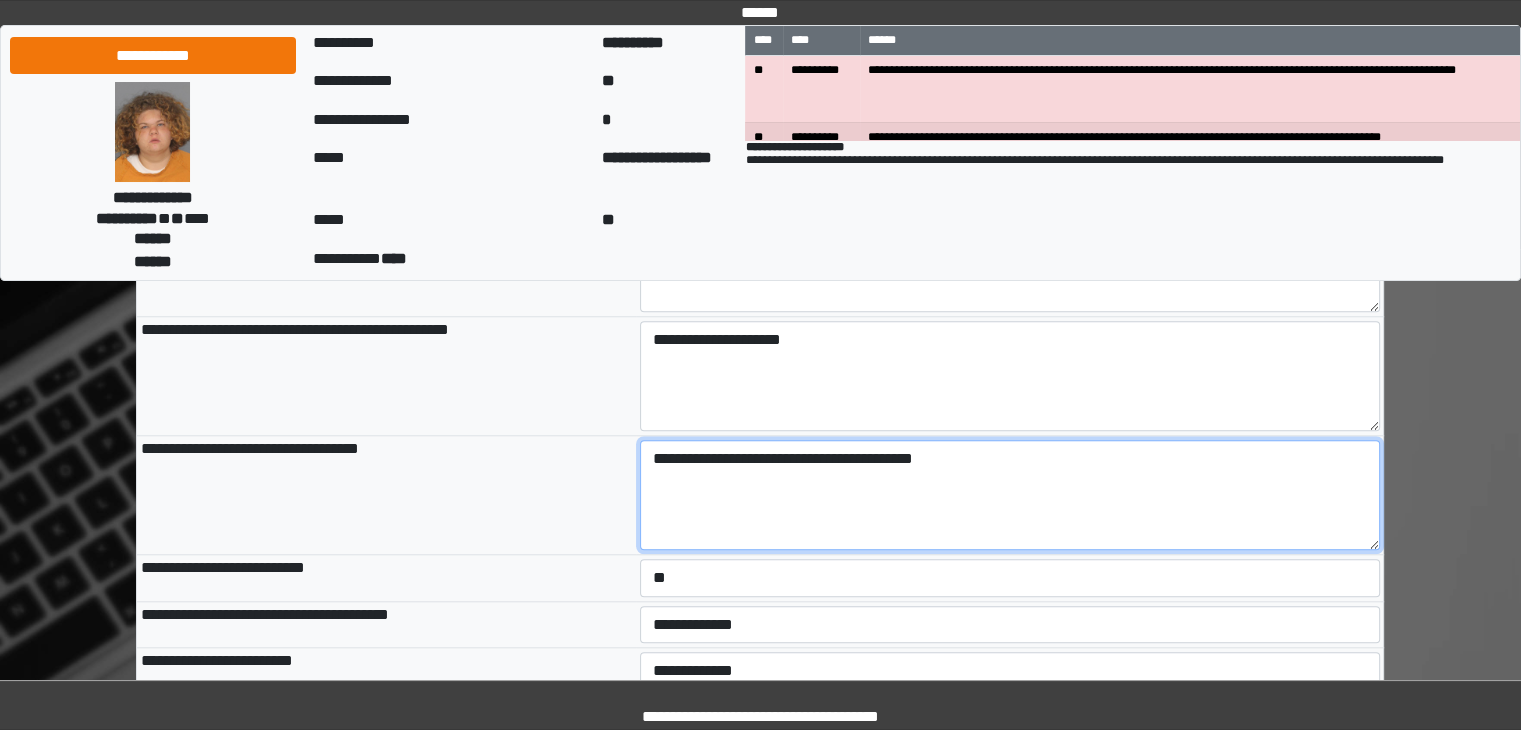 drag, startPoint x: 908, startPoint y: 468, endPoint x: 868, endPoint y: 469, distance: 40.012497 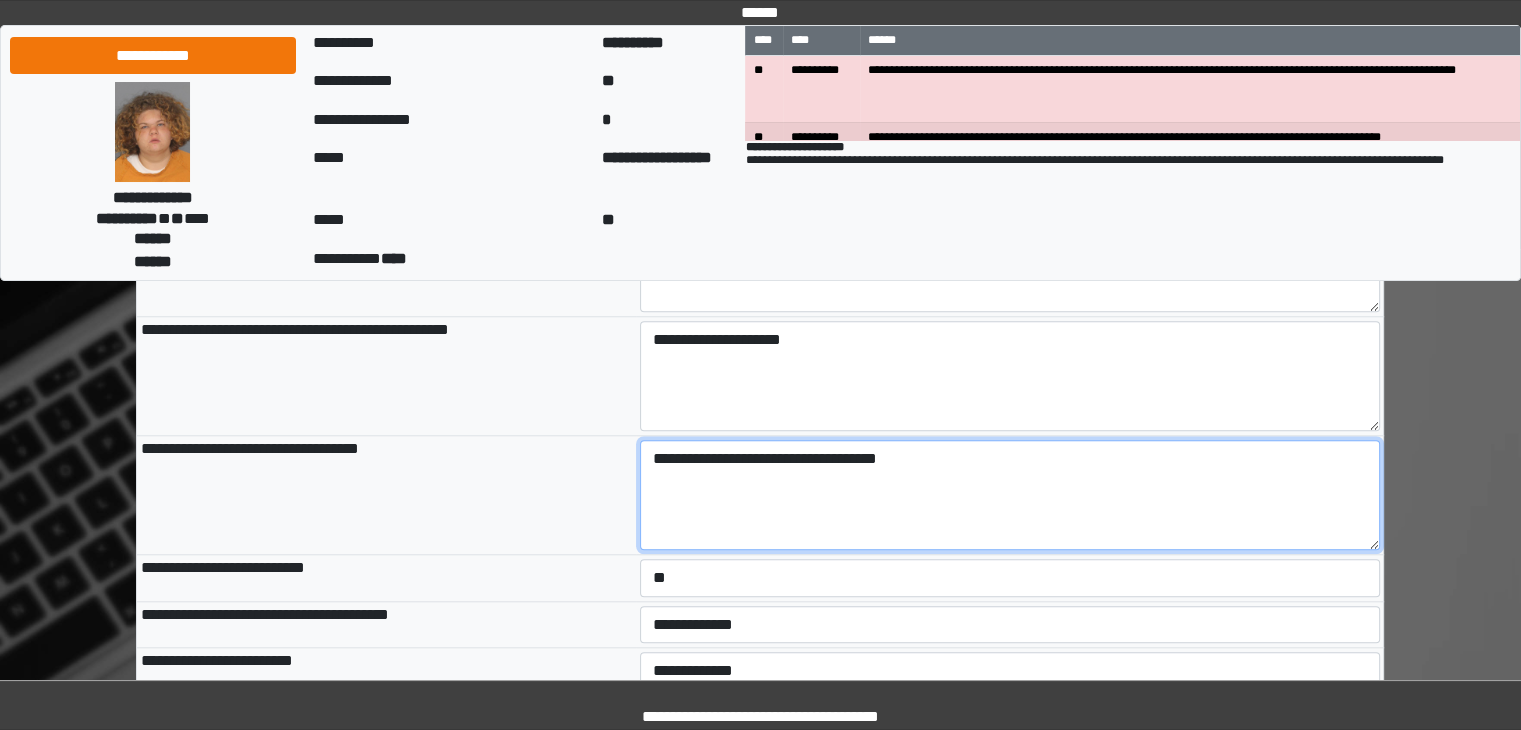 click on "**********" at bounding box center (1010, 495) 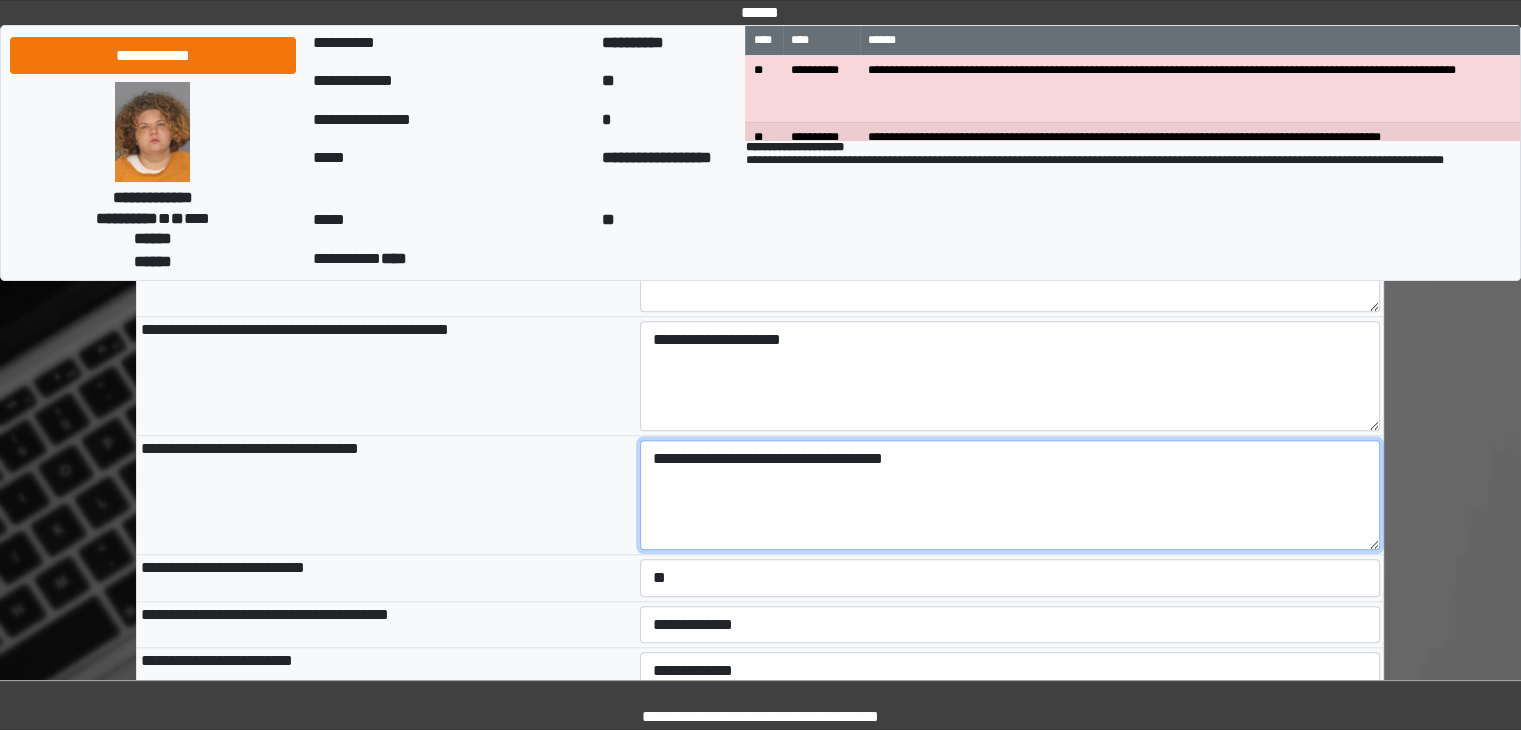 paste on "******" 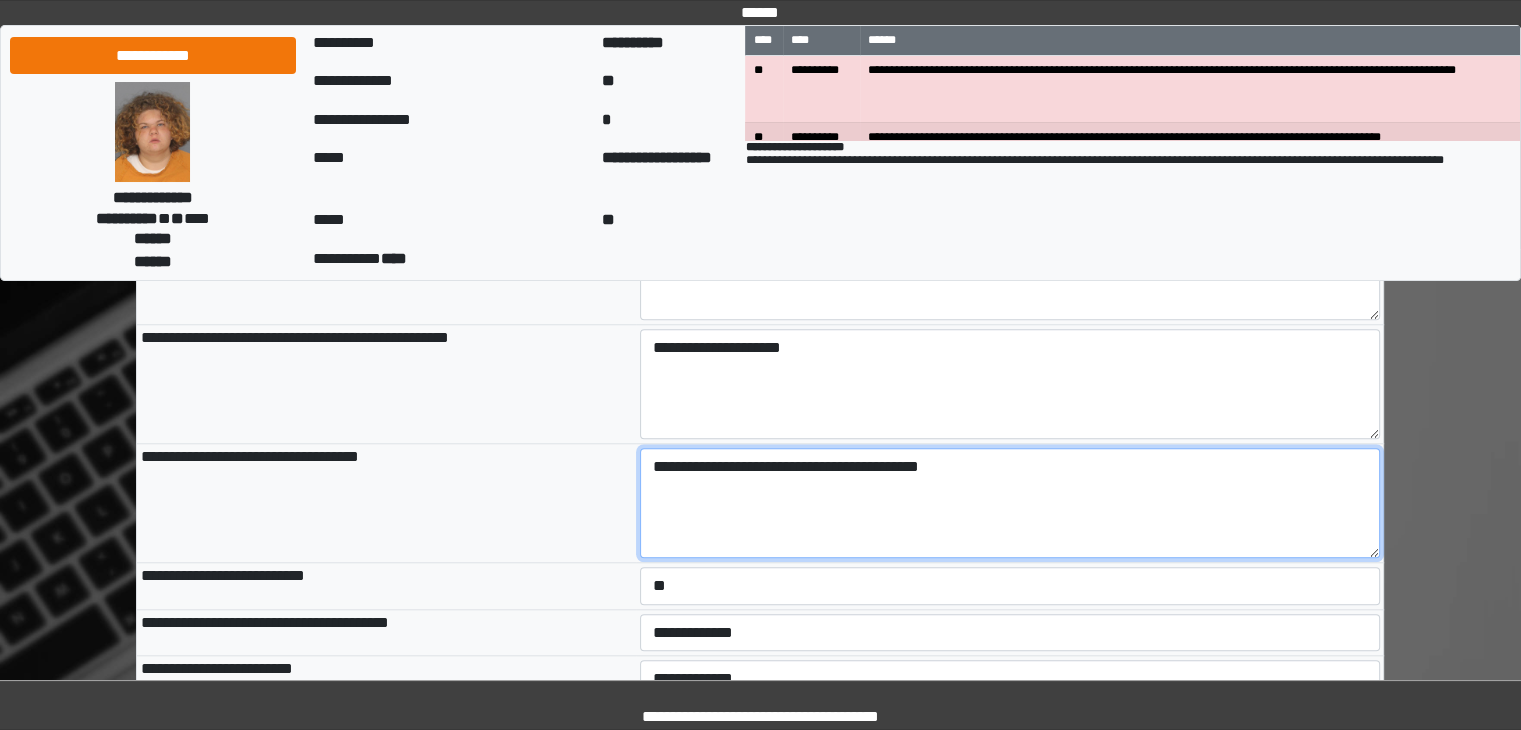 scroll, scrollTop: 1681, scrollLeft: 0, axis: vertical 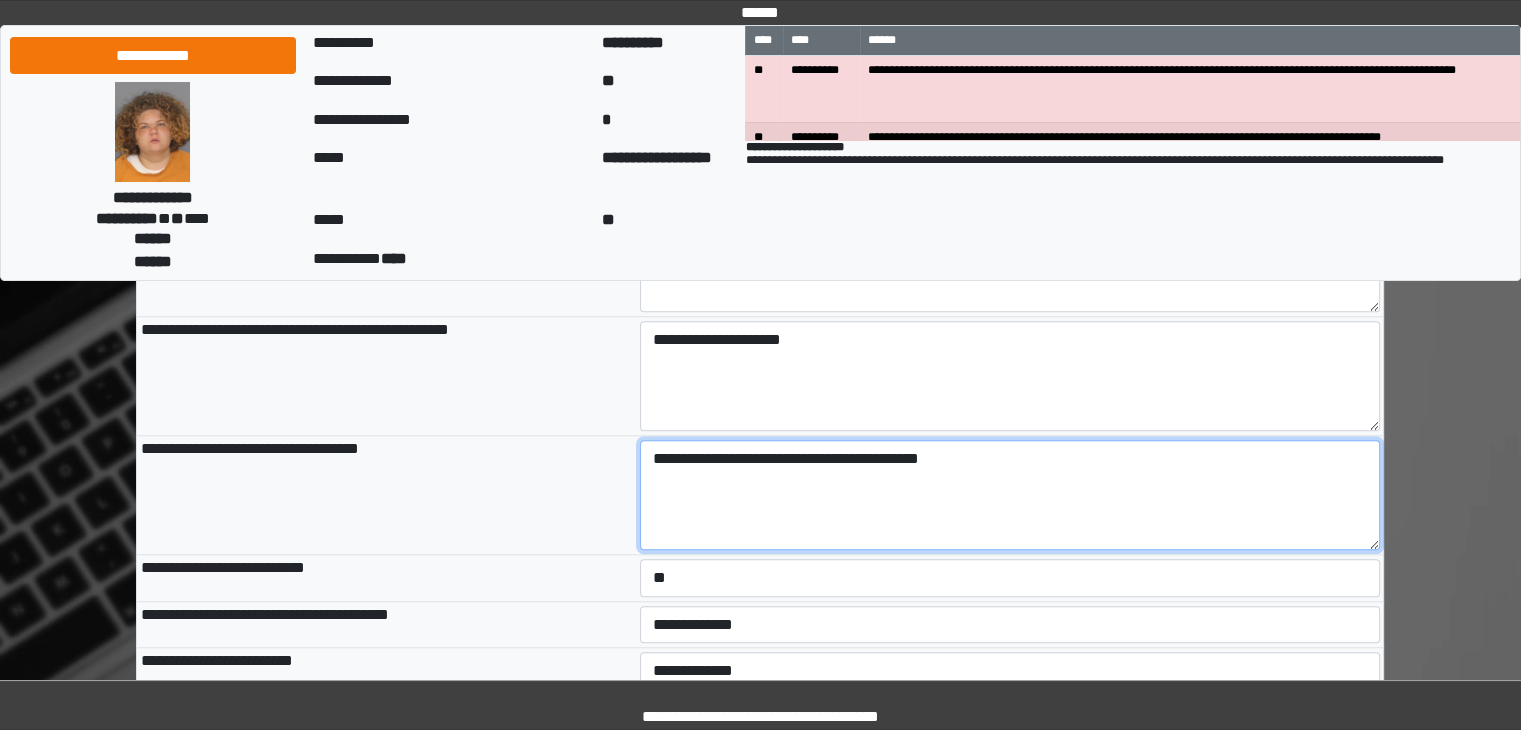 click on "**********" at bounding box center (1010, 495) 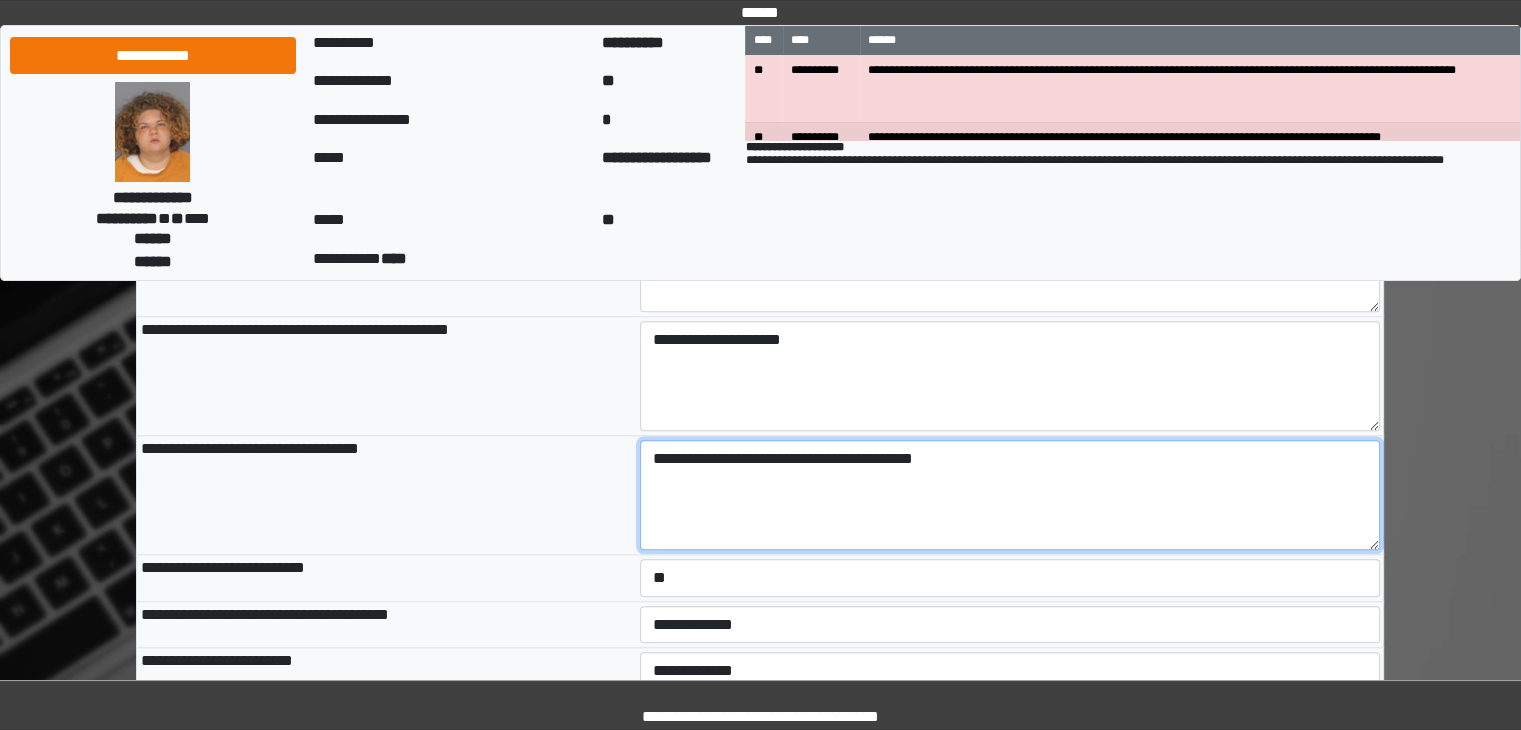 drag, startPoint x: 978, startPoint y: 465, endPoint x: 605, endPoint y: 462, distance: 373.01205 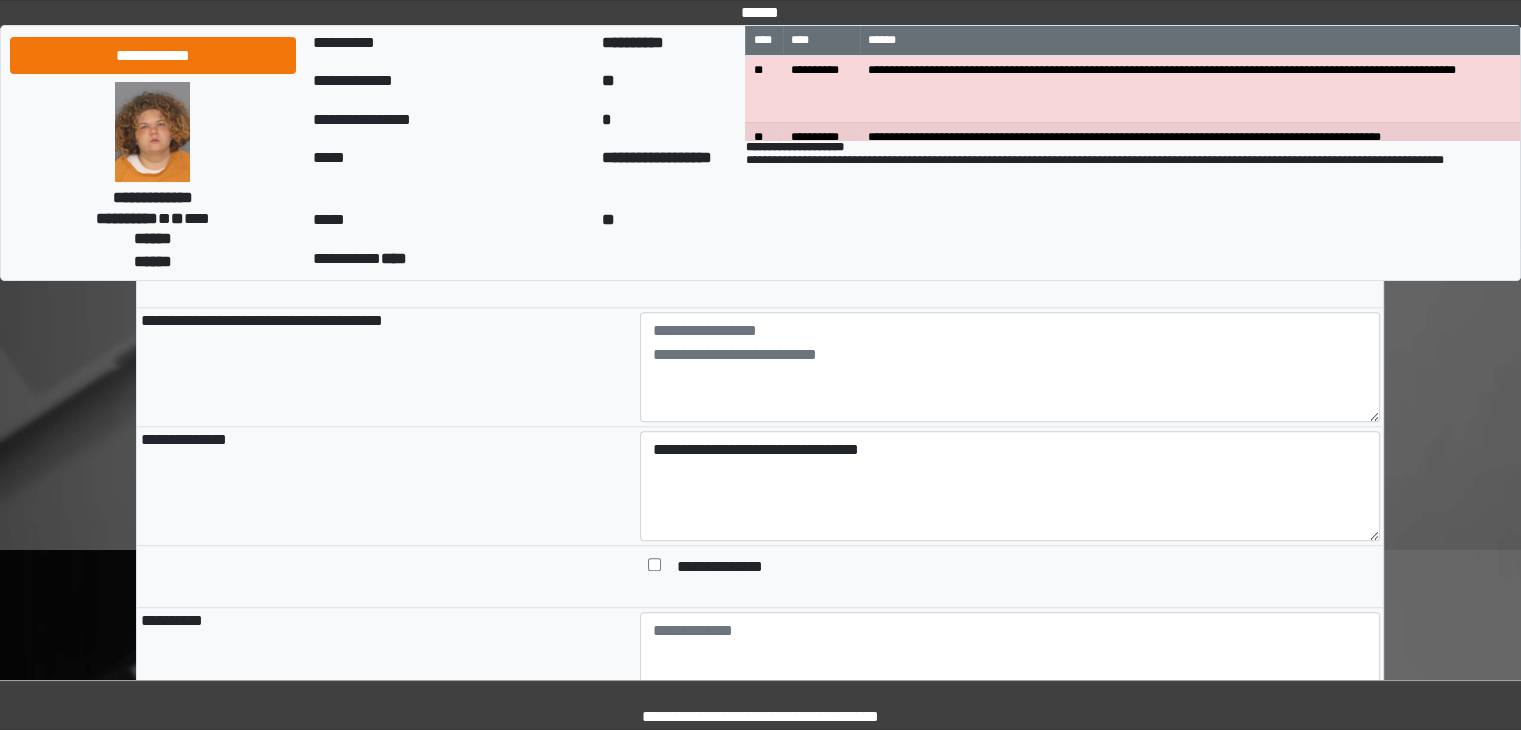 scroll, scrollTop: 1181, scrollLeft: 0, axis: vertical 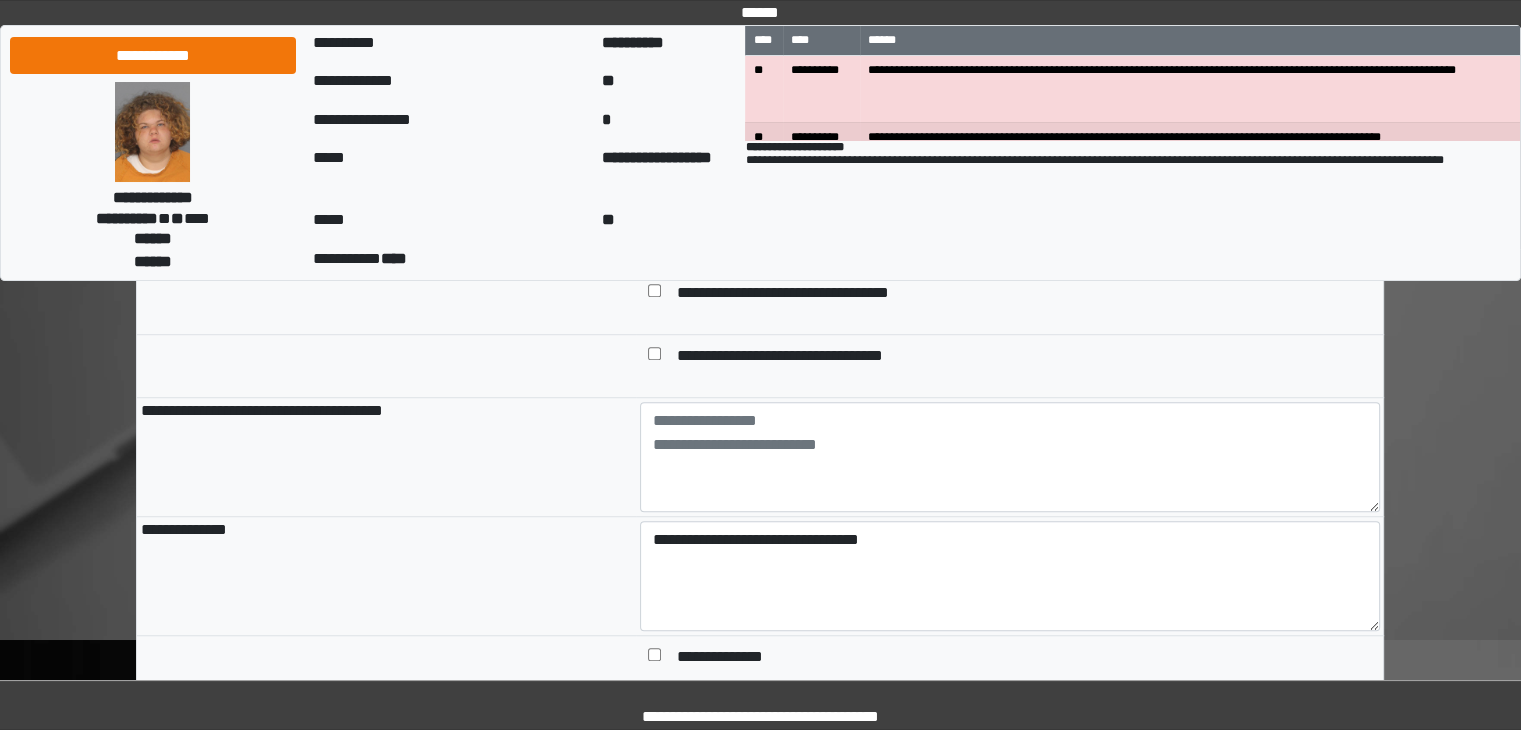type on "**********" 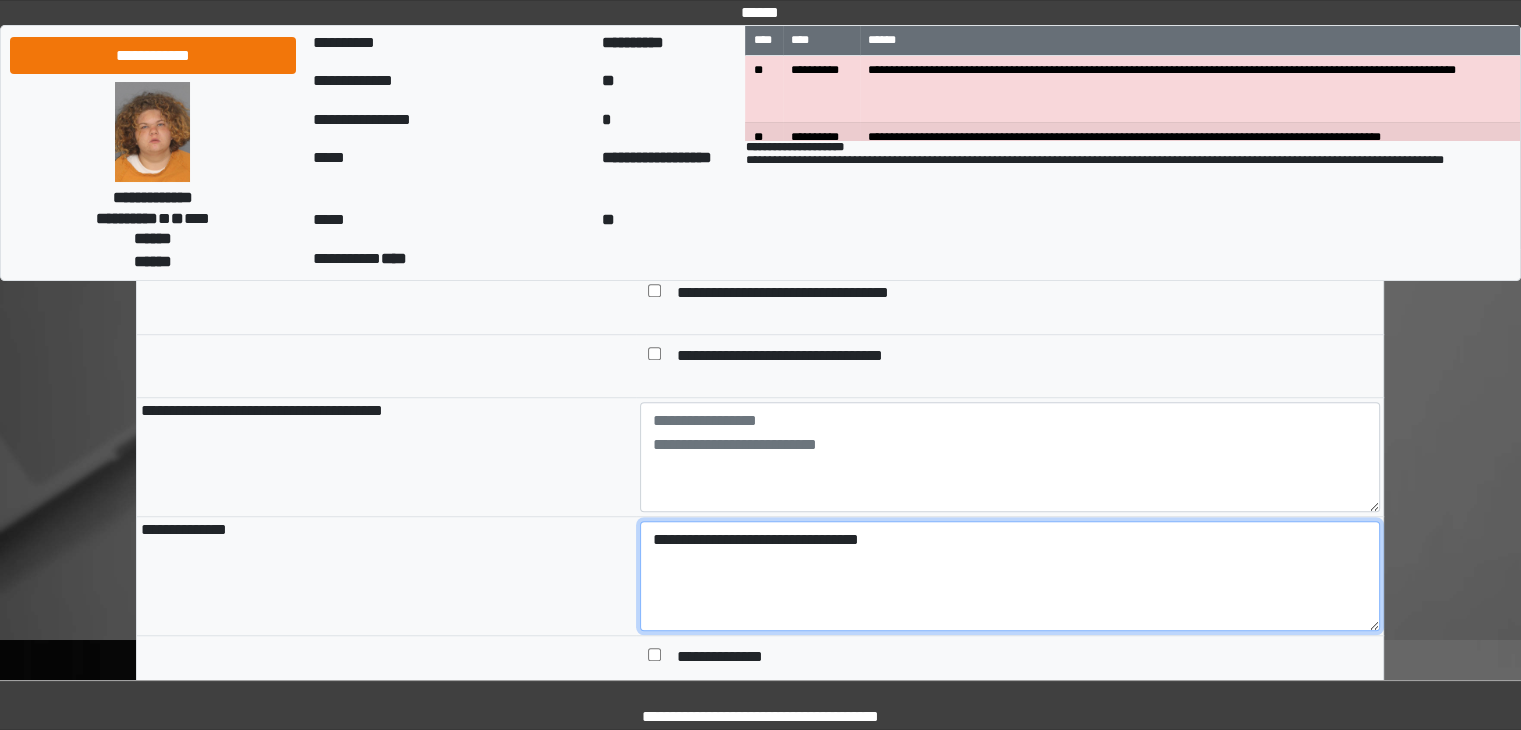 drag, startPoint x: 906, startPoint y: 549, endPoint x: 638, endPoint y: 555, distance: 268.06717 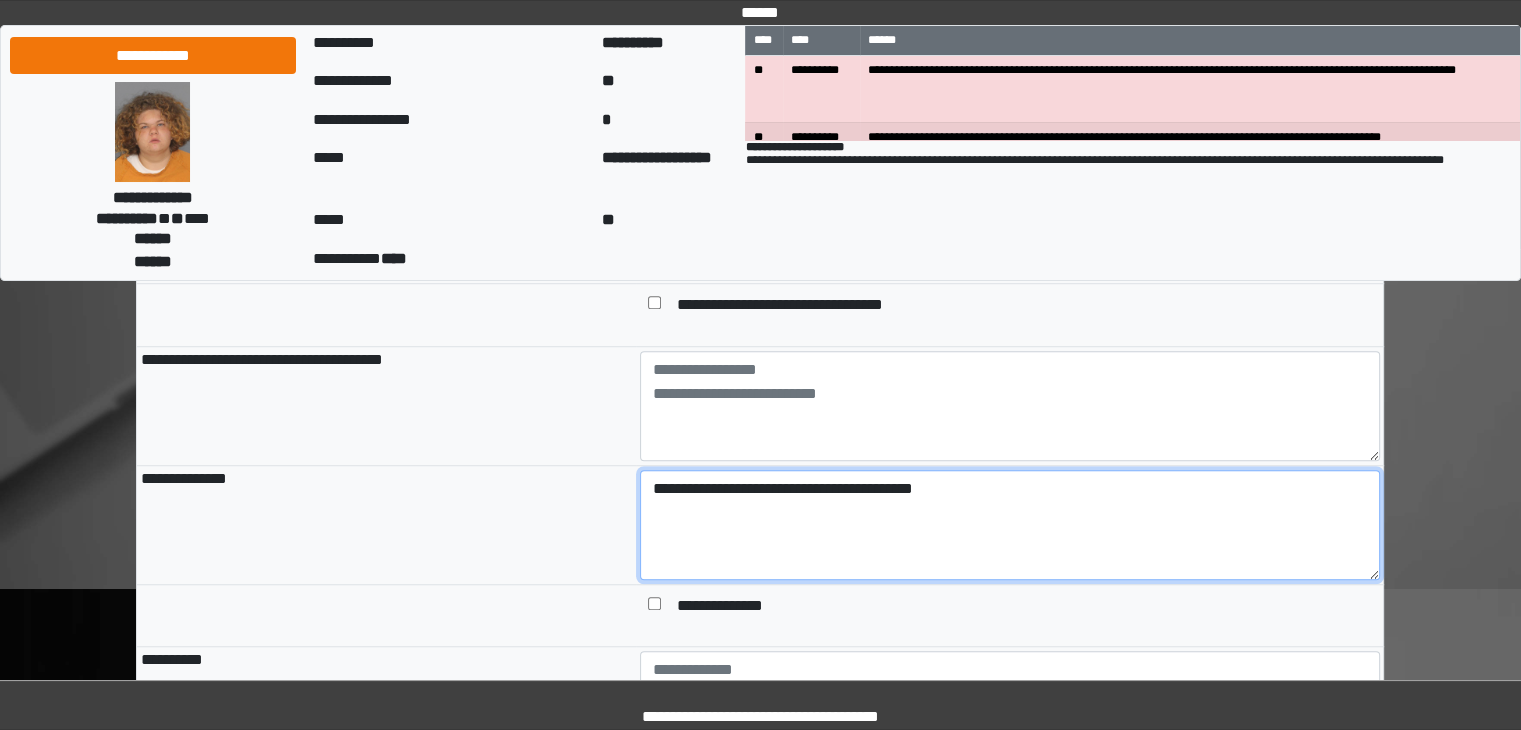 scroll, scrollTop: 1281, scrollLeft: 0, axis: vertical 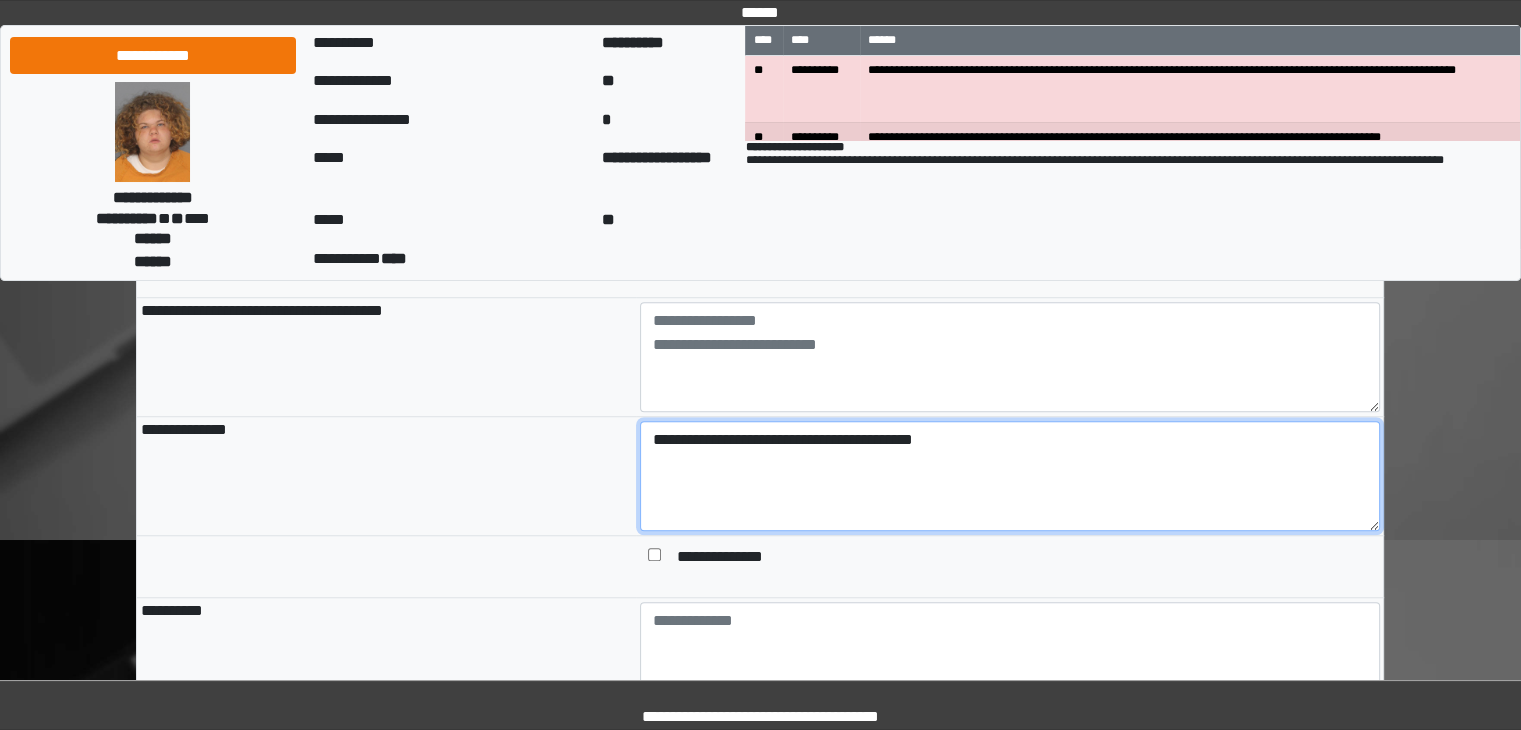 drag, startPoint x: 776, startPoint y: 447, endPoint x: 699, endPoint y: 448, distance: 77.00649 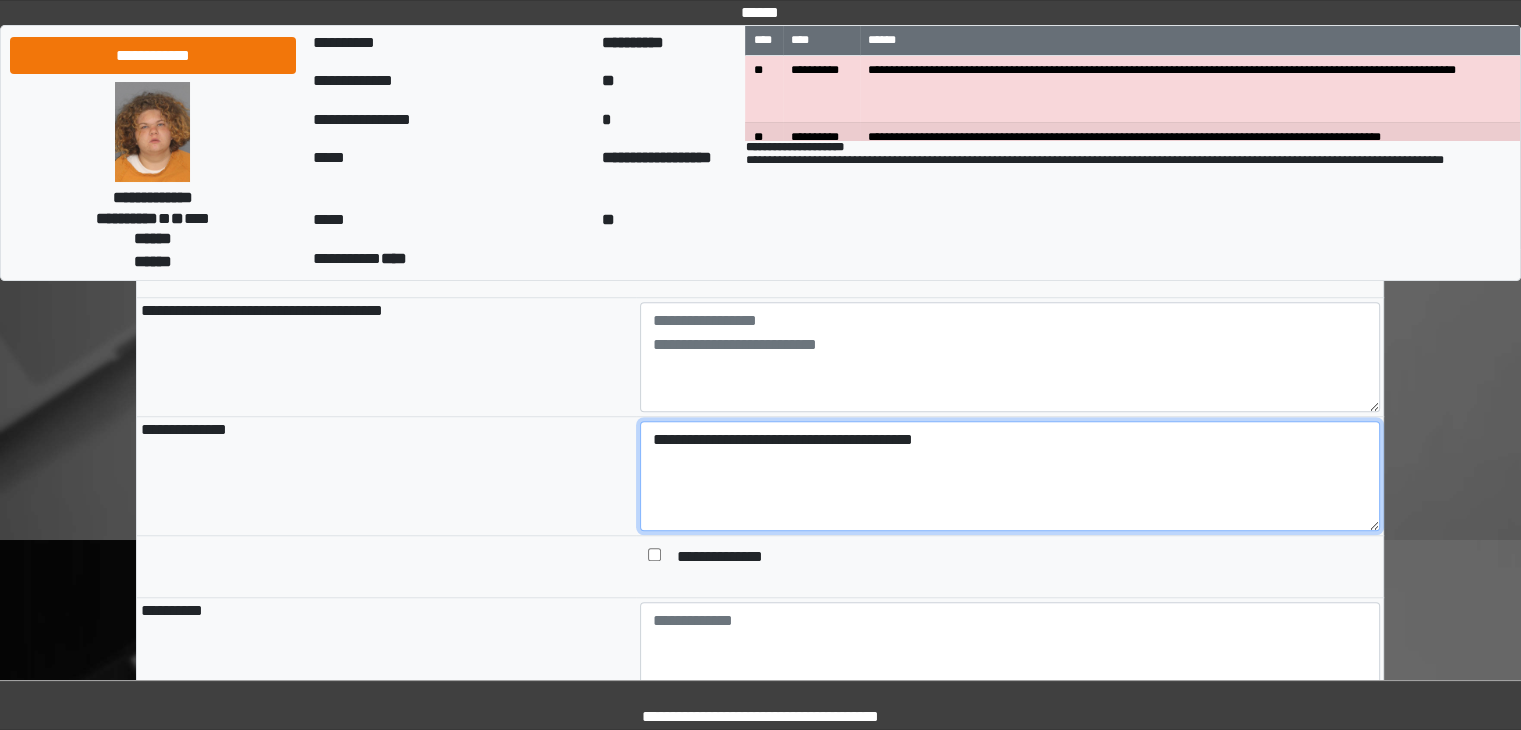 click on "**********" at bounding box center [1010, 476] 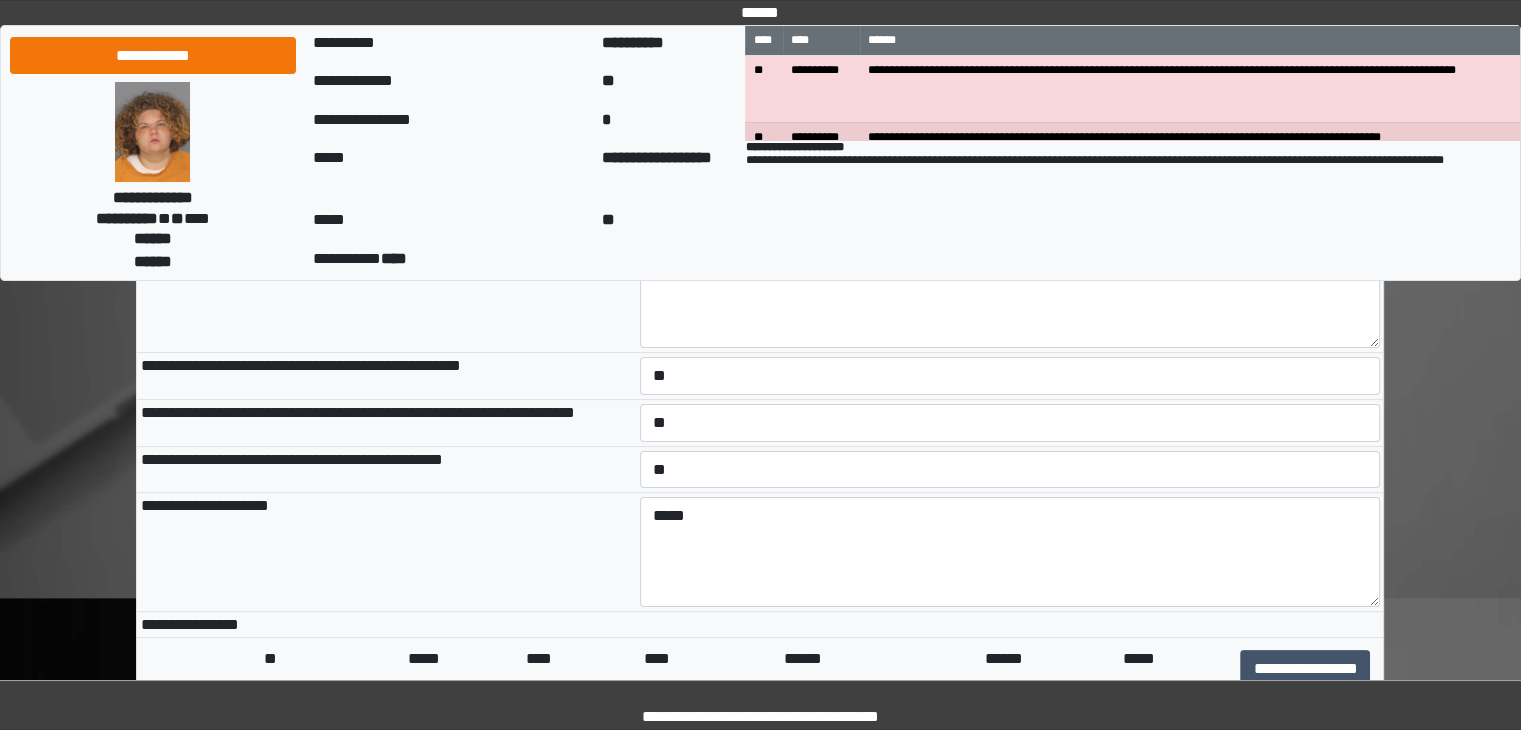 scroll, scrollTop: 181, scrollLeft: 0, axis: vertical 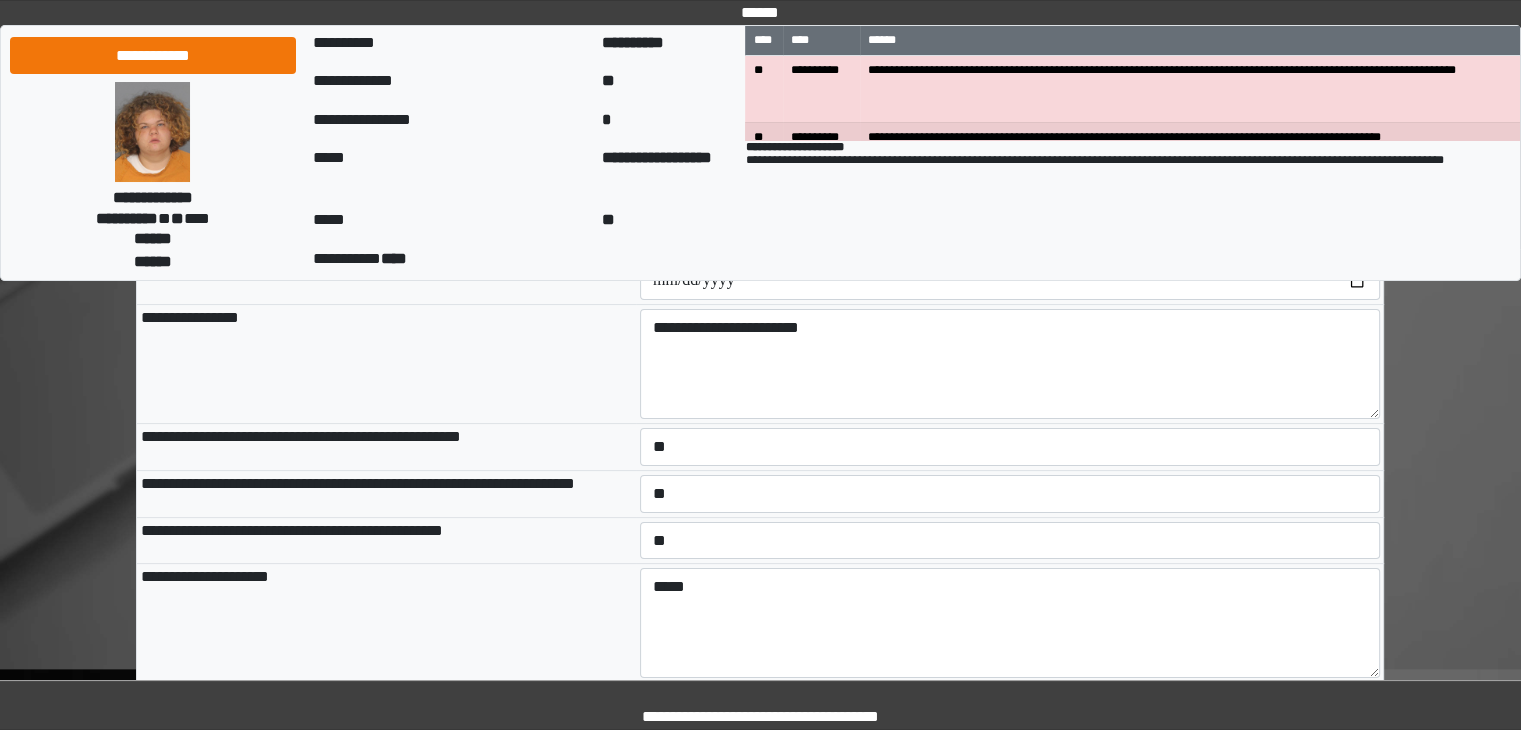 type on "**********" 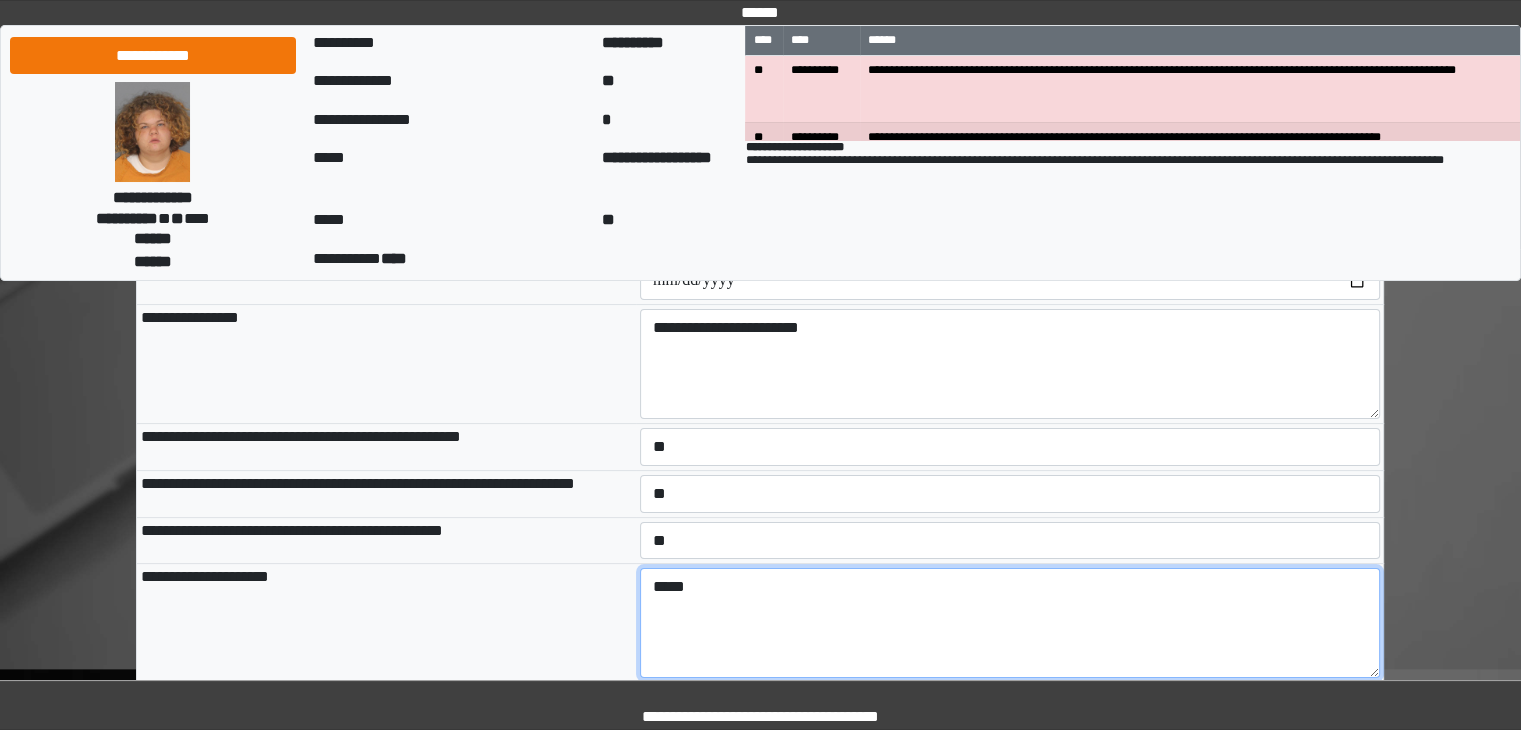 click on "*****" at bounding box center [1010, 623] 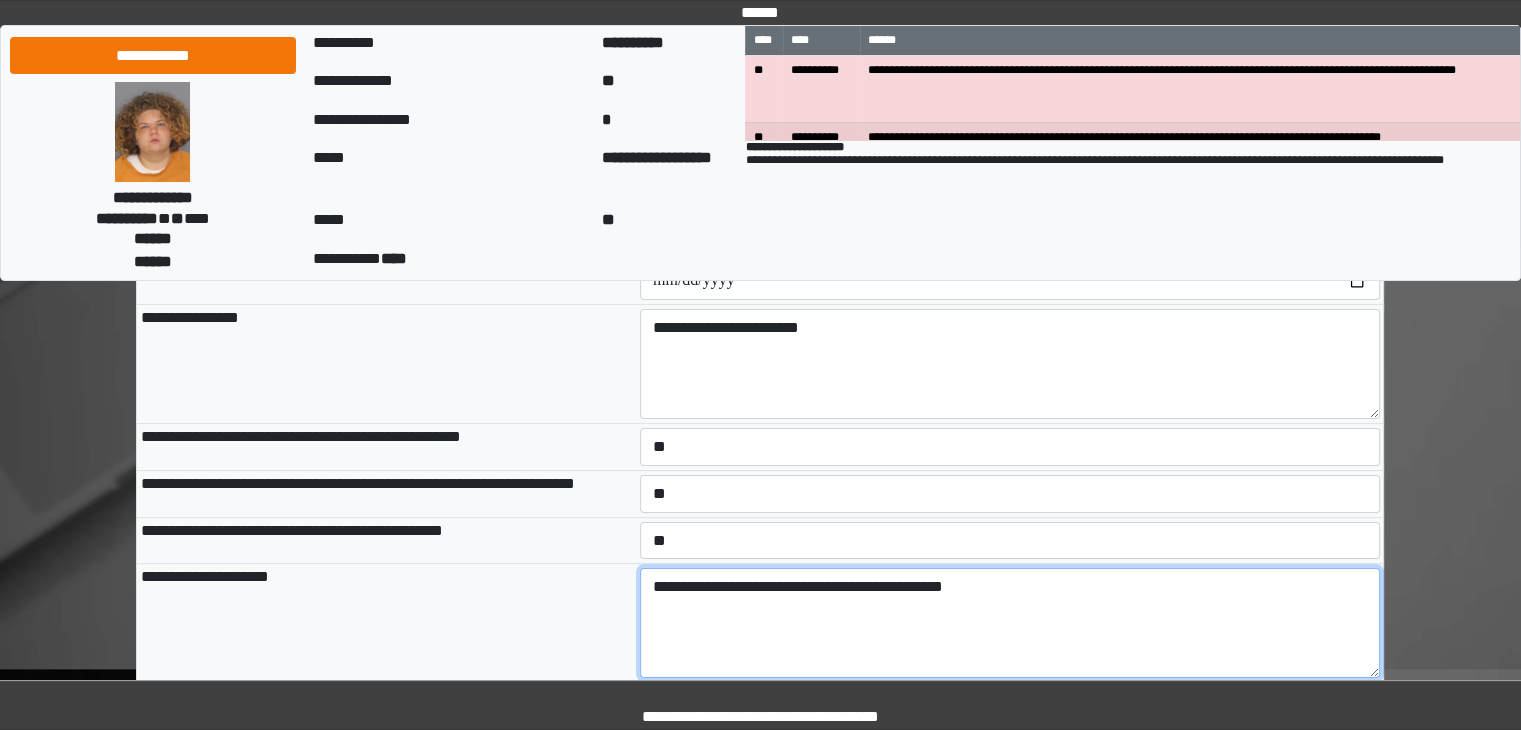 drag, startPoint x: 913, startPoint y: 595, endPoint x: 923, endPoint y: 599, distance: 10.770329 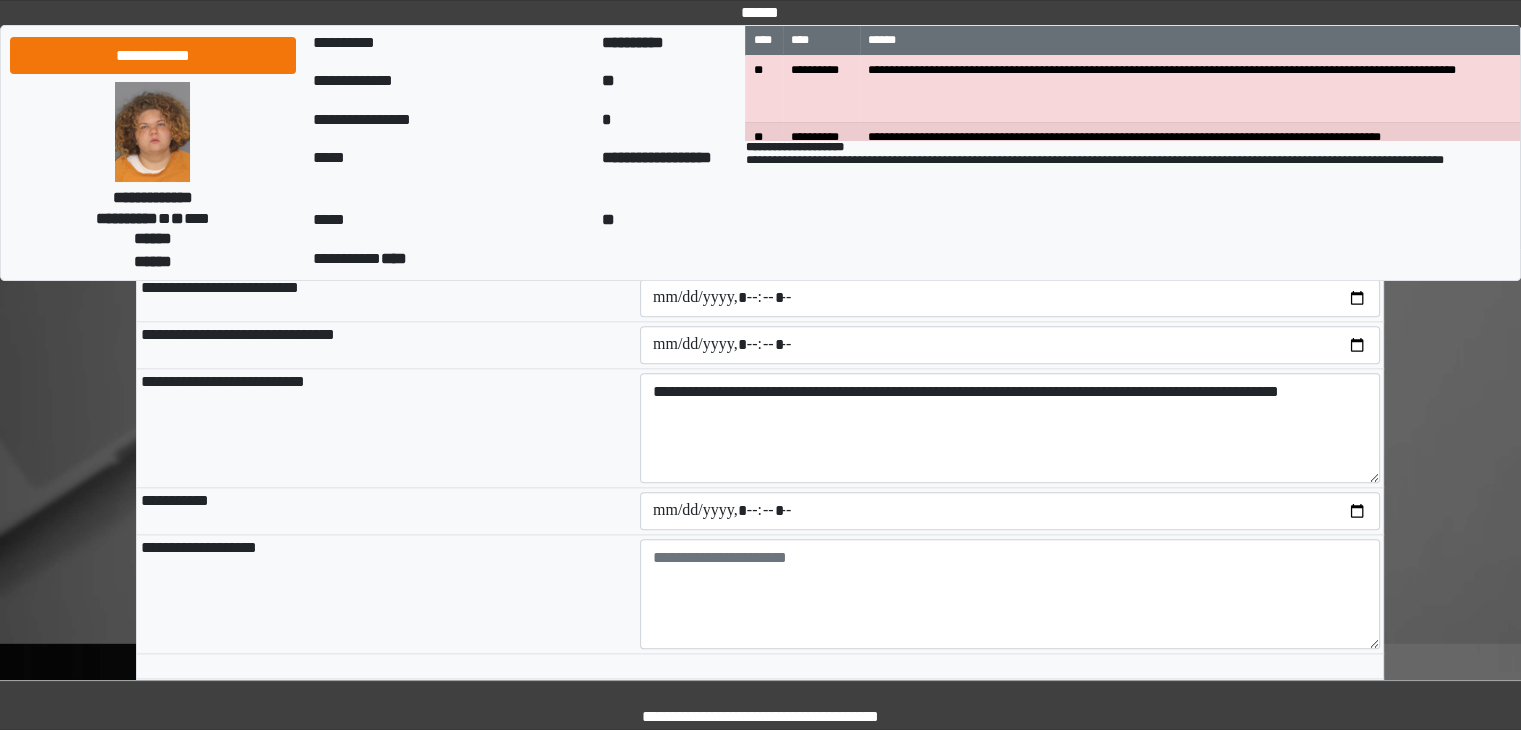 scroll, scrollTop: 2281, scrollLeft: 0, axis: vertical 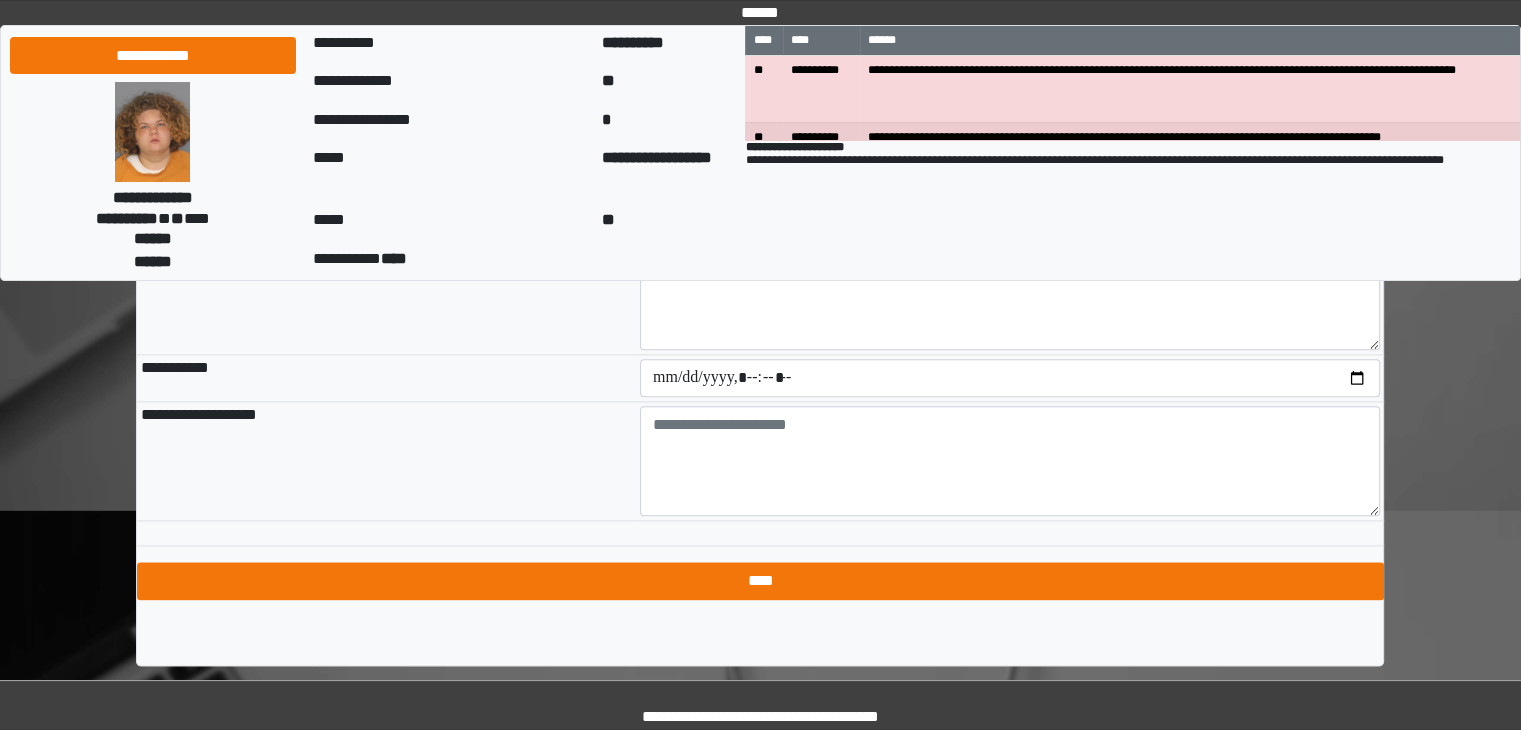 type on "**********" 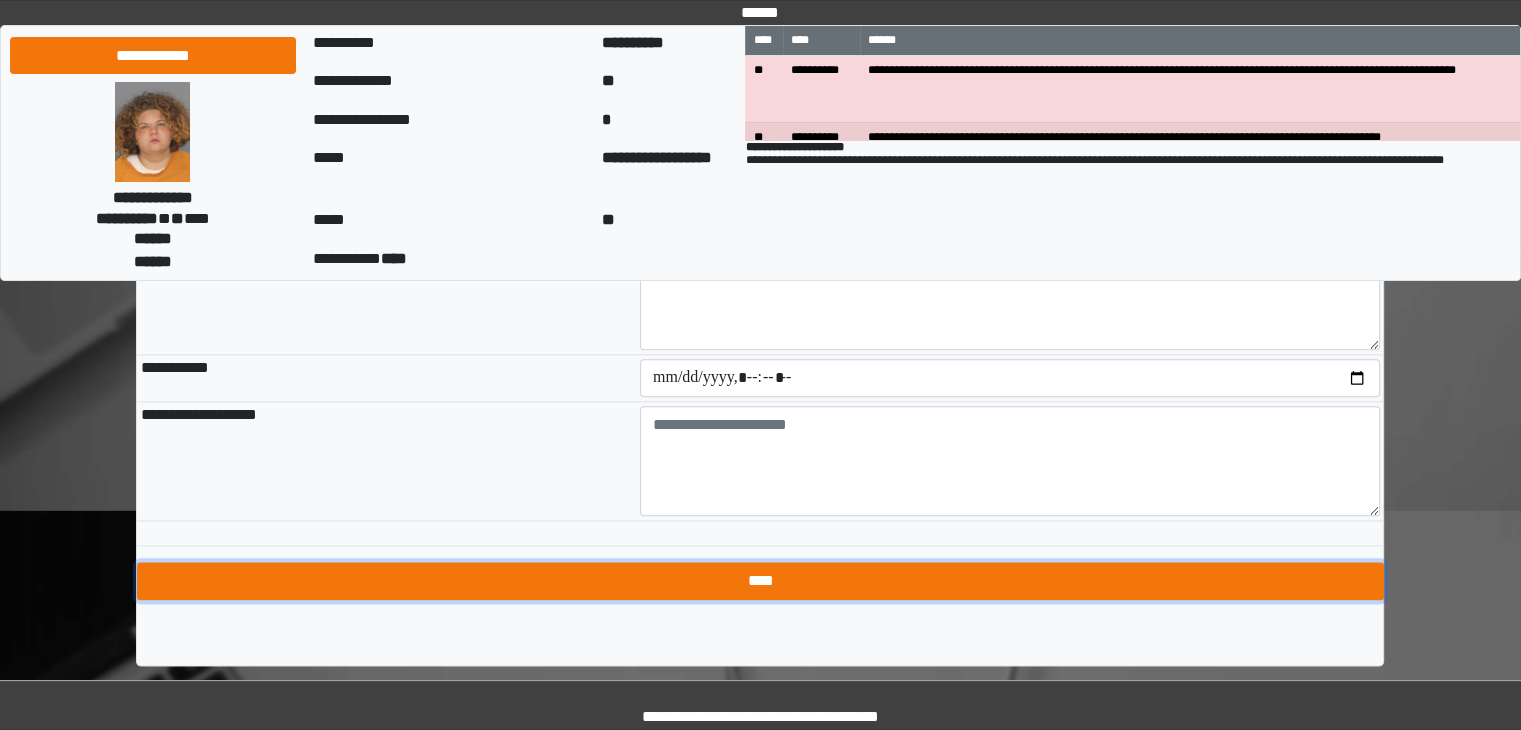 click on "****" at bounding box center [760, 581] 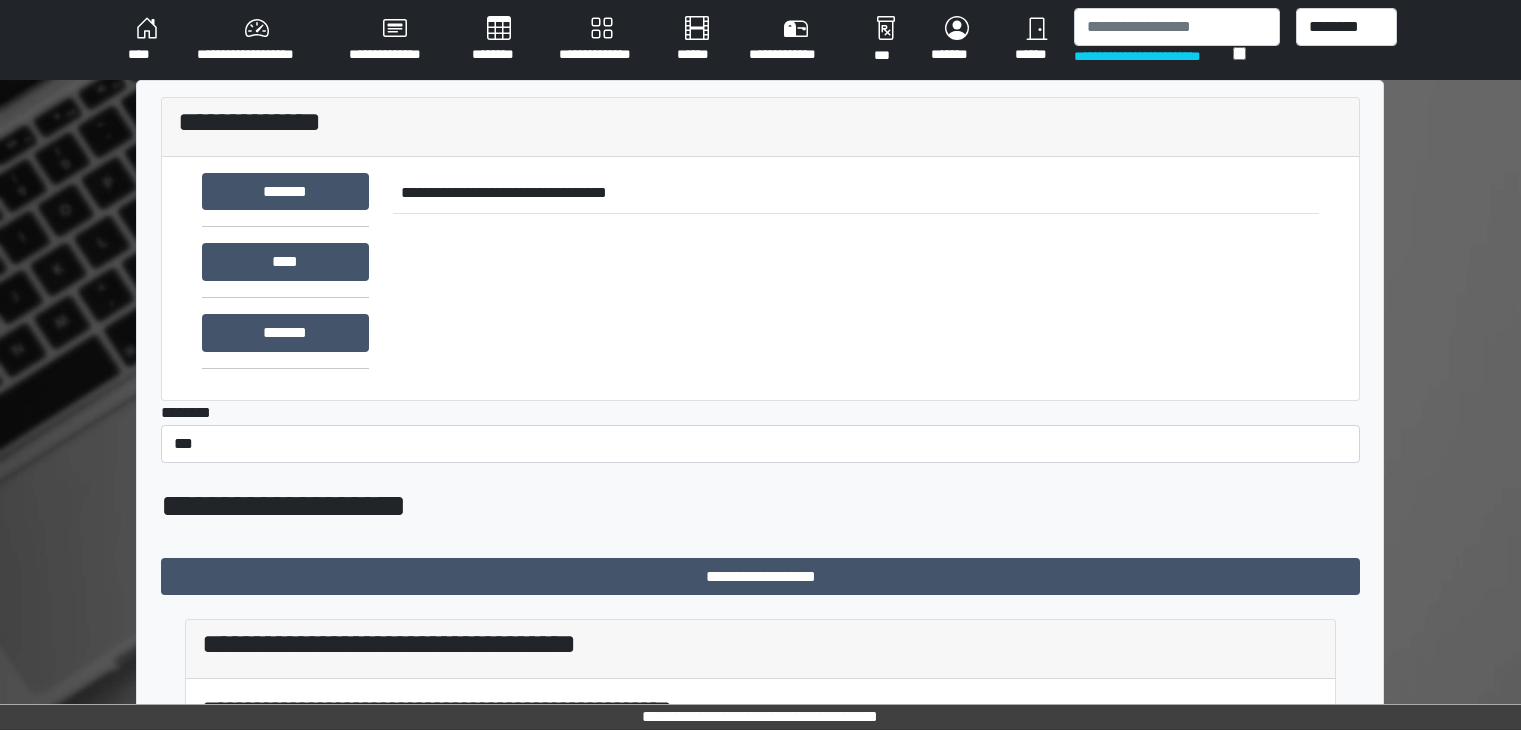 scroll, scrollTop: 0, scrollLeft: 0, axis: both 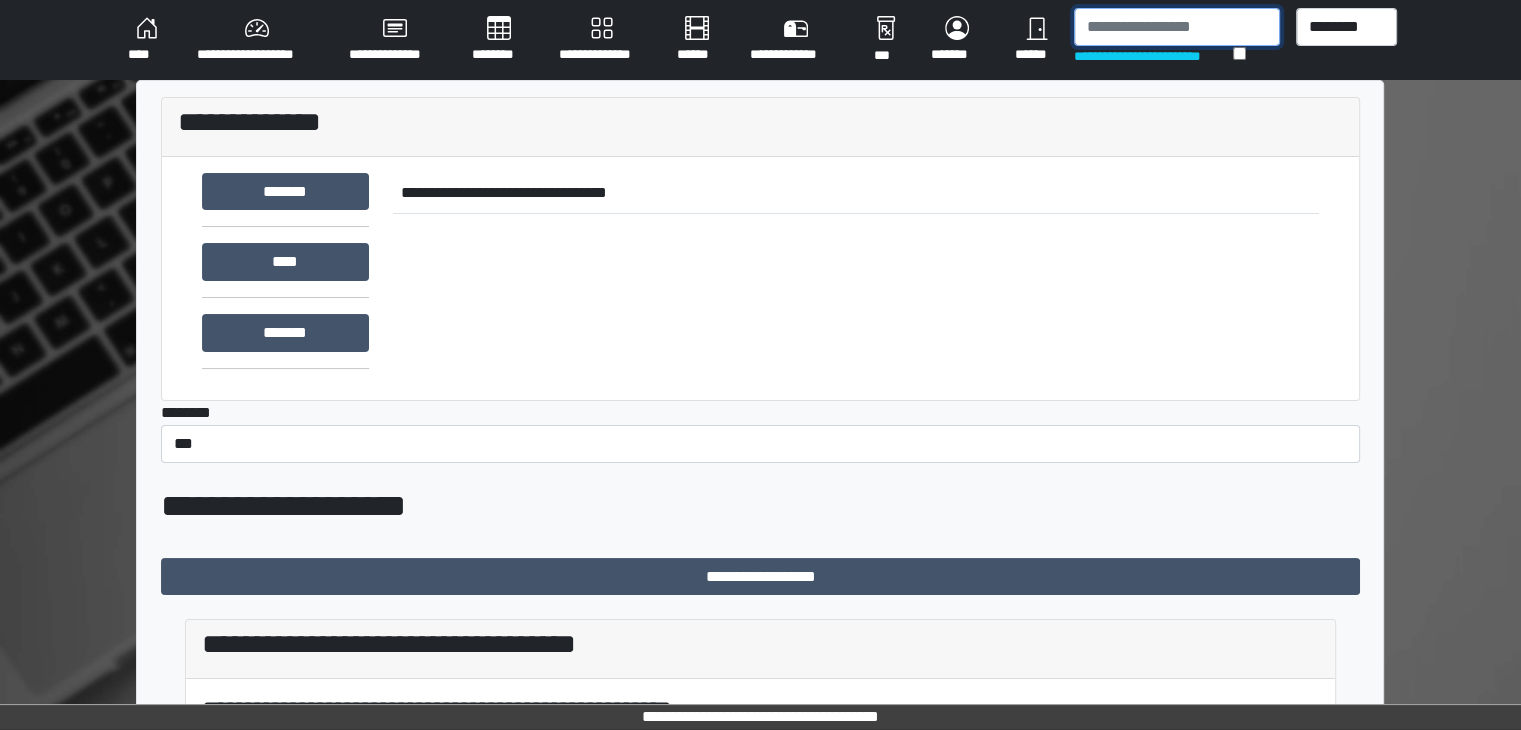 click at bounding box center [1177, 27] 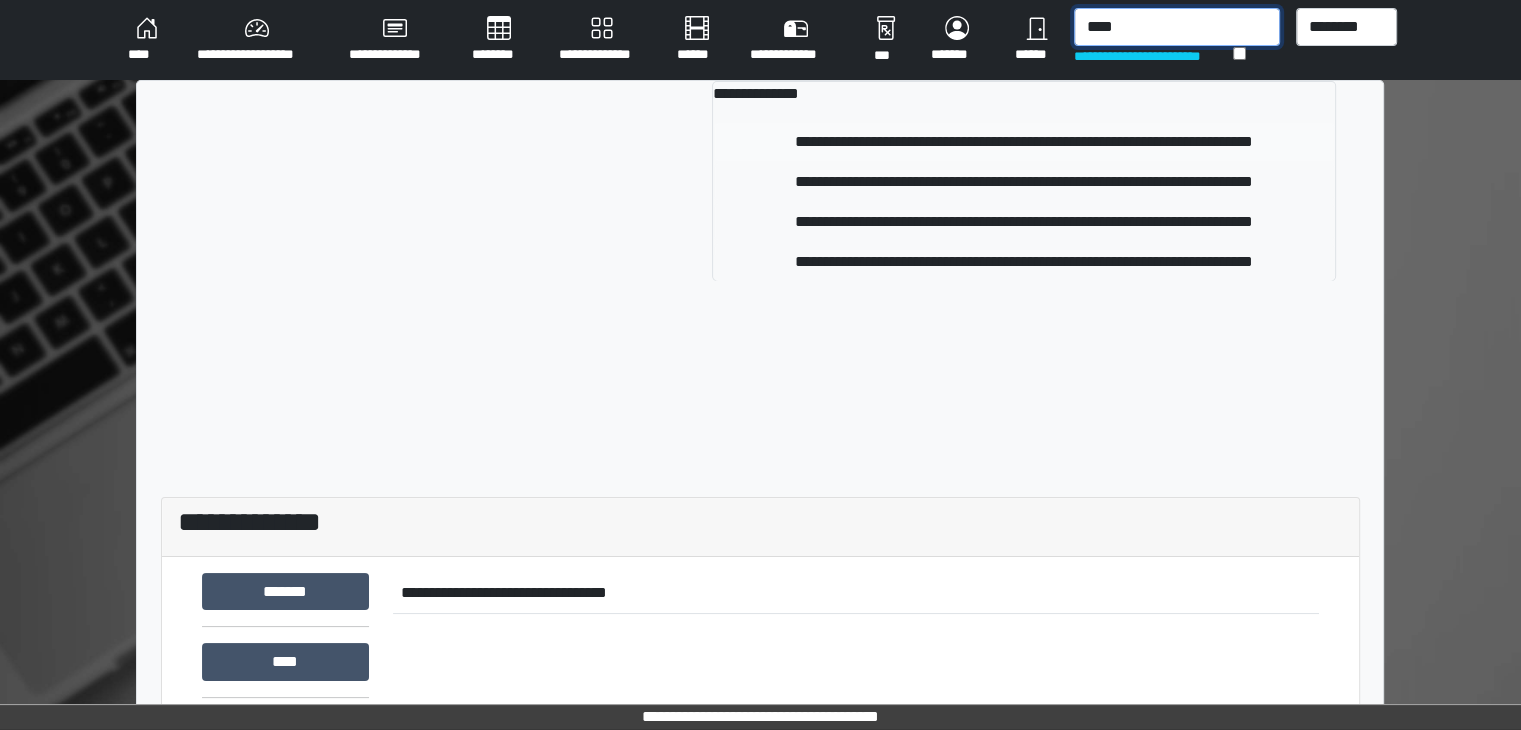 type on "****" 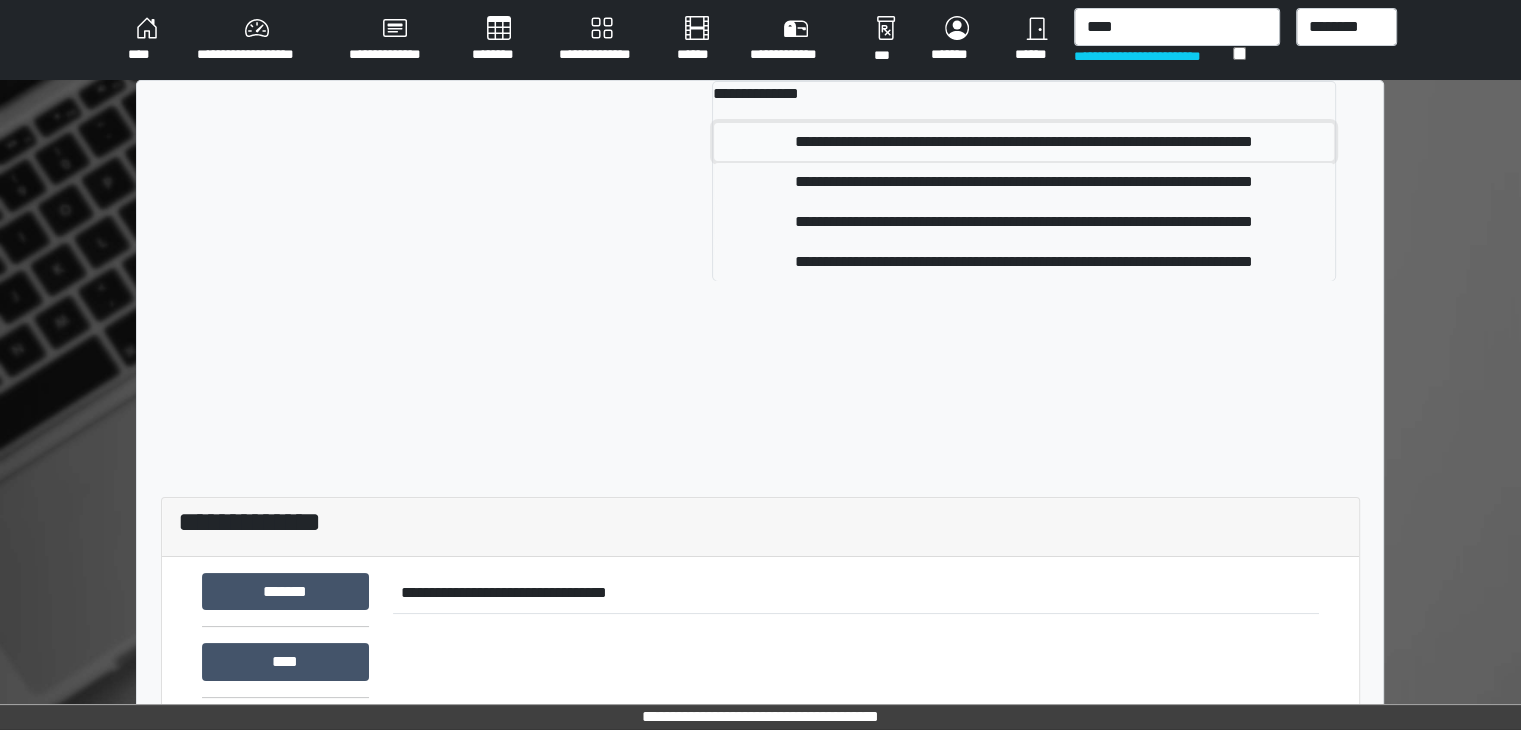 click on "**********" at bounding box center (1024, 142) 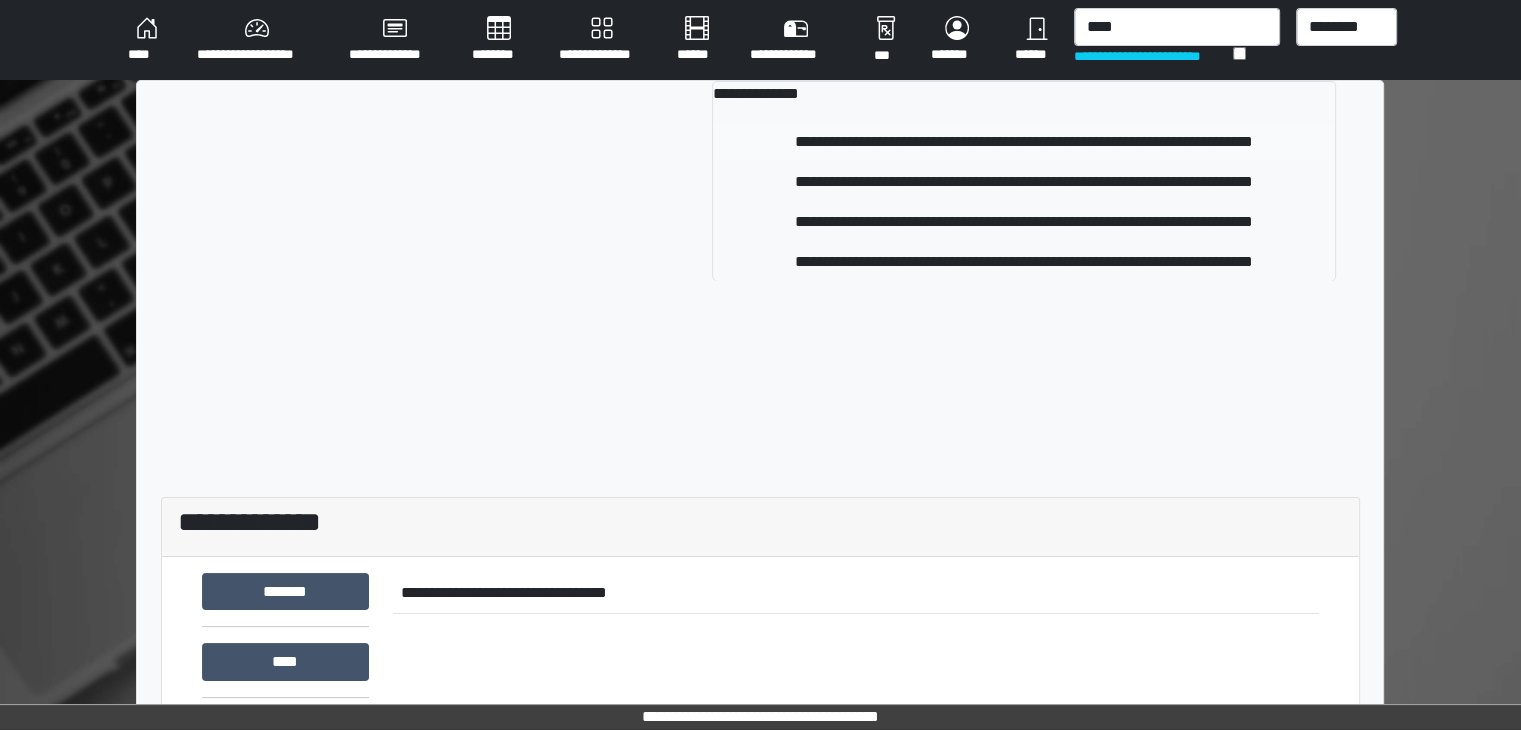 type 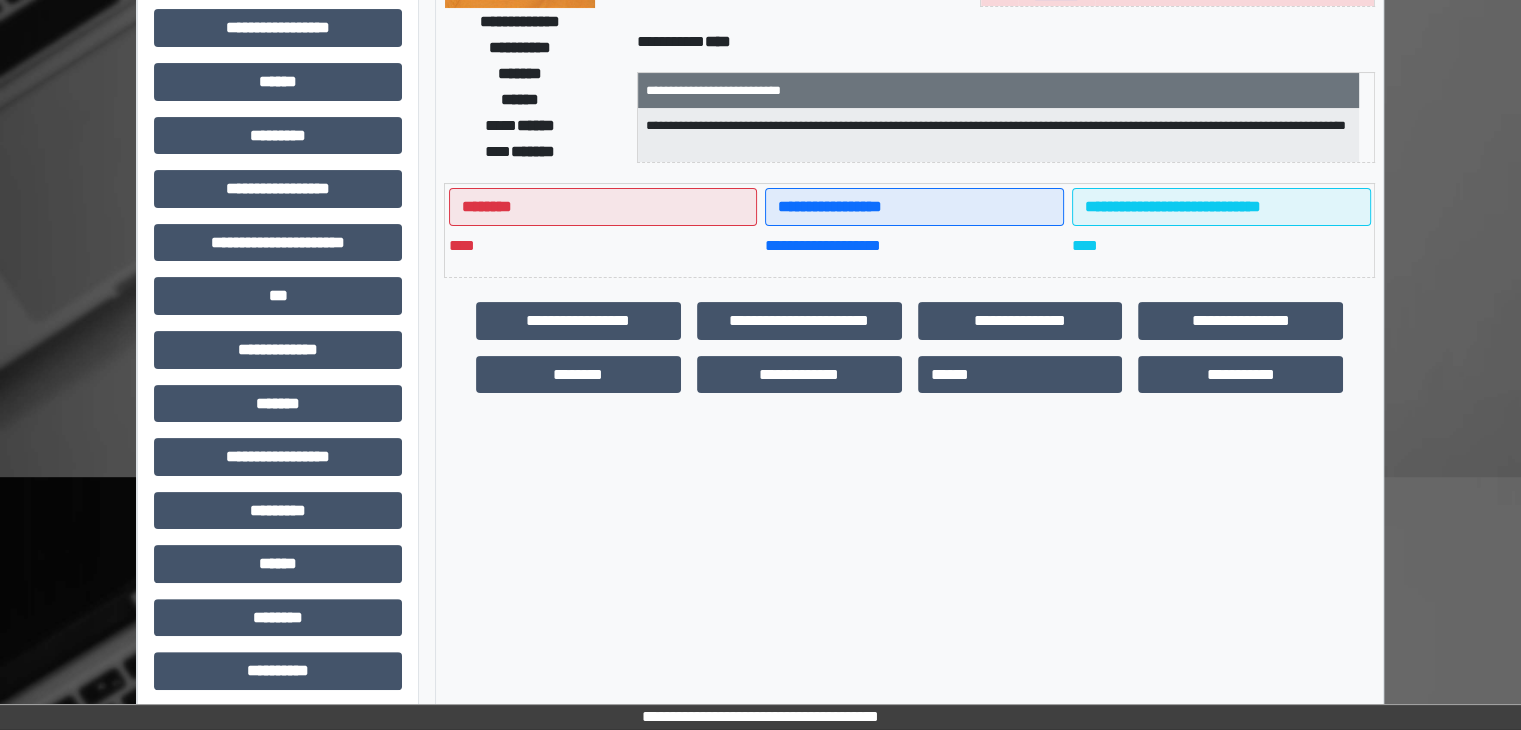 scroll, scrollTop: 400, scrollLeft: 0, axis: vertical 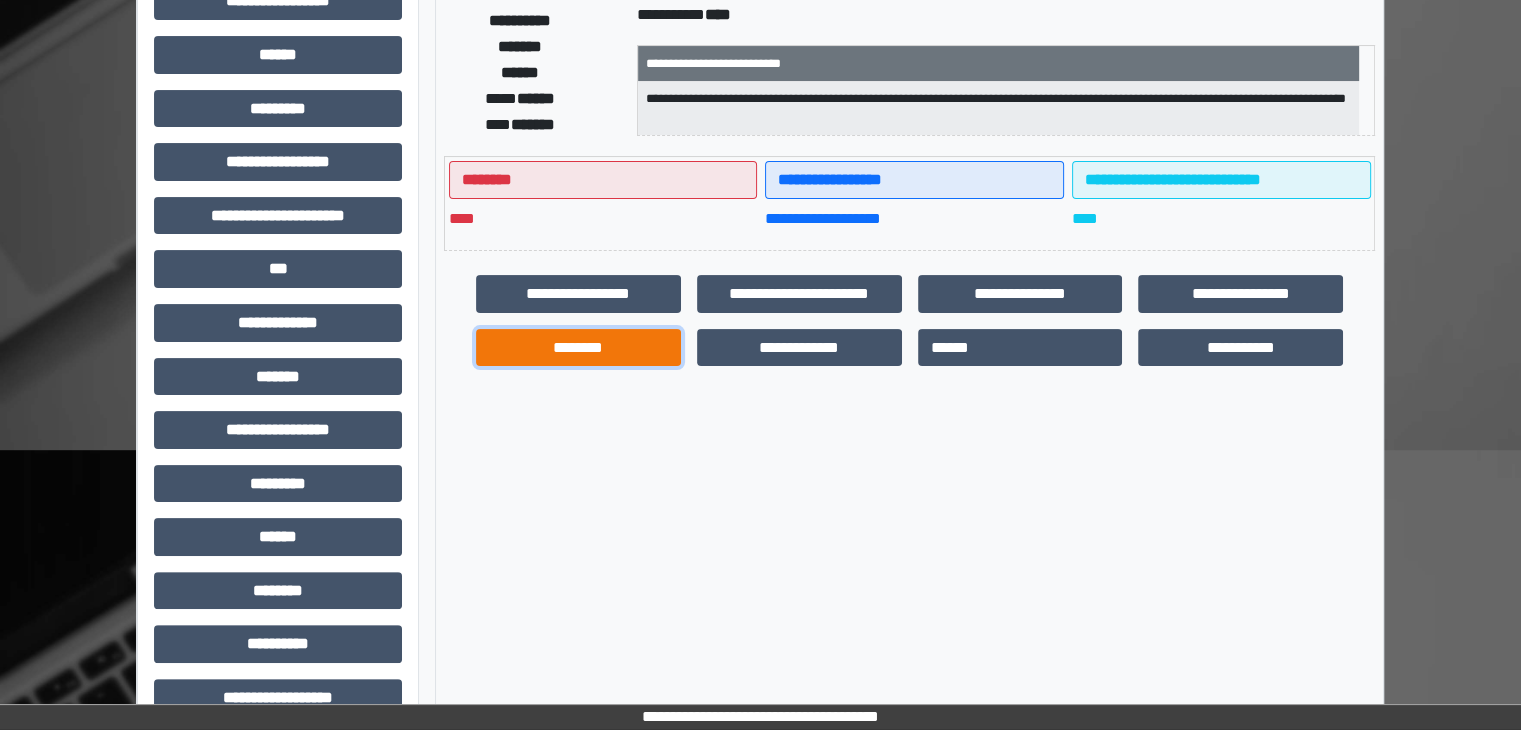 click on "********" at bounding box center (578, 348) 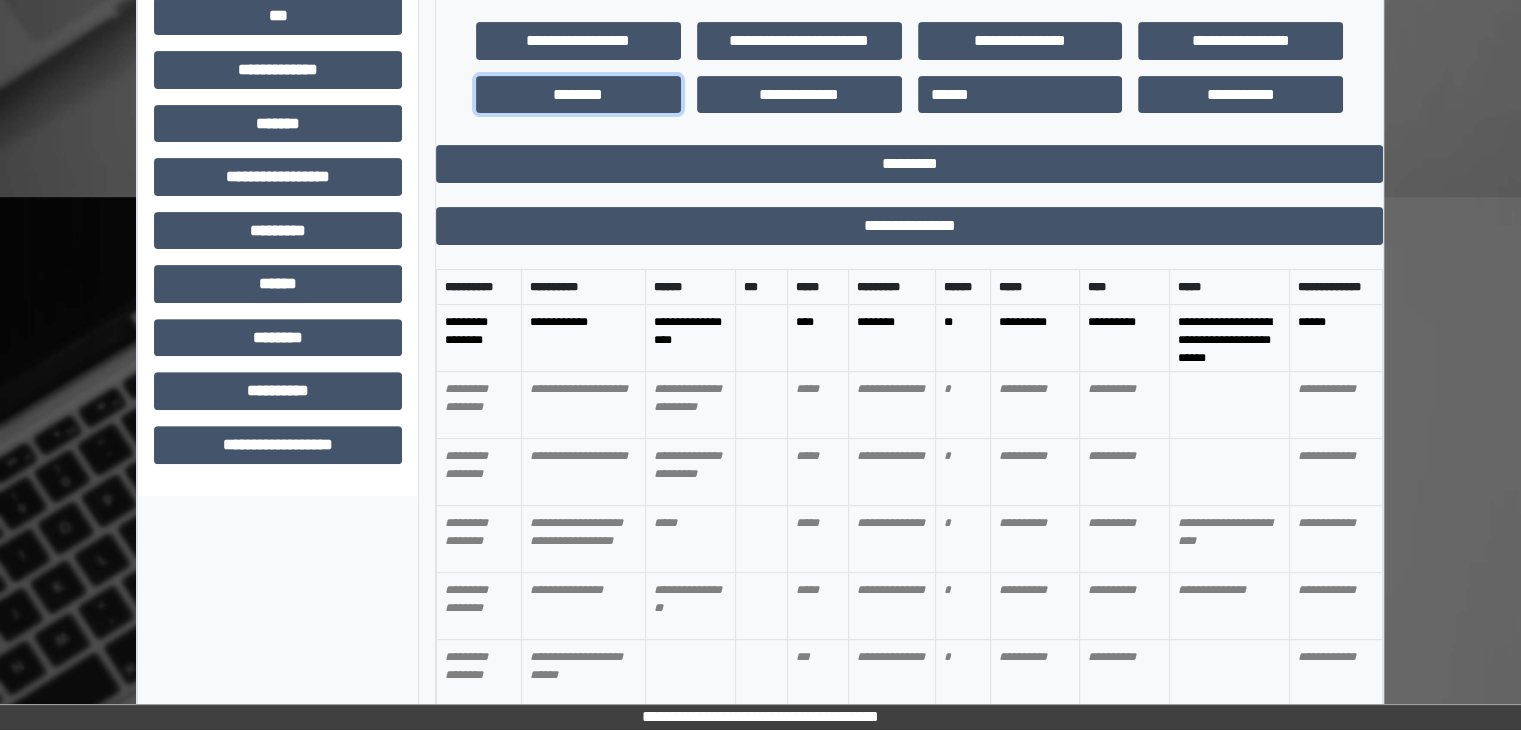 scroll, scrollTop: 689, scrollLeft: 0, axis: vertical 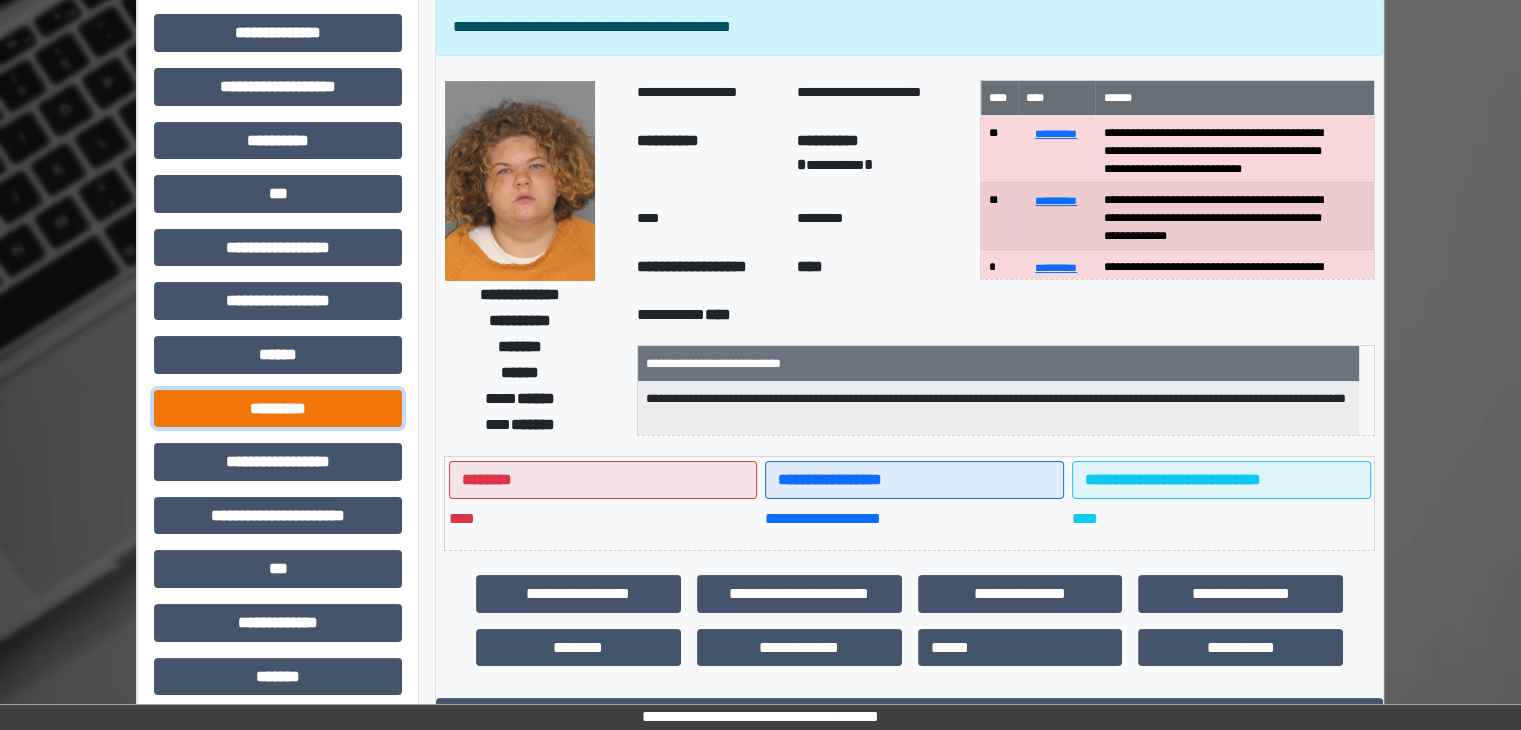 click on "*********" at bounding box center (278, 409) 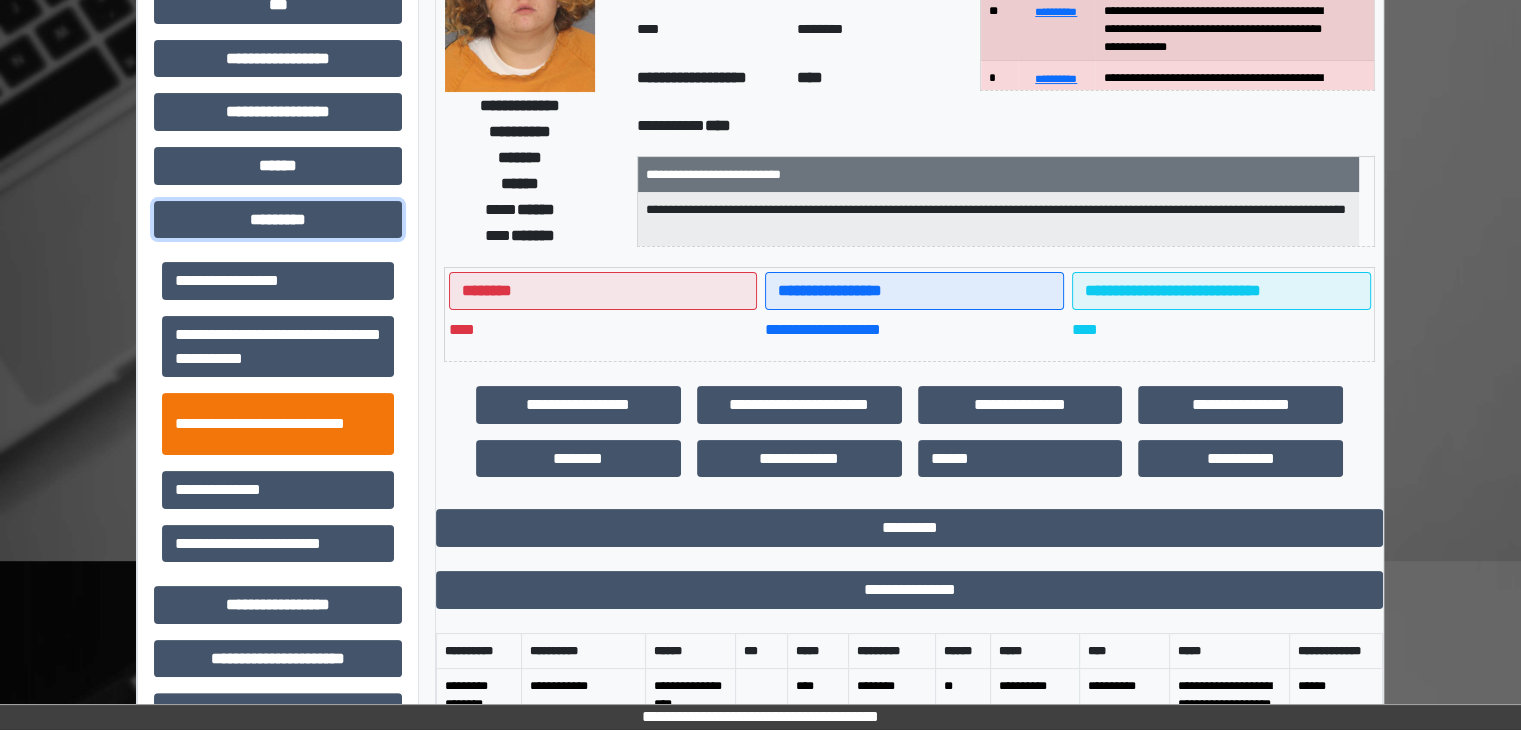 scroll, scrollTop: 300, scrollLeft: 0, axis: vertical 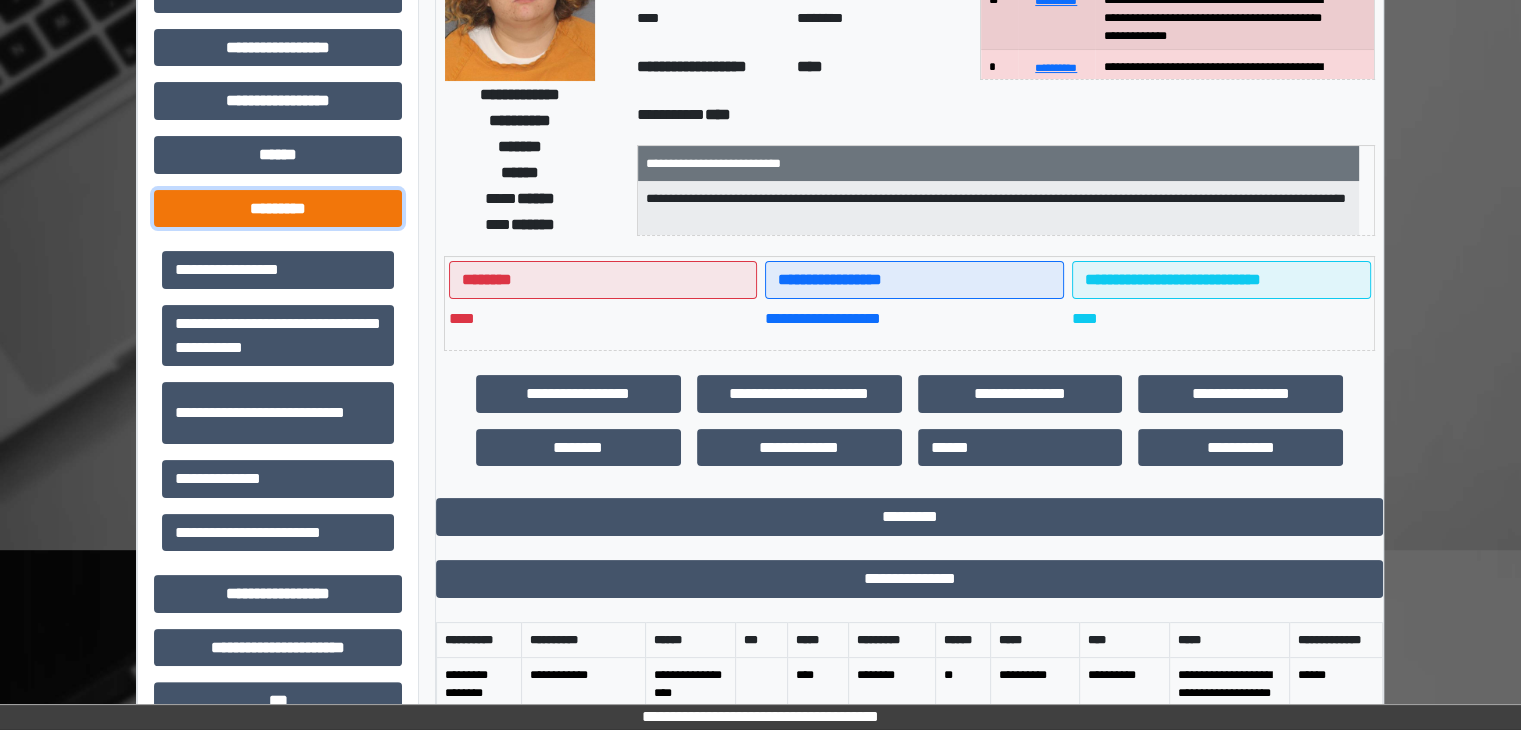 click on "*********" at bounding box center (278, 209) 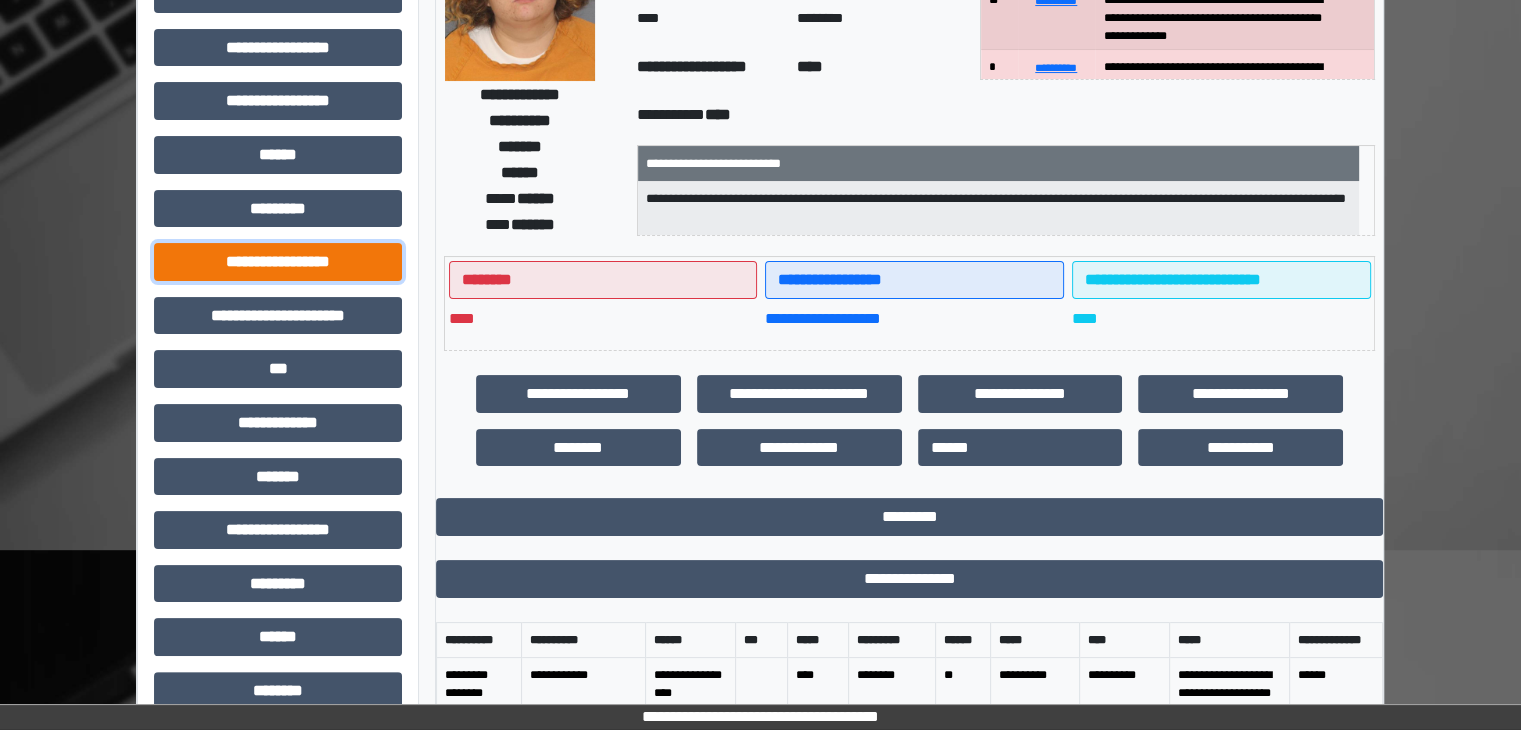 click on "**********" at bounding box center (278, 262) 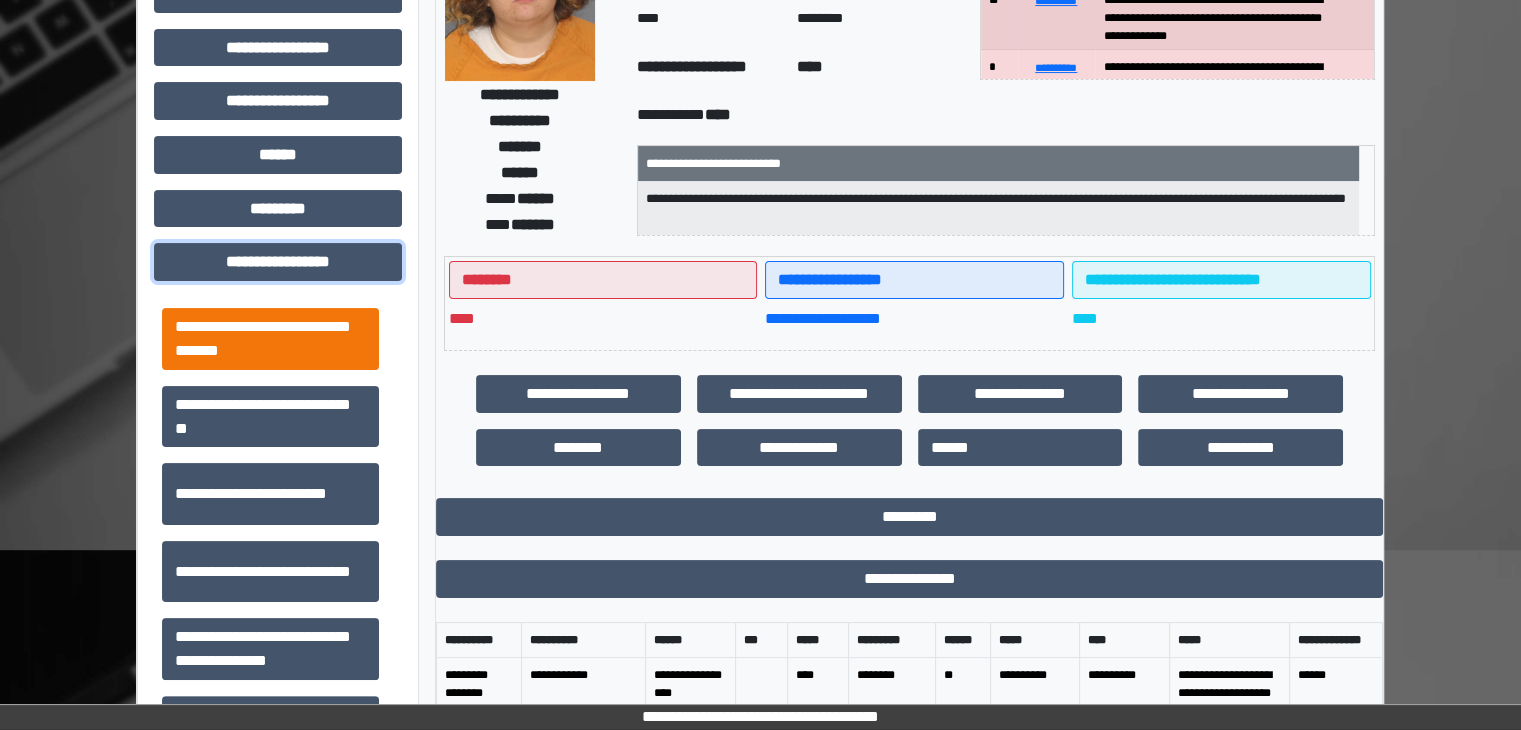 scroll, scrollTop: 108, scrollLeft: 0, axis: vertical 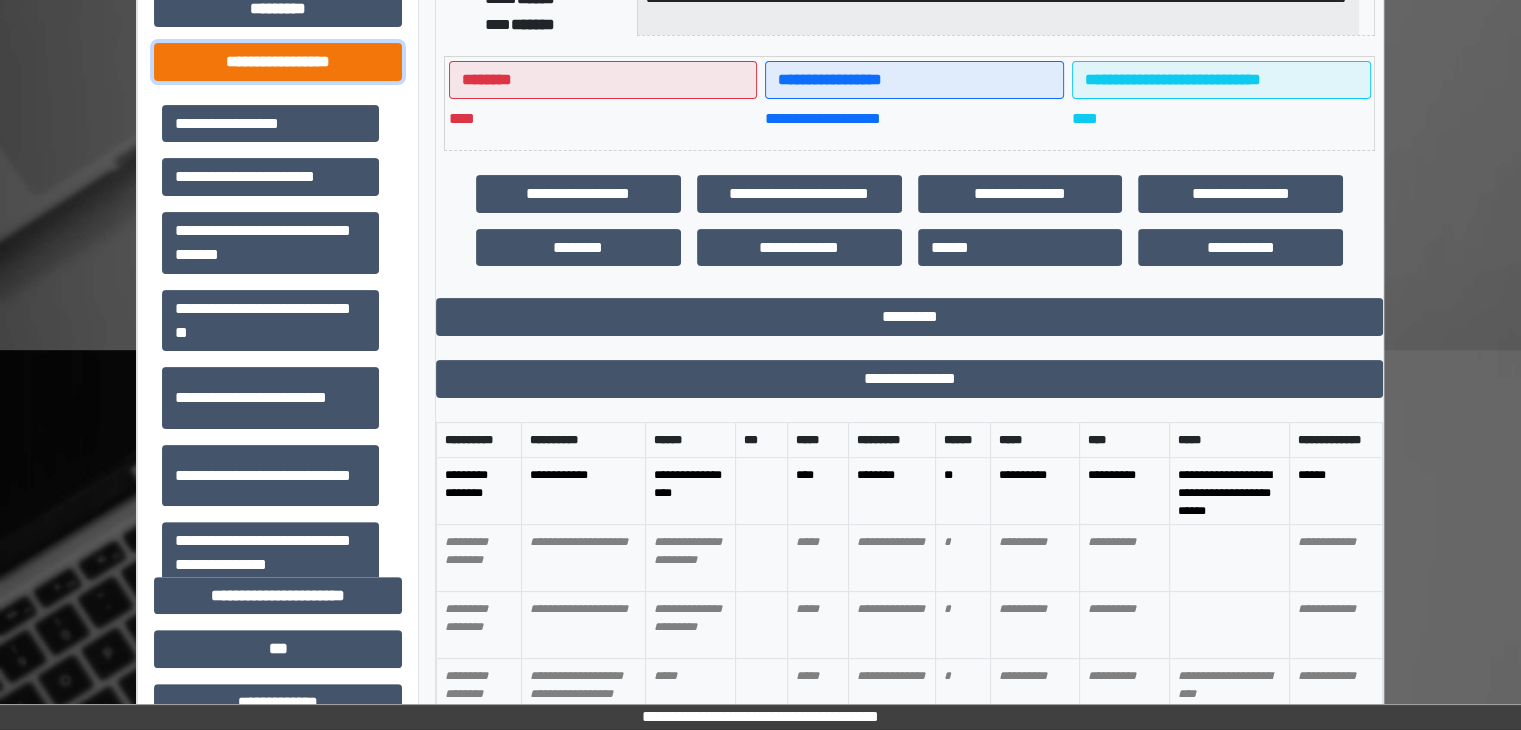 click on "**********" at bounding box center [278, 62] 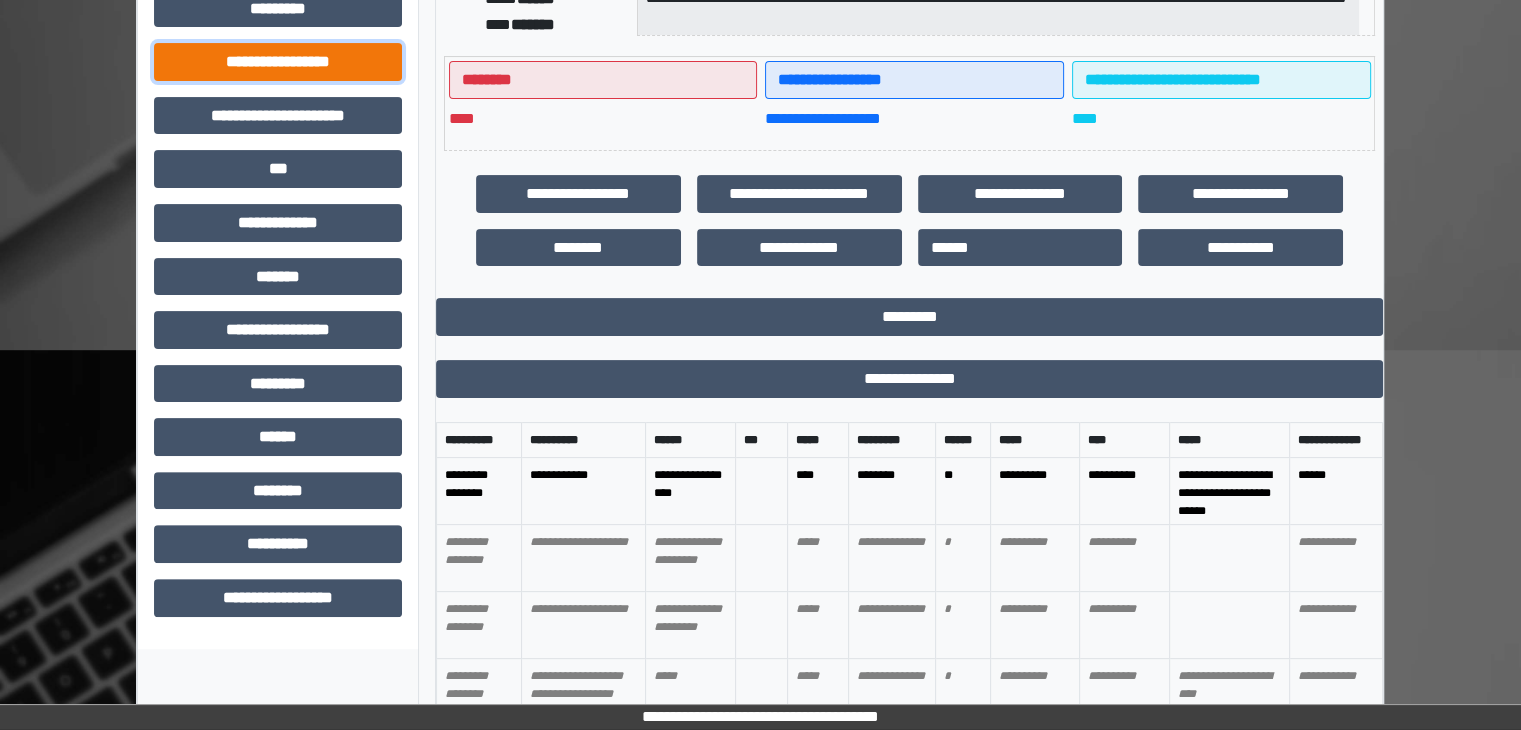 click on "**********" at bounding box center (278, 62) 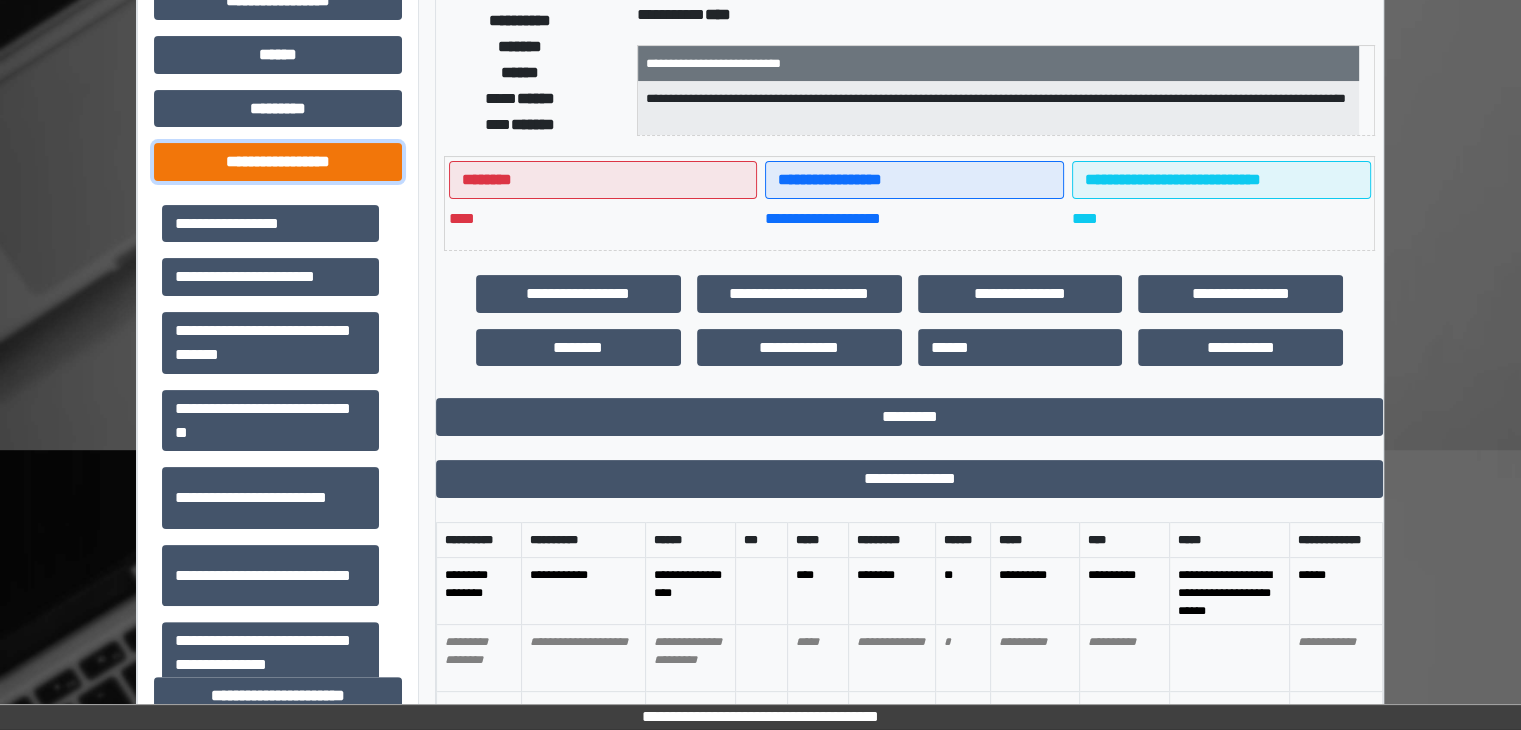 click on "**********" at bounding box center [278, 162] 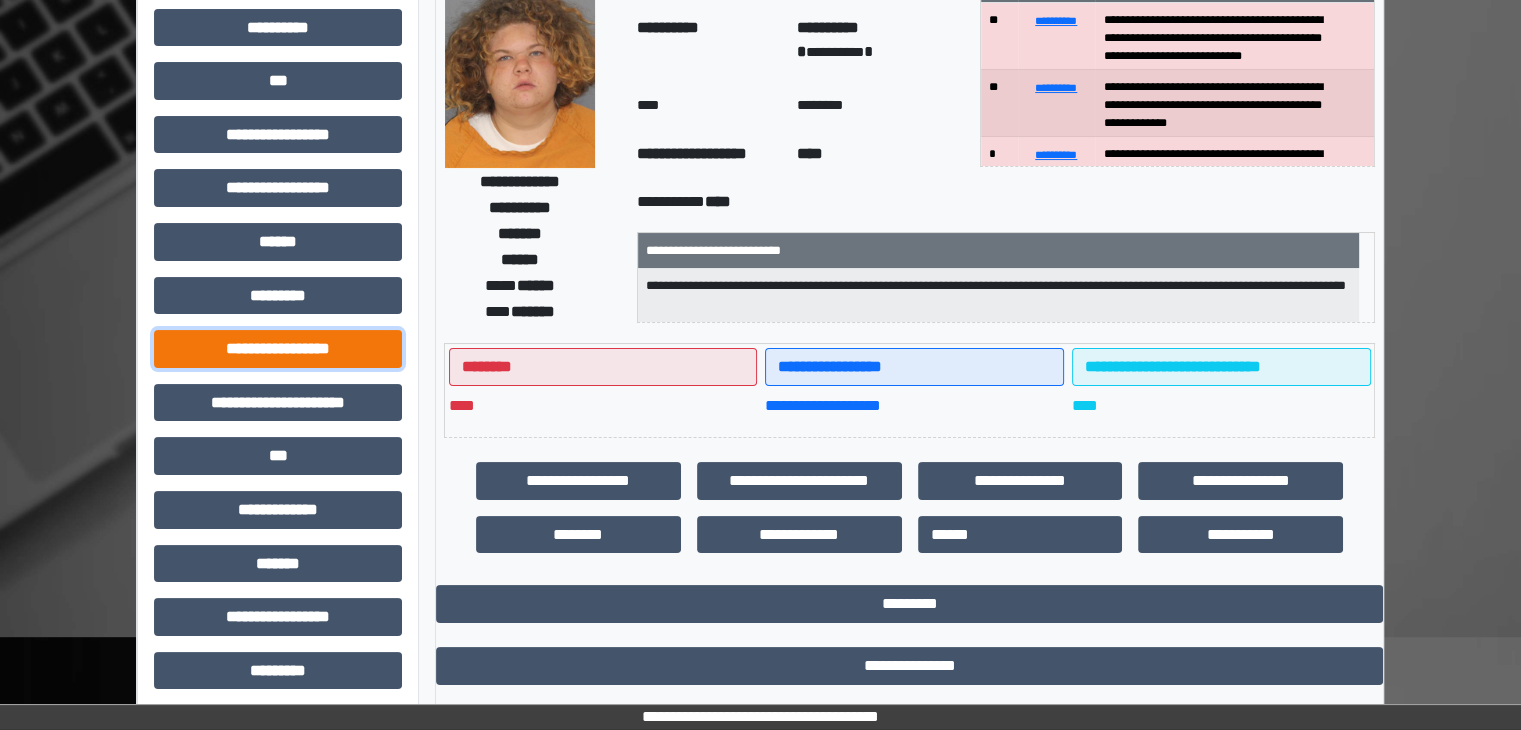 scroll, scrollTop: 200, scrollLeft: 0, axis: vertical 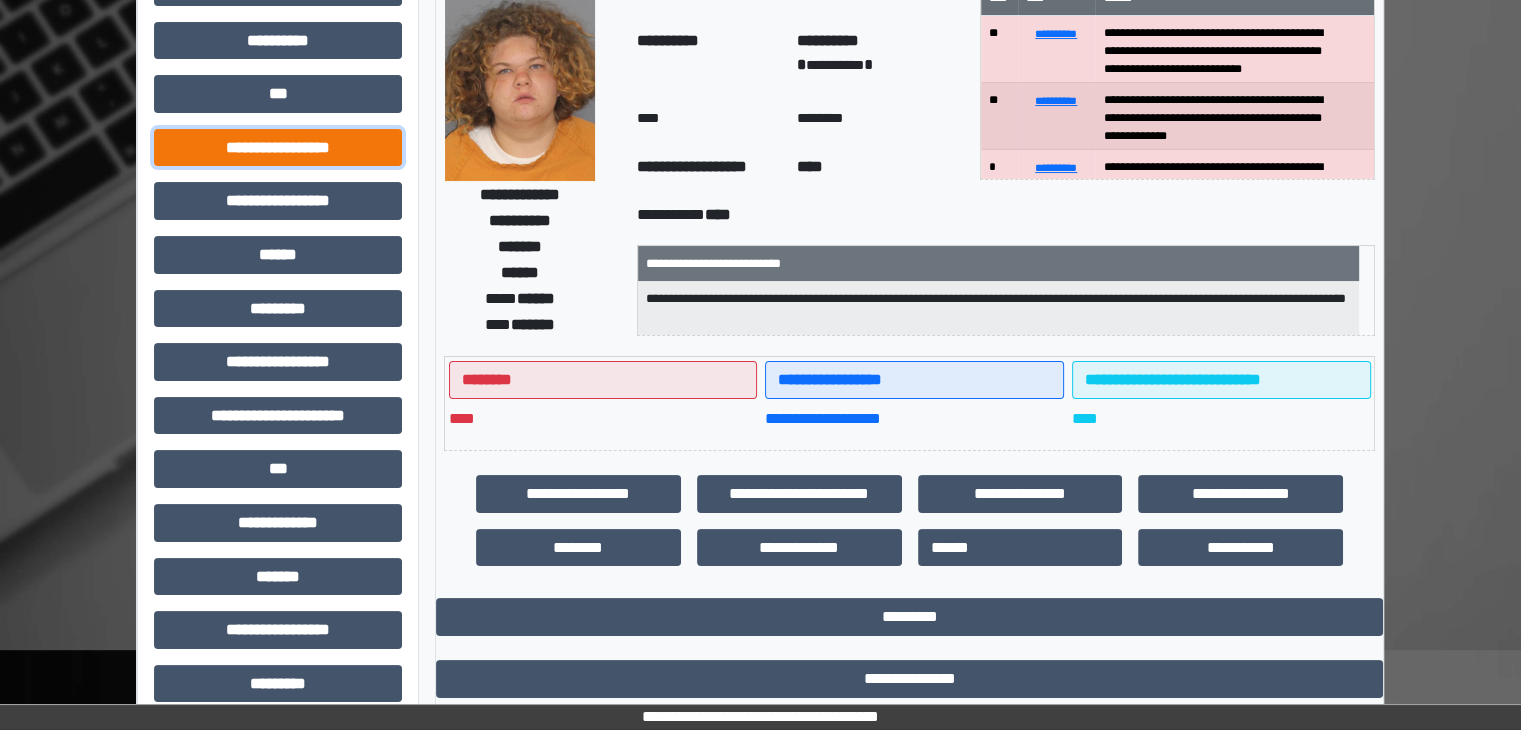 click on "**********" at bounding box center [278, 148] 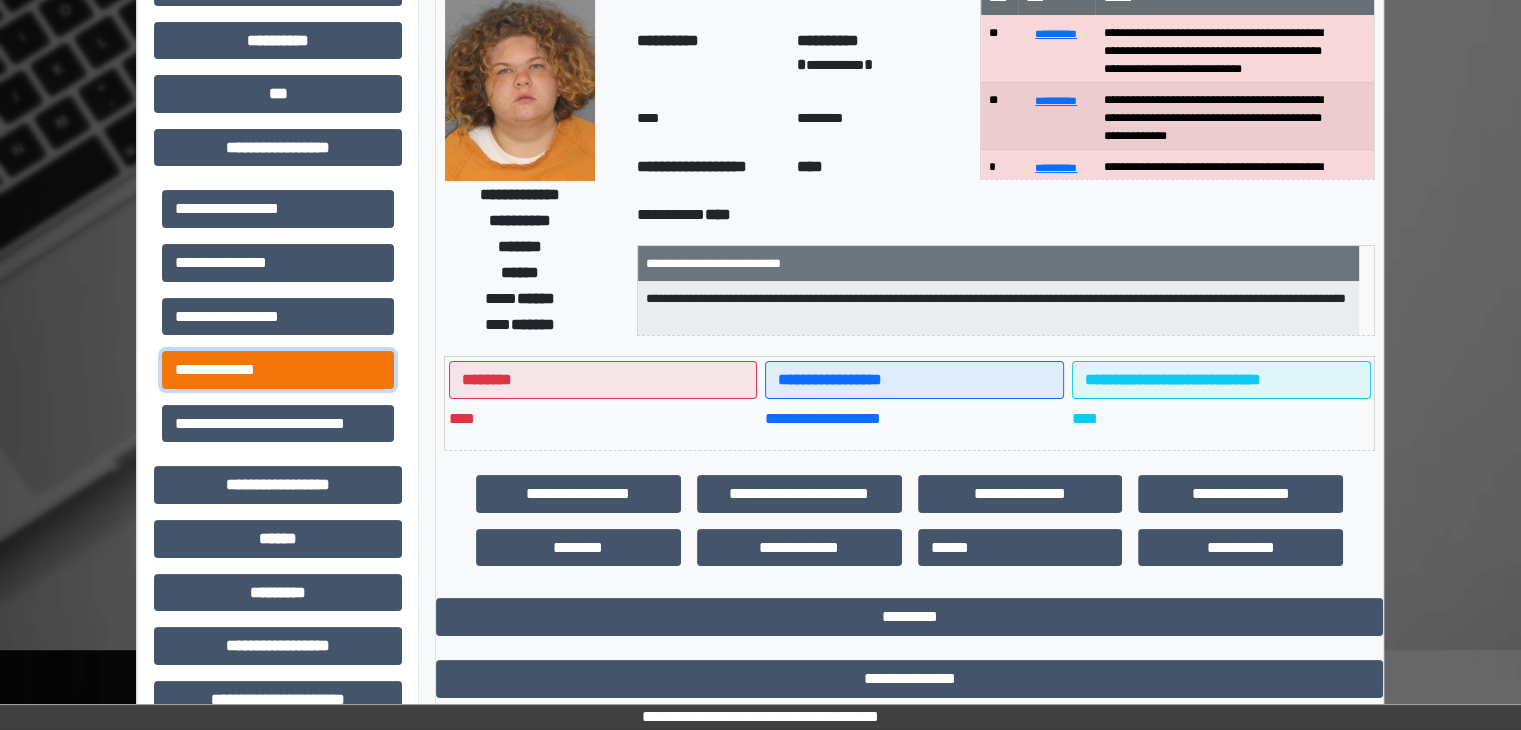 click on "**********" at bounding box center (278, 370) 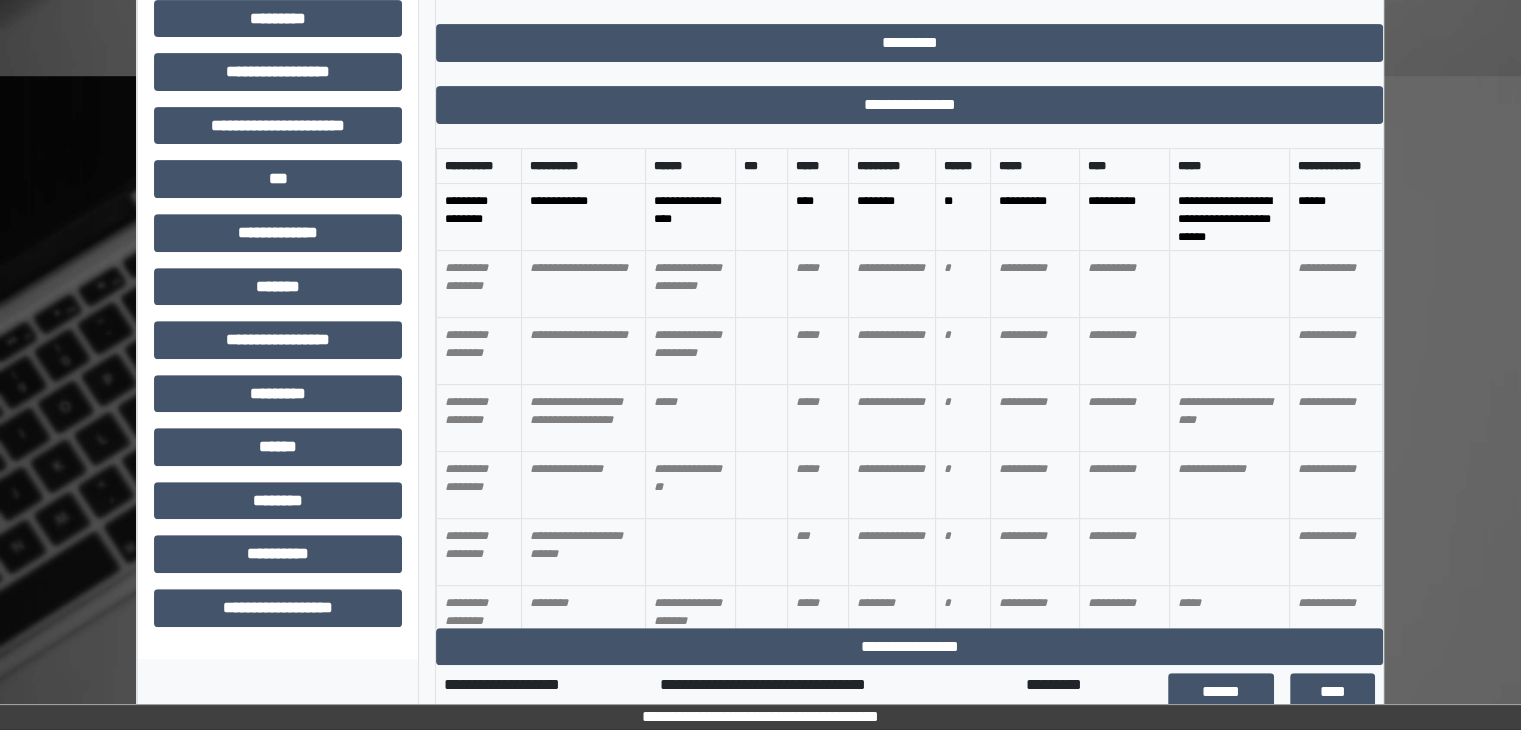 scroll, scrollTop: 700, scrollLeft: 0, axis: vertical 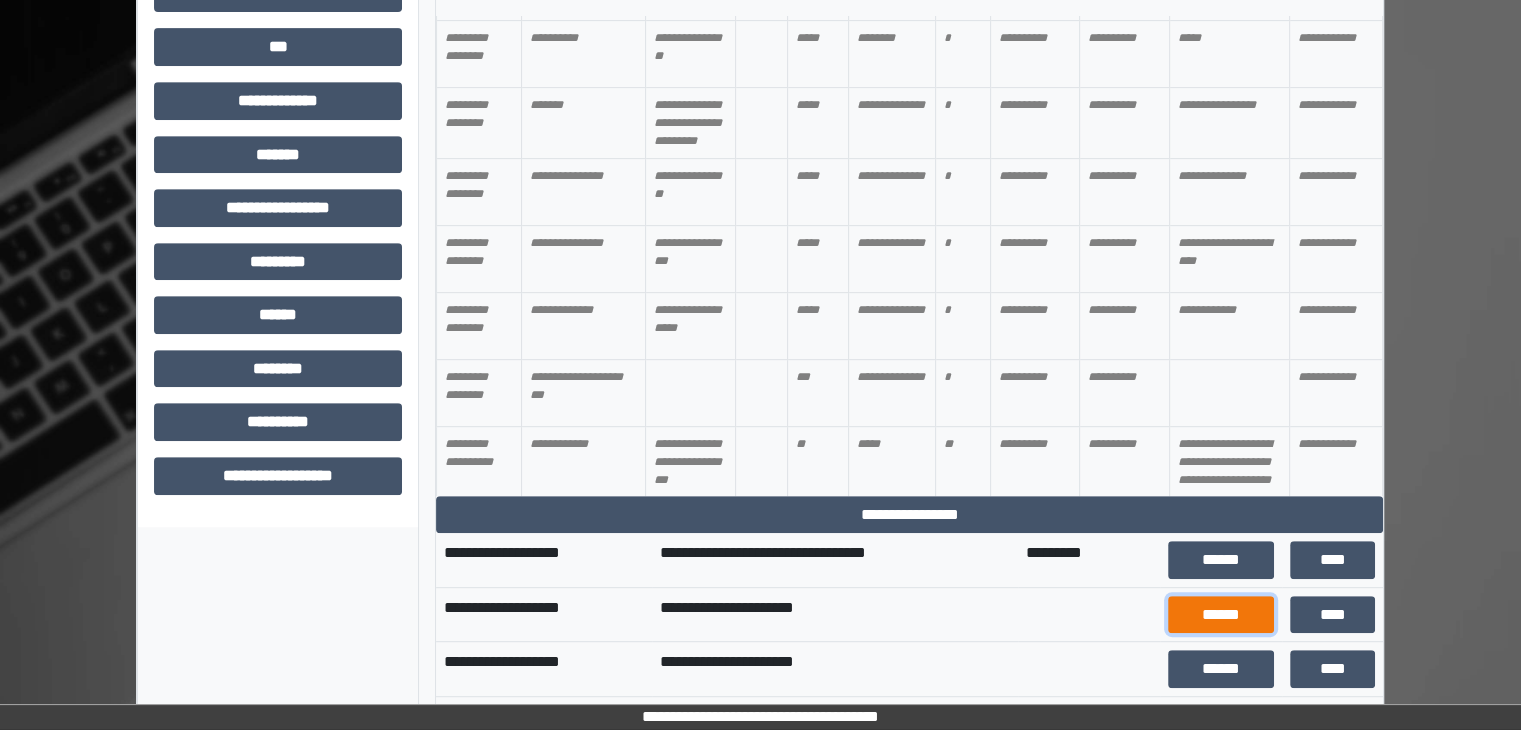click on "******" at bounding box center [1221, 615] 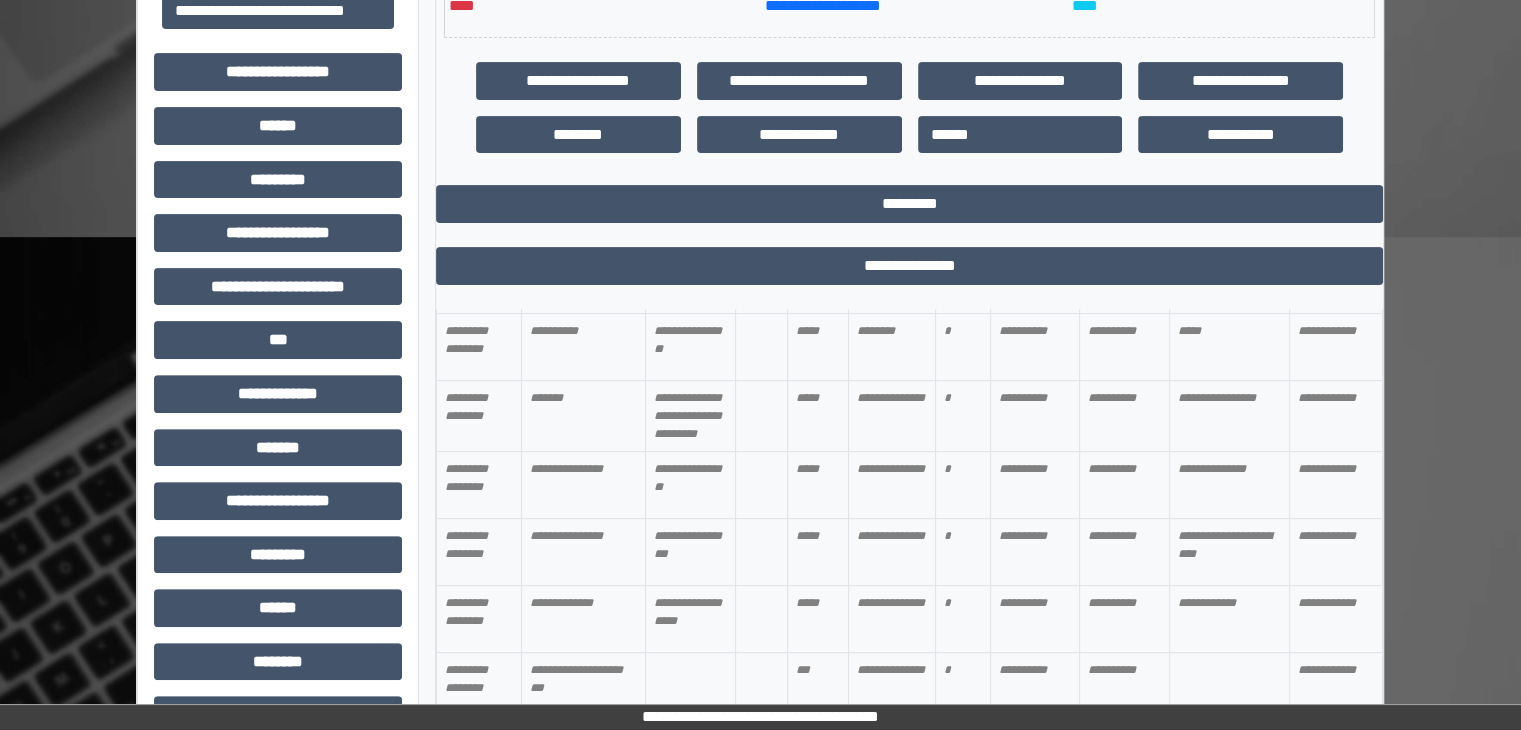 scroll, scrollTop: 606, scrollLeft: 0, axis: vertical 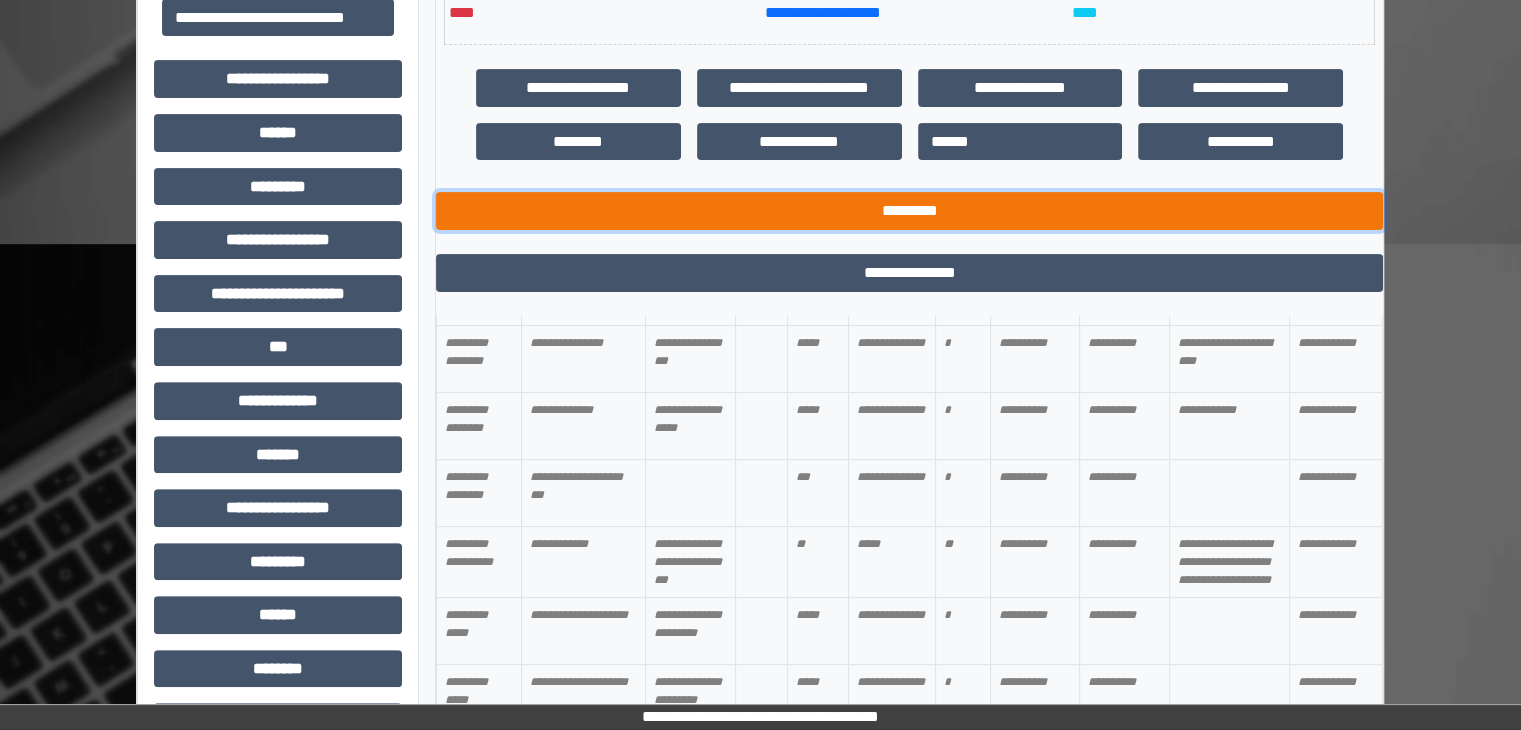 click on "*********" at bounding box center [909, 211] 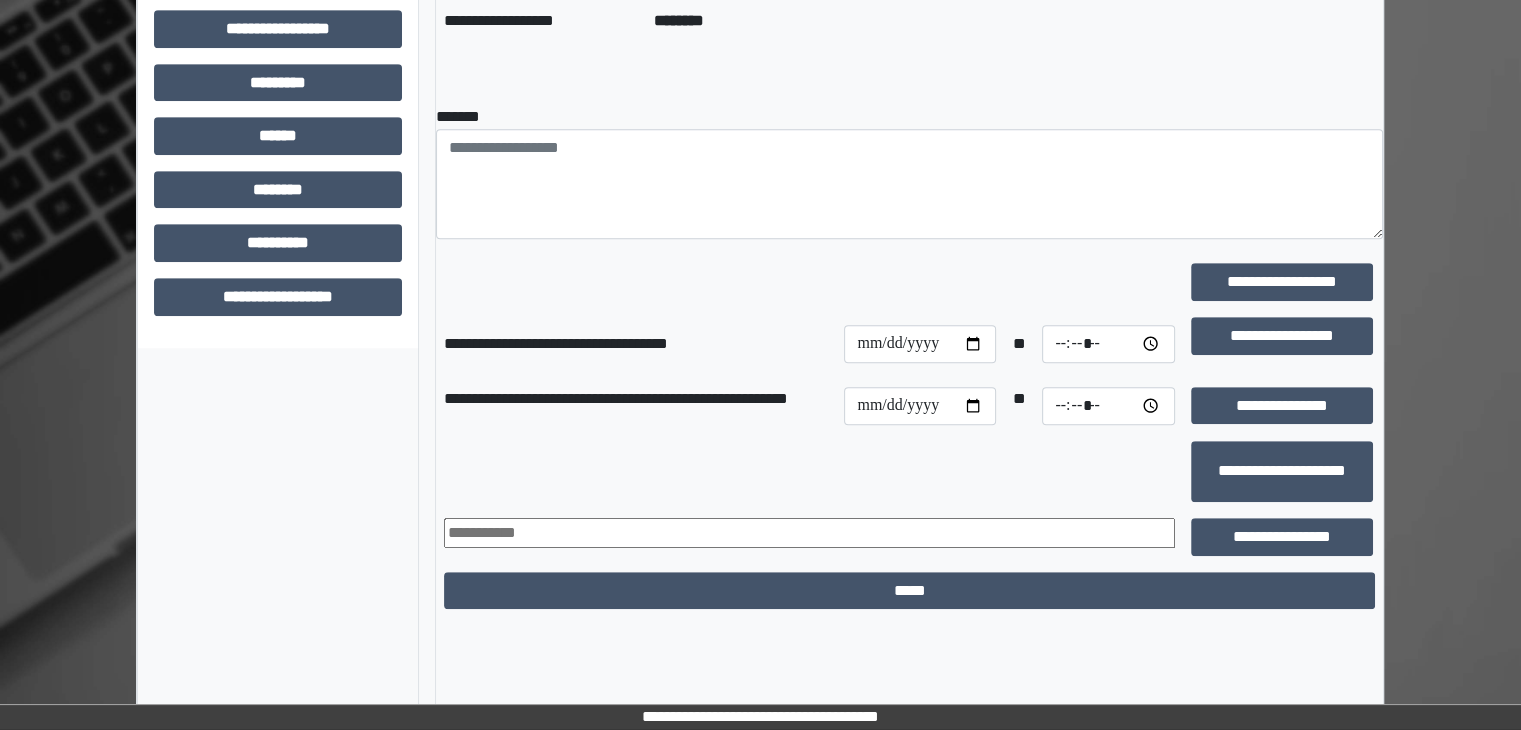 scroll, scrollTop: 1088, scrollLeft: 0, axis: vertical 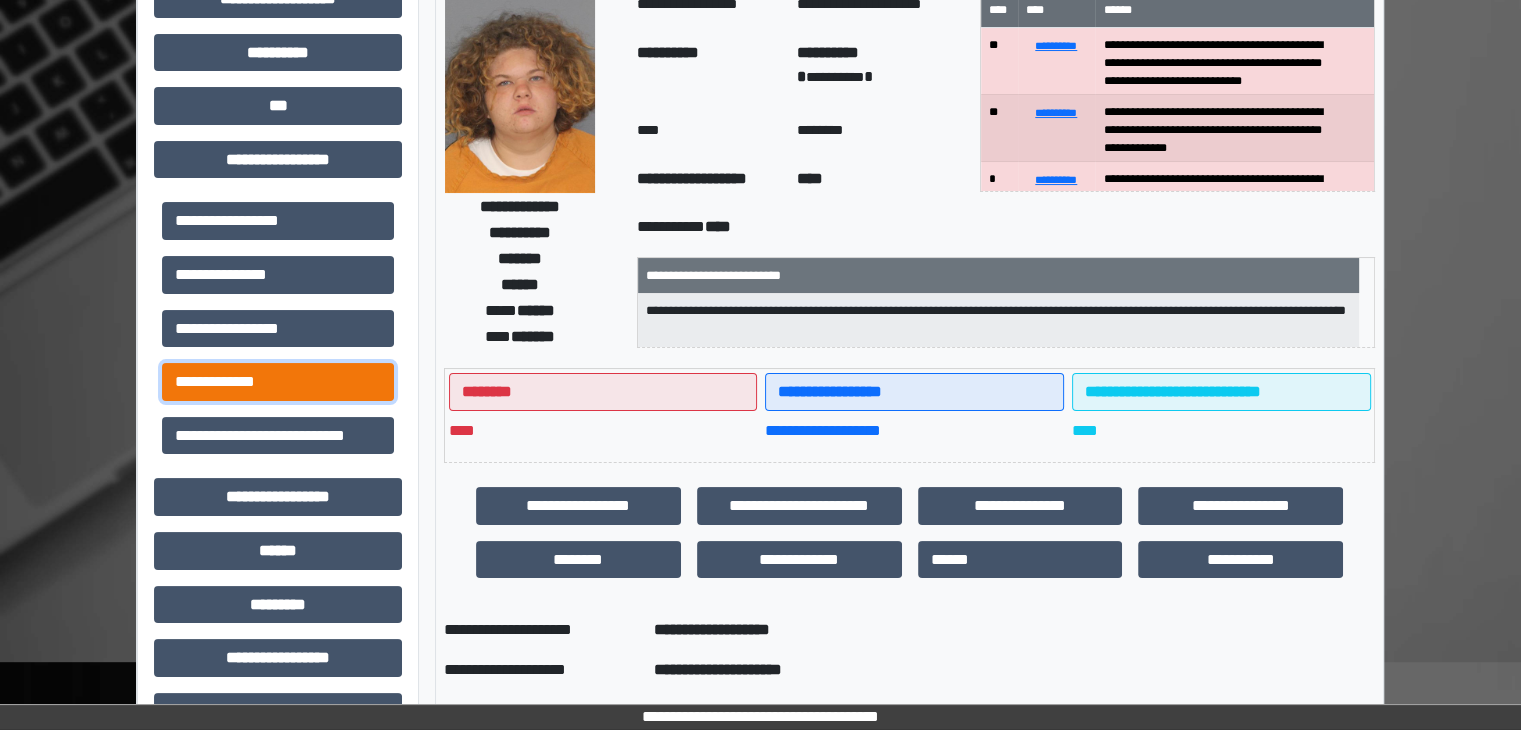 click on "**********" at bounding box center [278, 382] 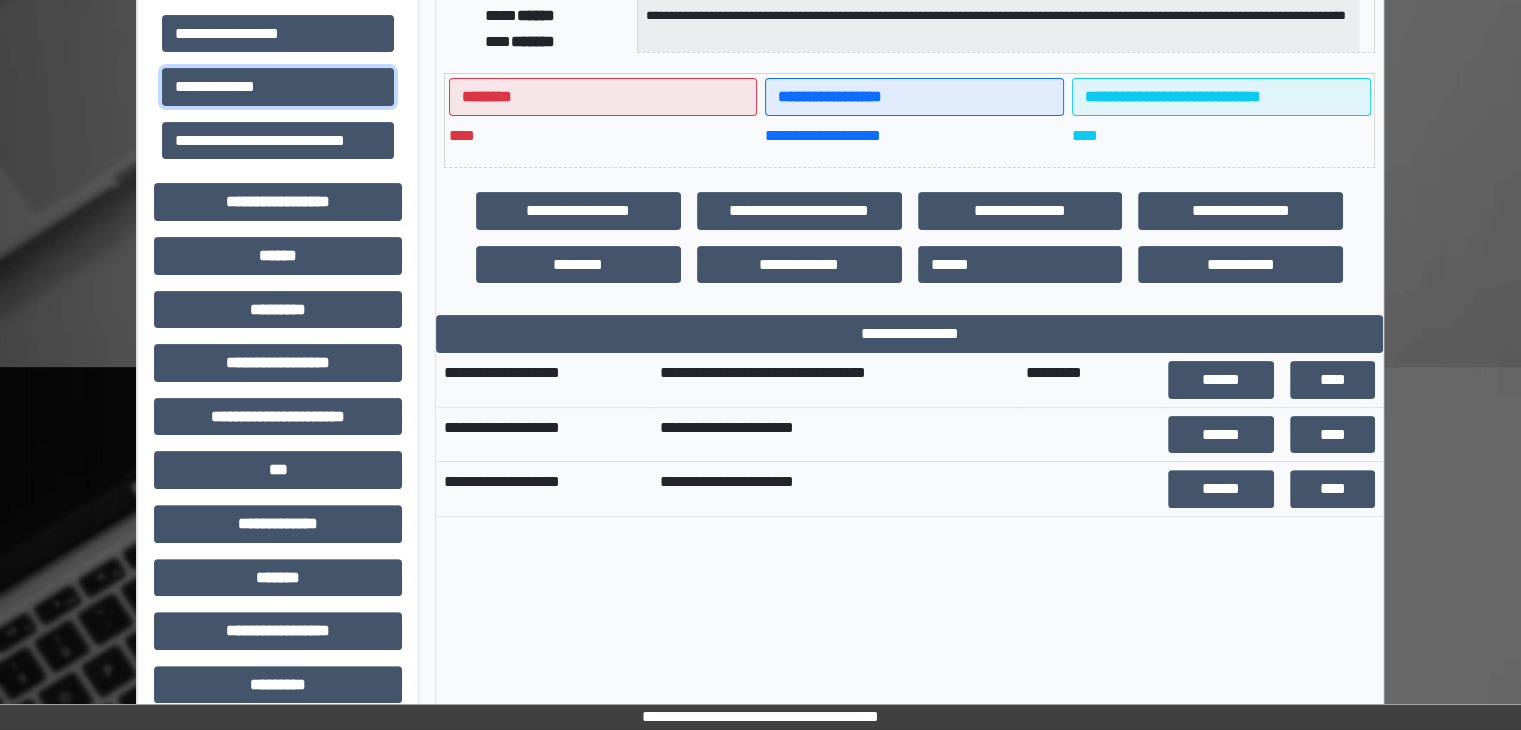 scroll, scrollTop: 488, scrollLeft: 0, axis: vertical 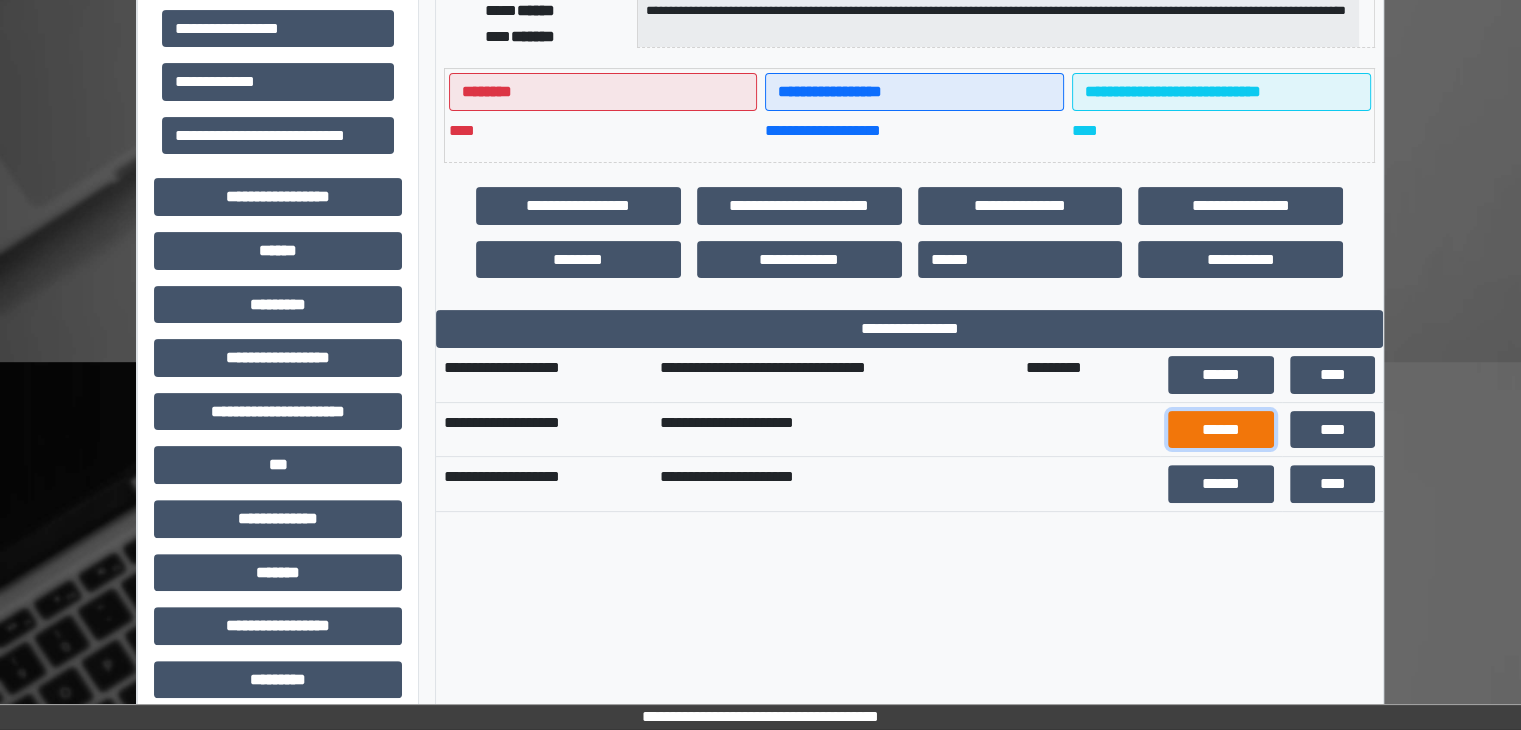 click on "******" at bounding box center (1221, 430) 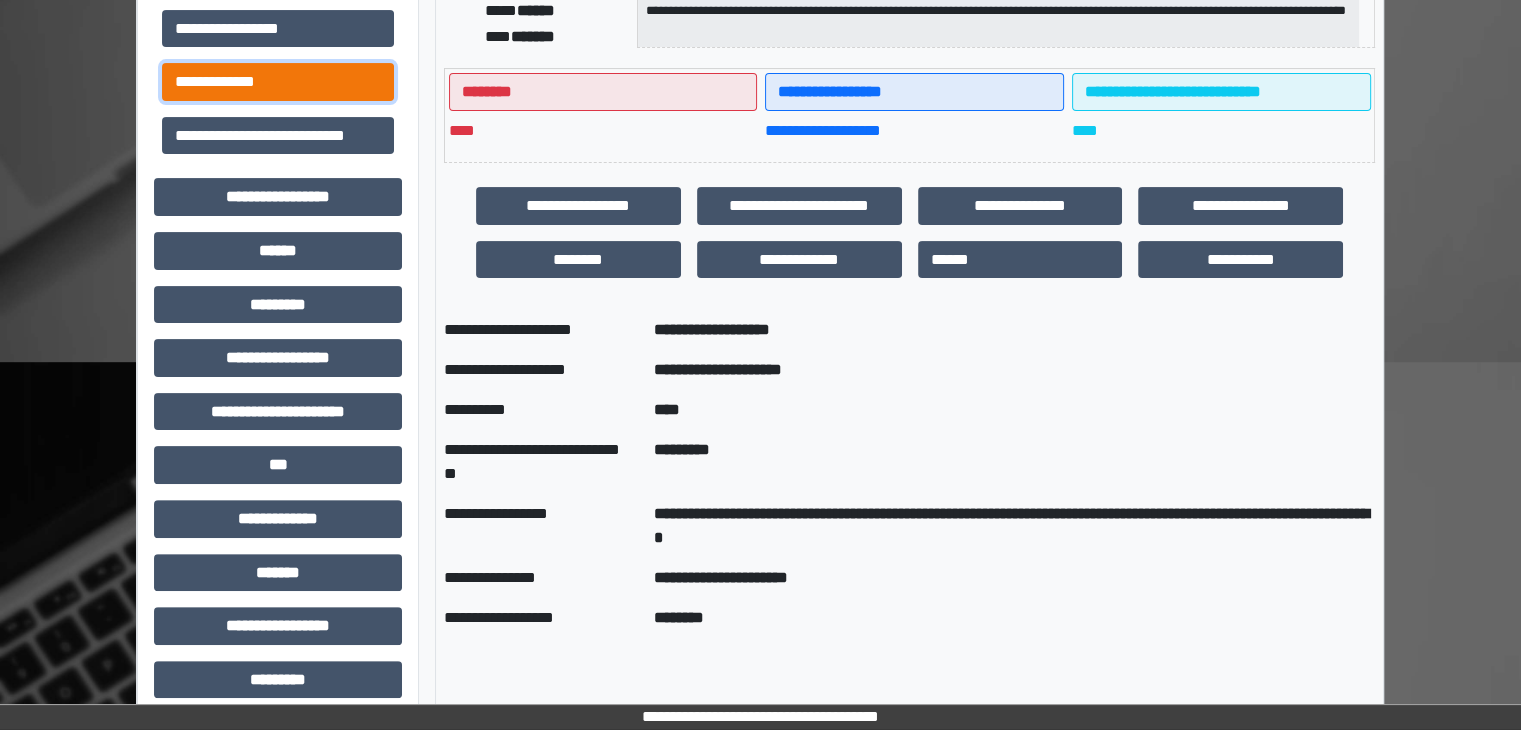 click on "**********" at bounding box center [278, 82] 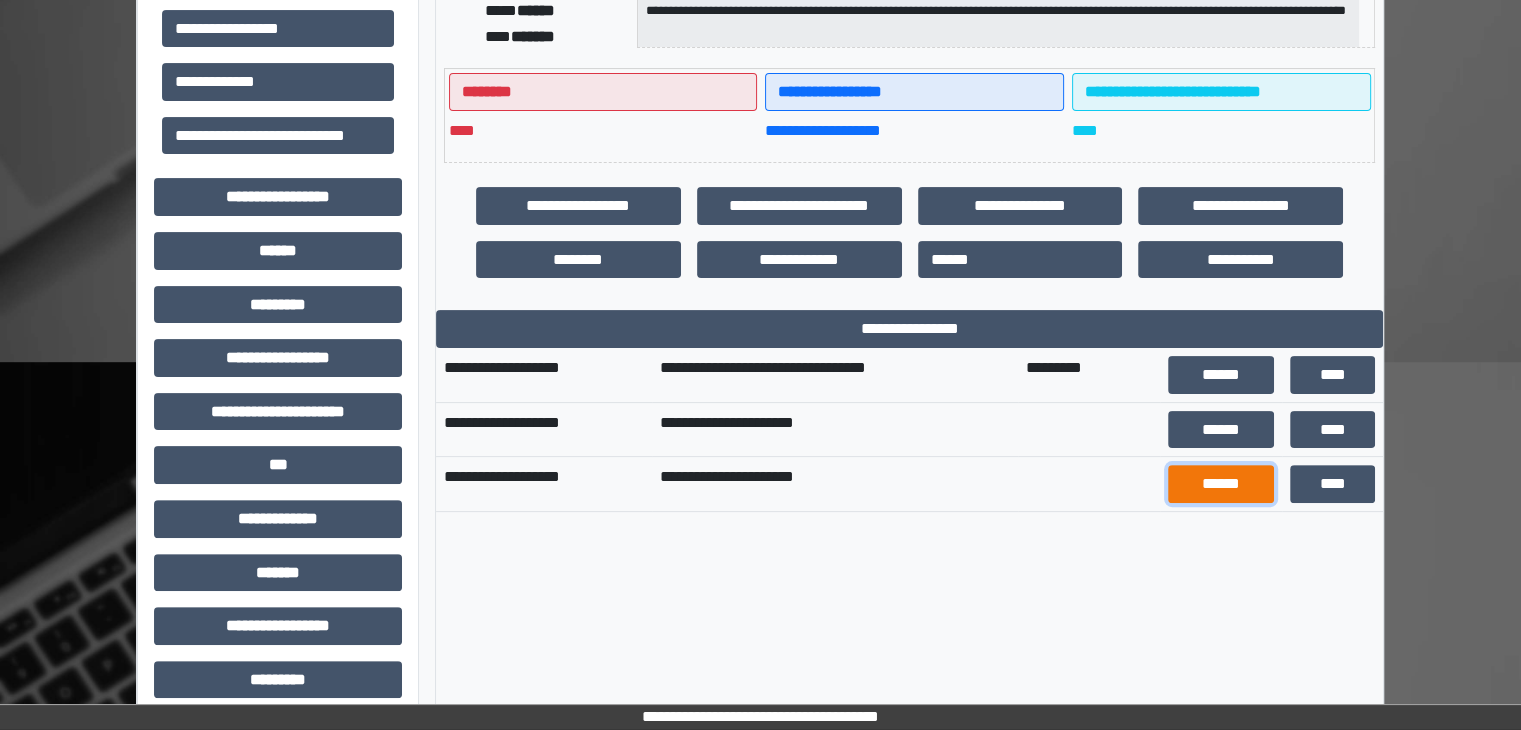 click on "******" at bounding box center [1221, 484] 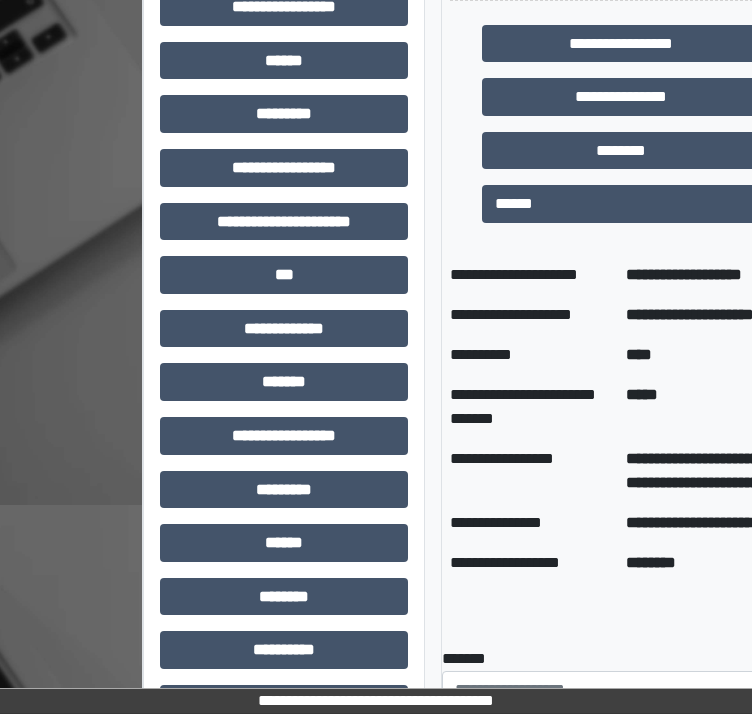 scroll, scrollTop: 988, scrollLeft: 0, axis: vertical 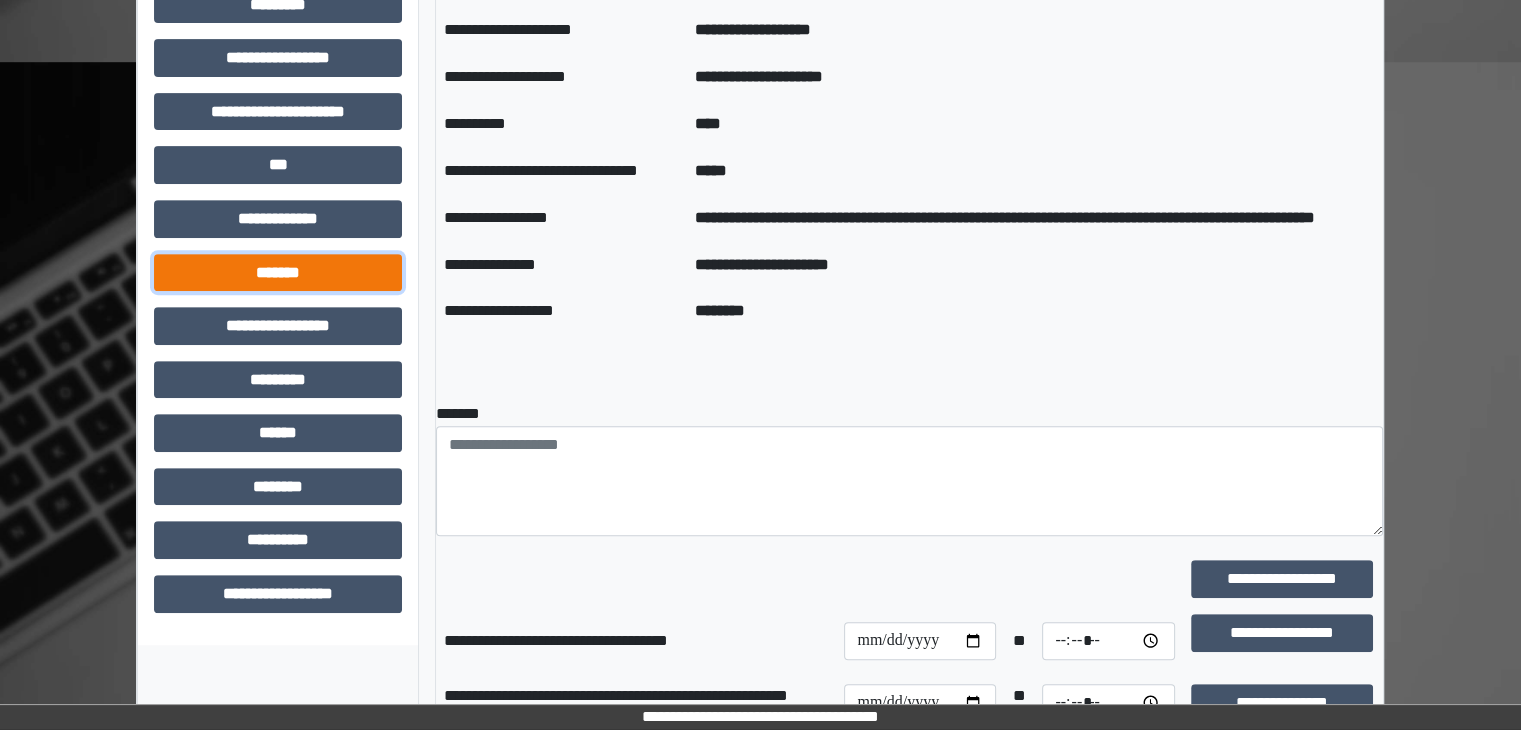 click on "*******" at bounding box center [278, 273] 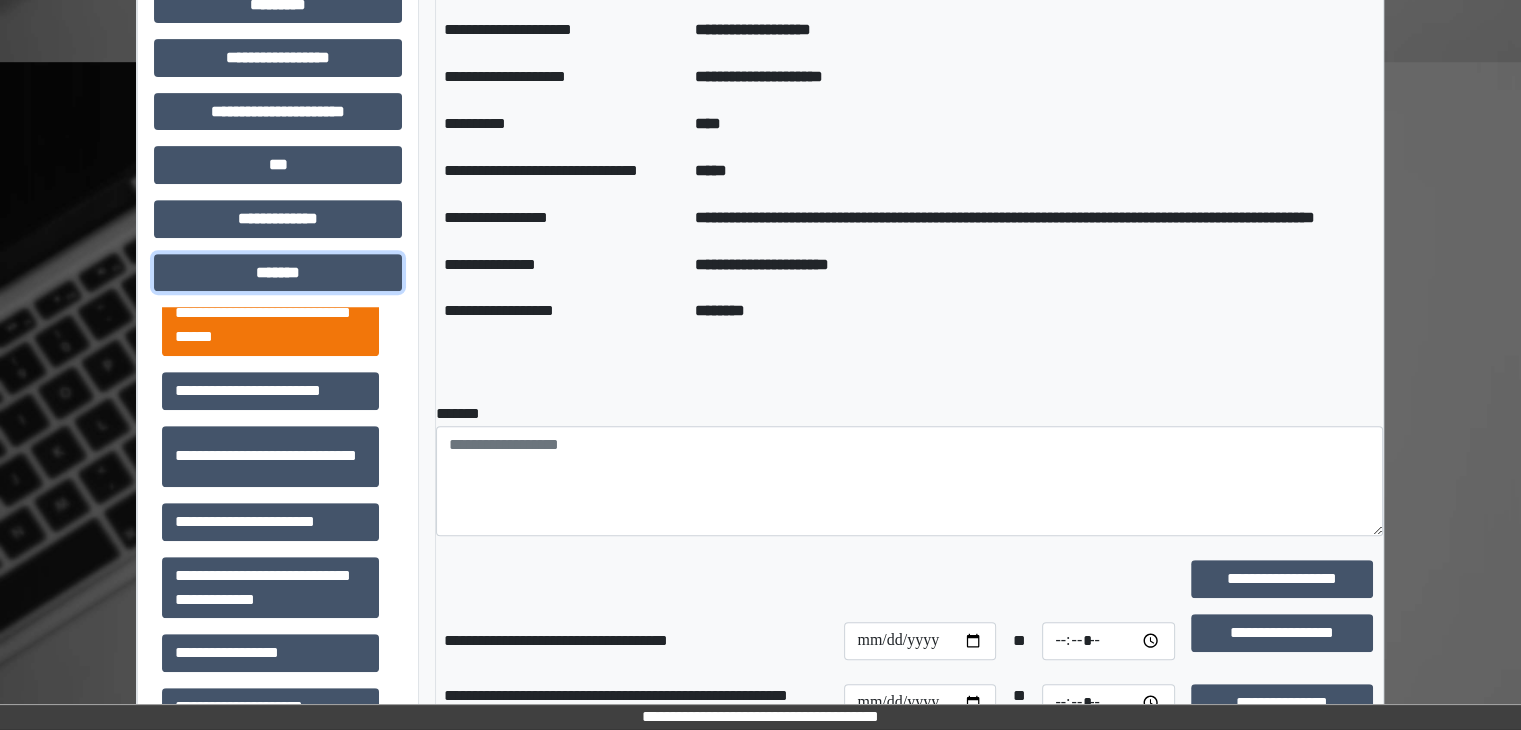 scroll, scrollTop: 912, scrollLeft: 0, axis: vertical 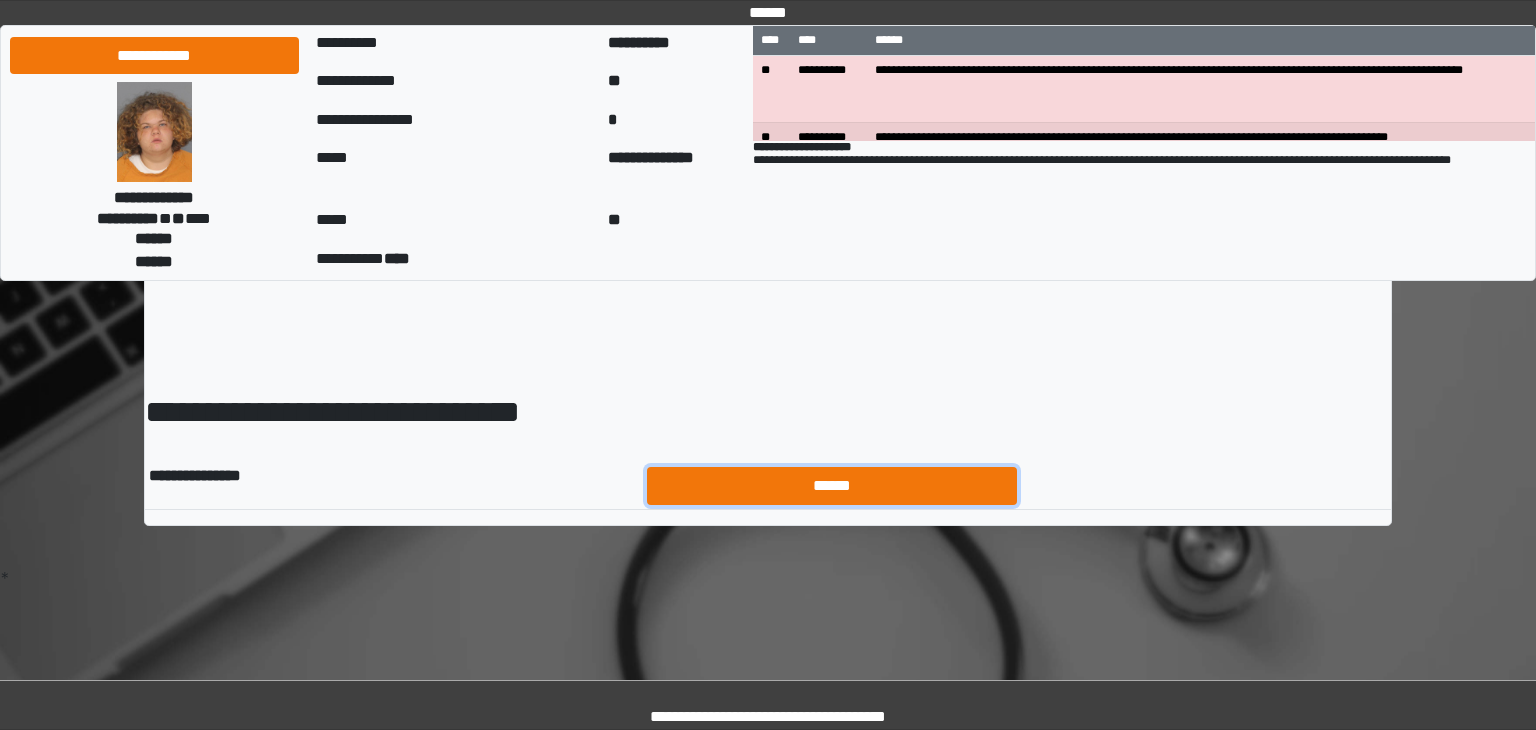 click on "******" at bounding box center (832, 486) 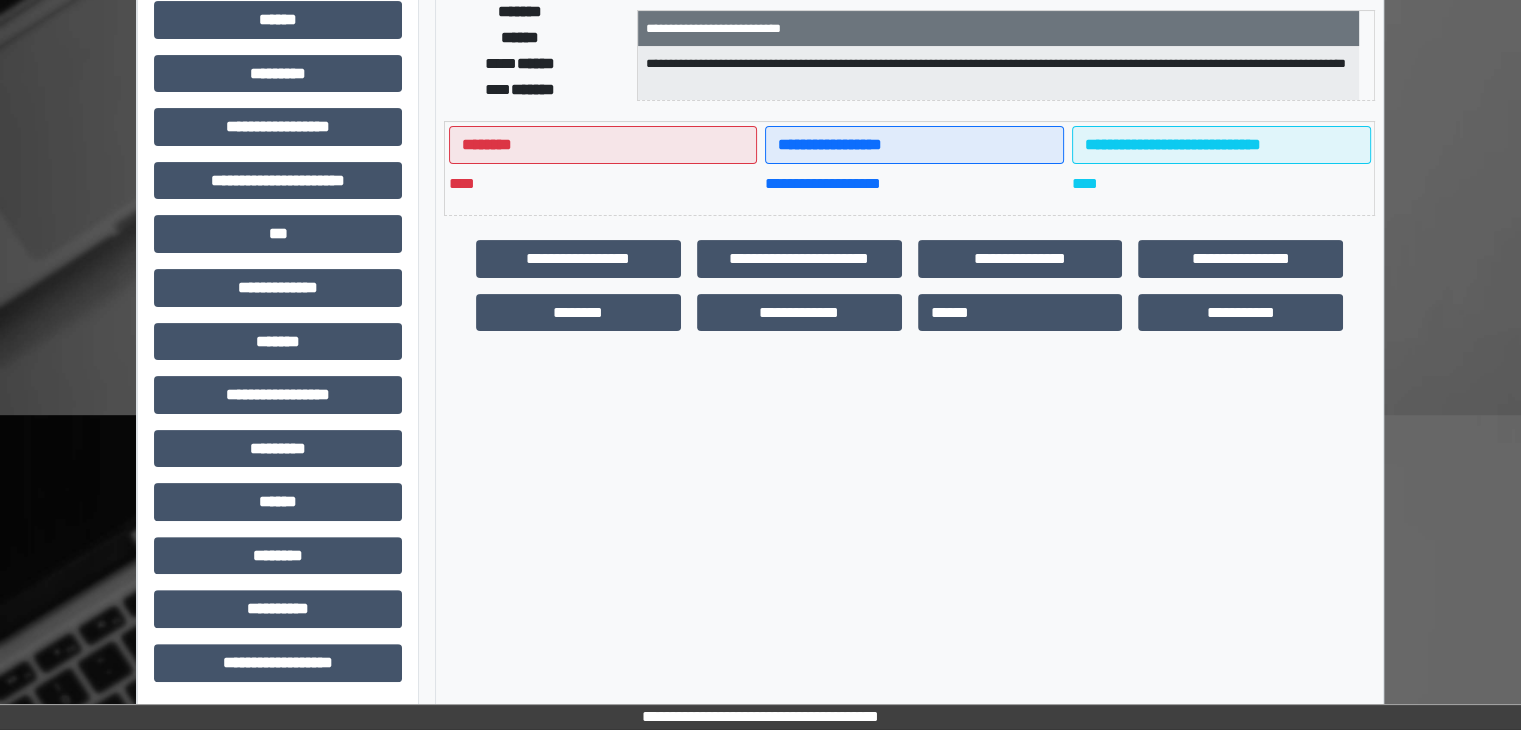 scroll, scrollTop: 436, scrollLeft: 0, axis: vertical 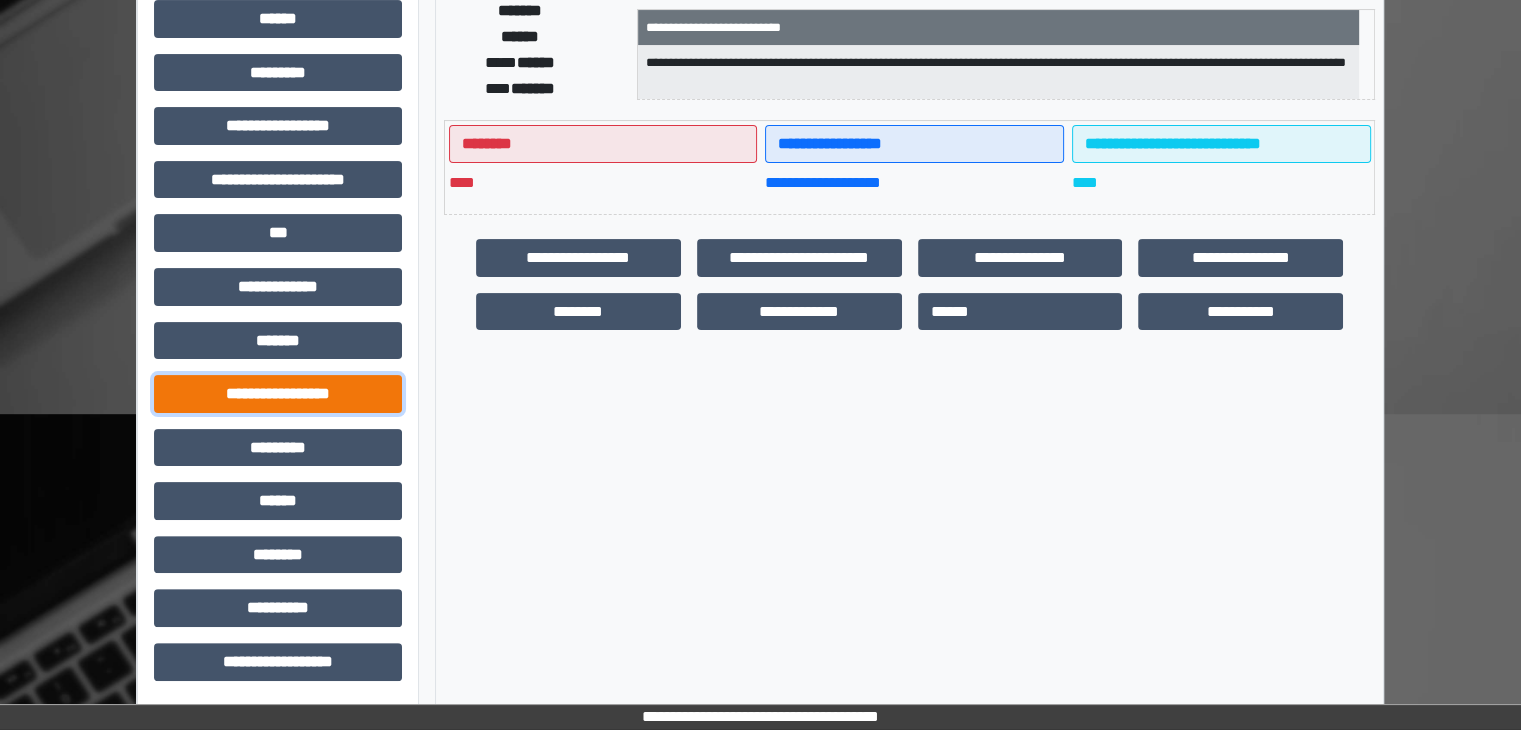 click on "**********" at bounding box center (278, 394) 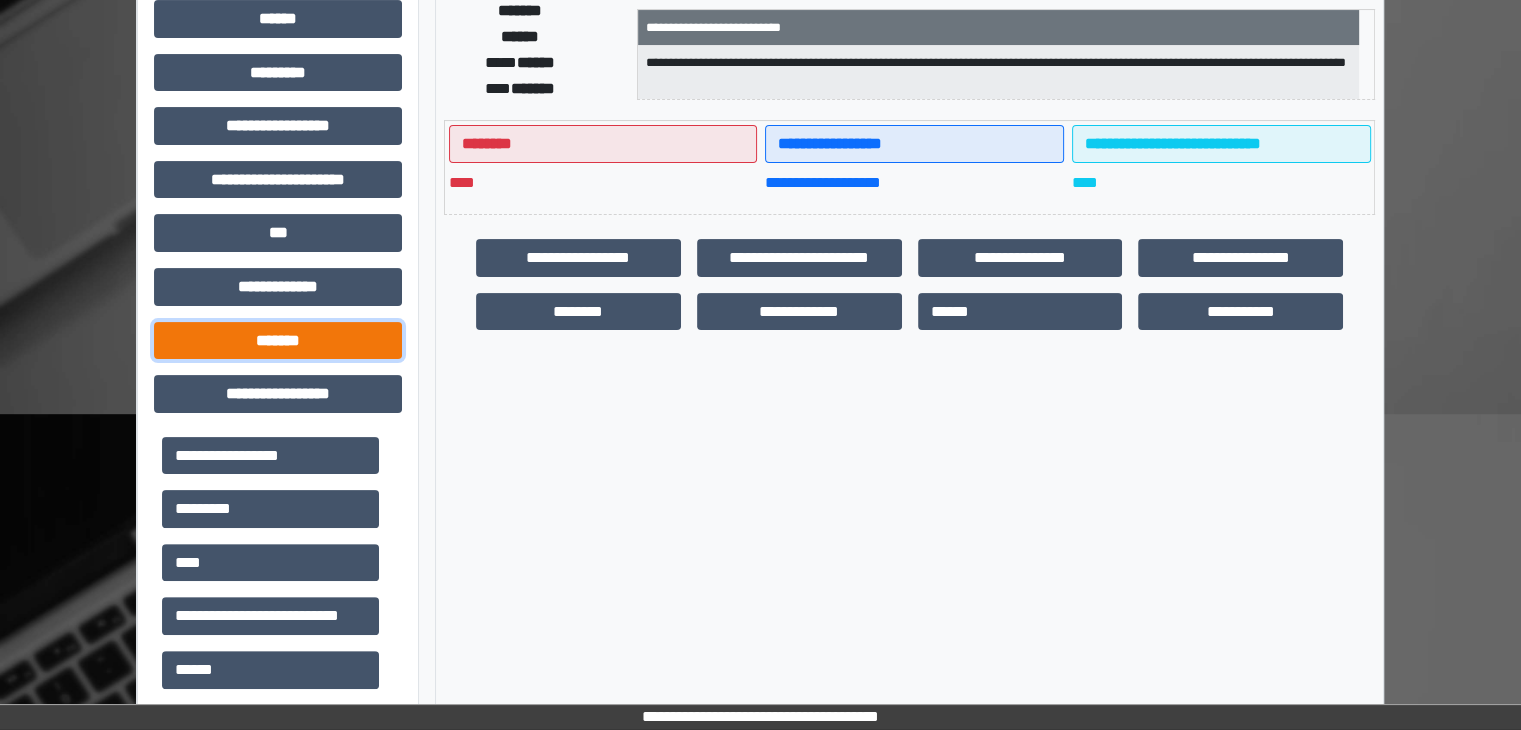 click on "*******" at bounding box center [278, 341] 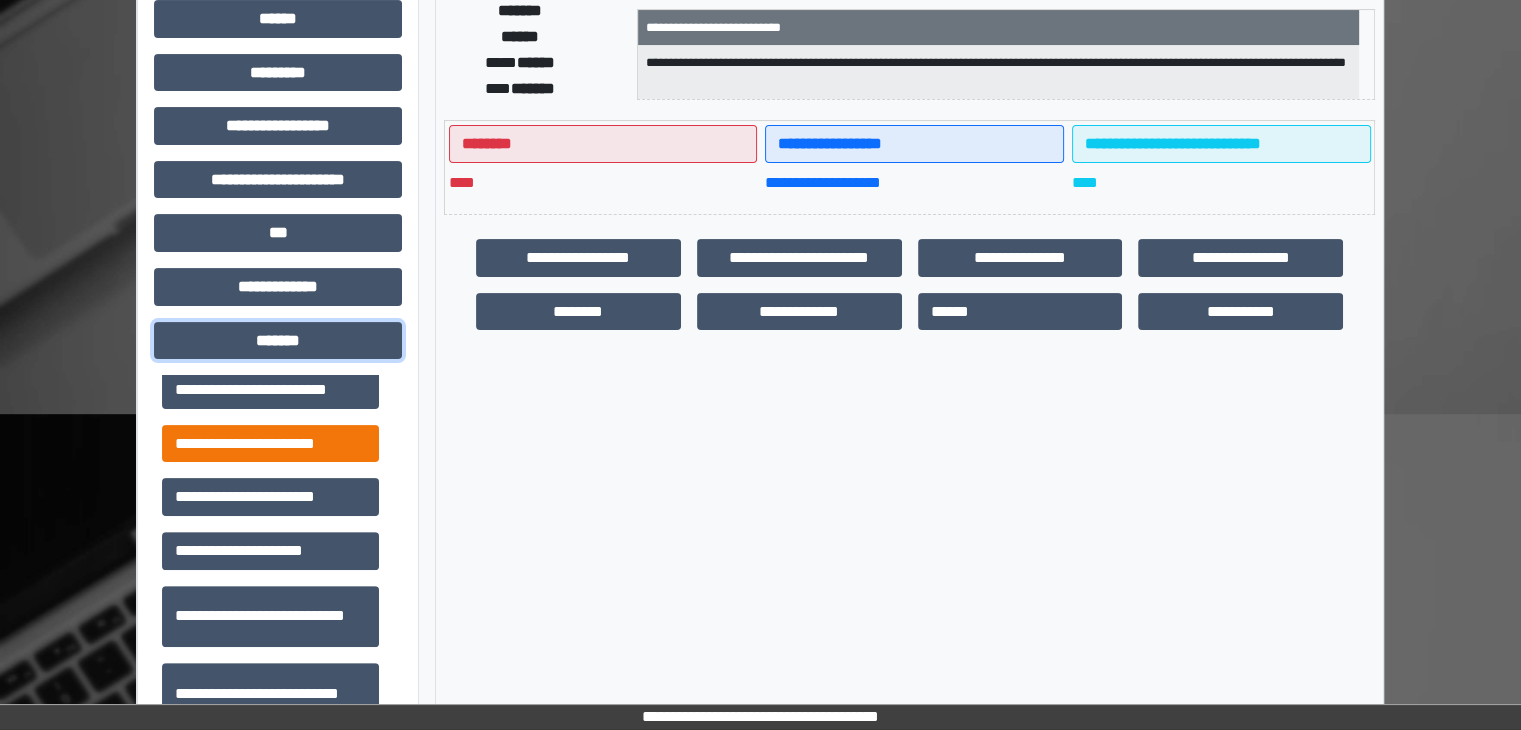 scroll, scrollTop: 400, scrollLeft: 0, axis: vertical 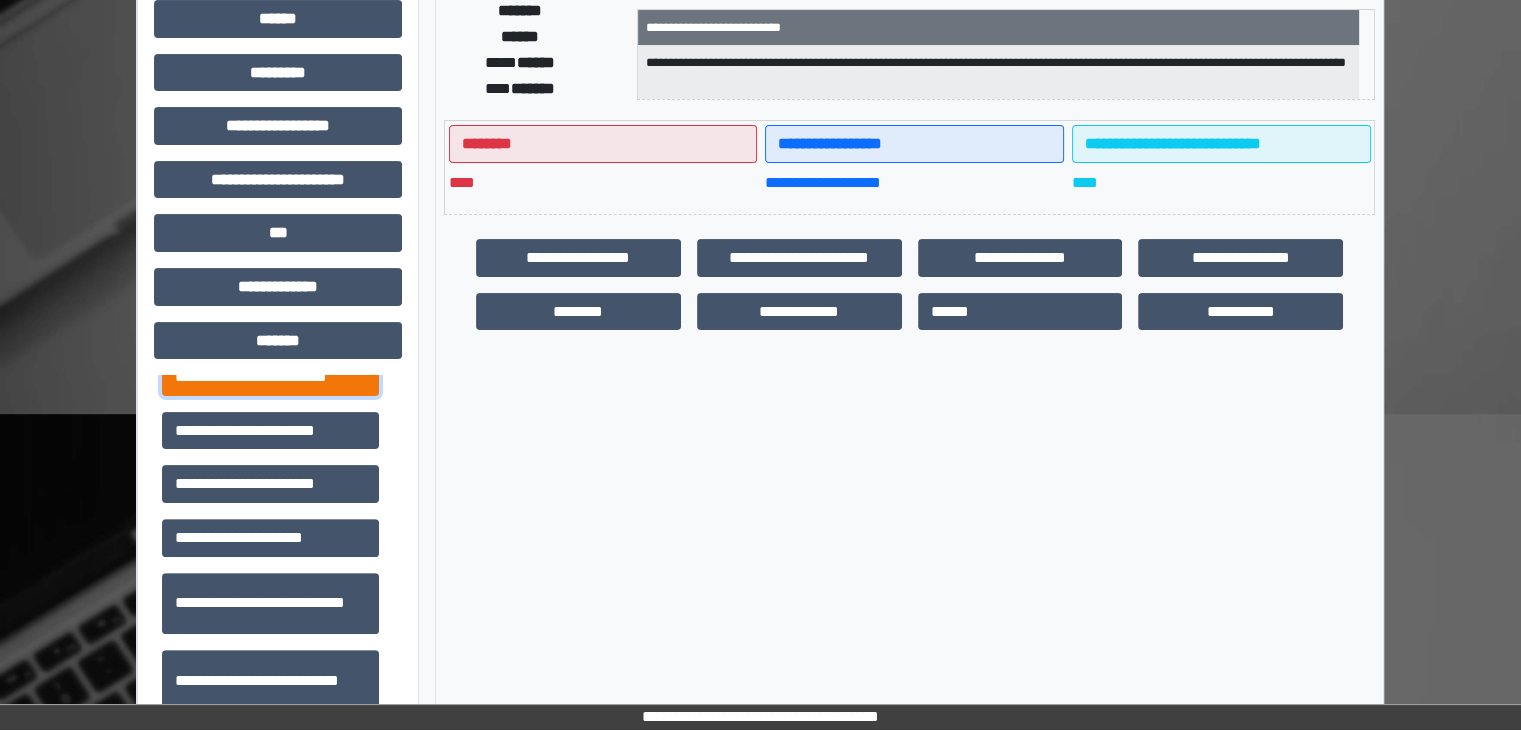 click on "**********" at bounding box center (270, 377) 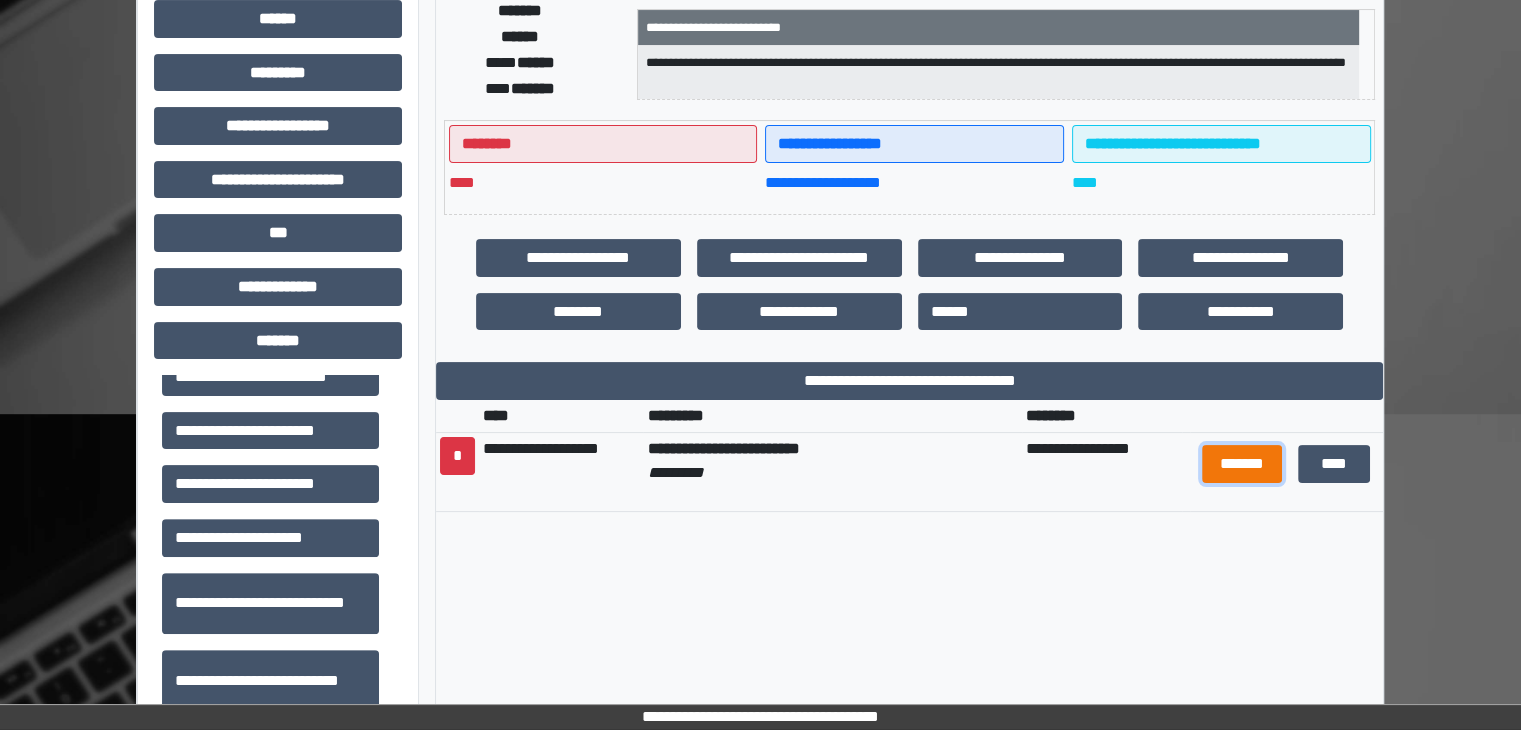 click on "*******" at bounding box center (1242, 464) 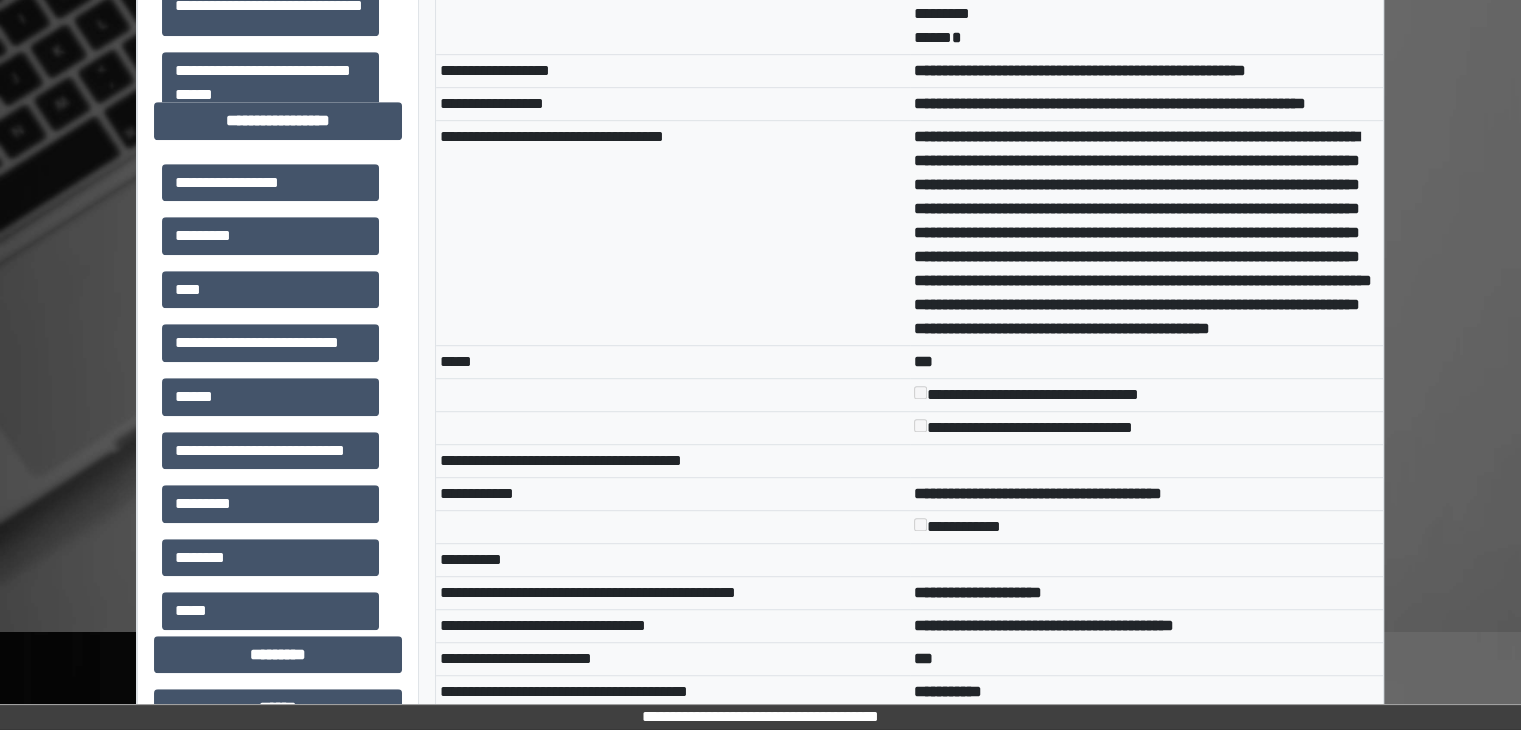 scroll, scrollTop: 1236, scrollLeft: 0, axis: vertical 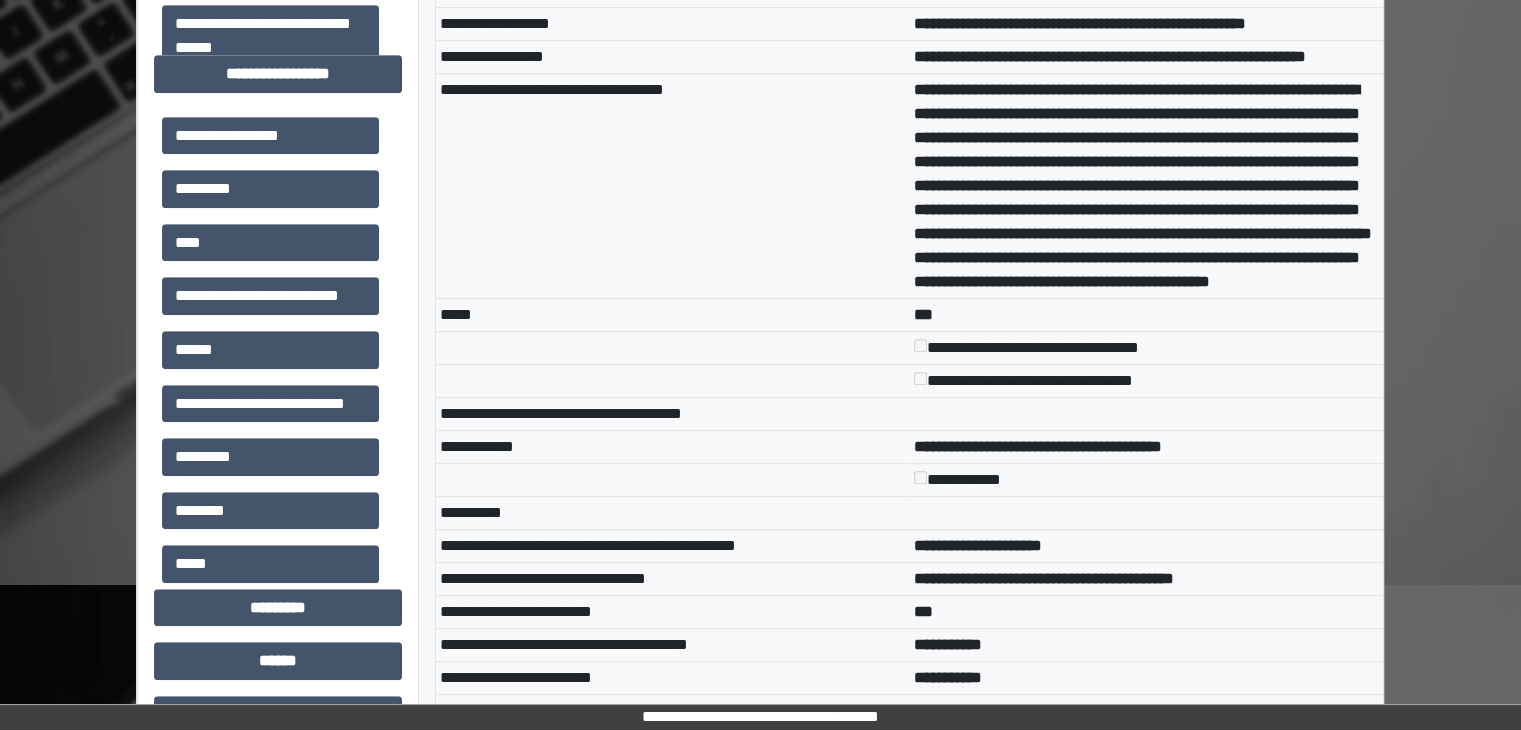 drag, startPoint x: 992, startPoint y: 396, endPoint x: 906, endPoint y: 133, distance: 276.70383 